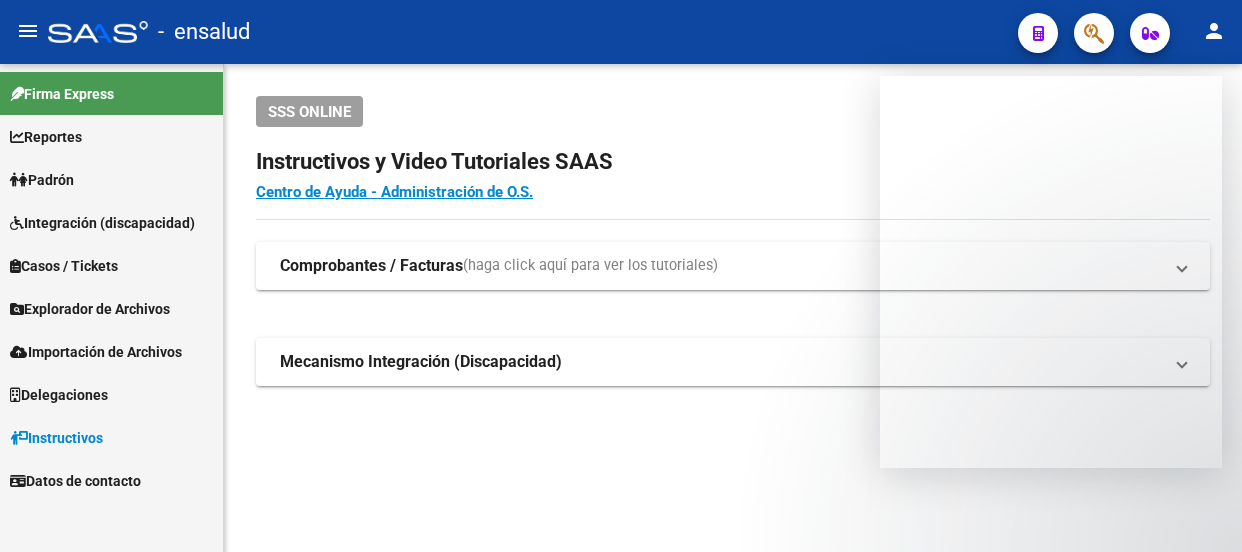 scroll, scrollTop: 0, scrollLeft: 0, axis: both 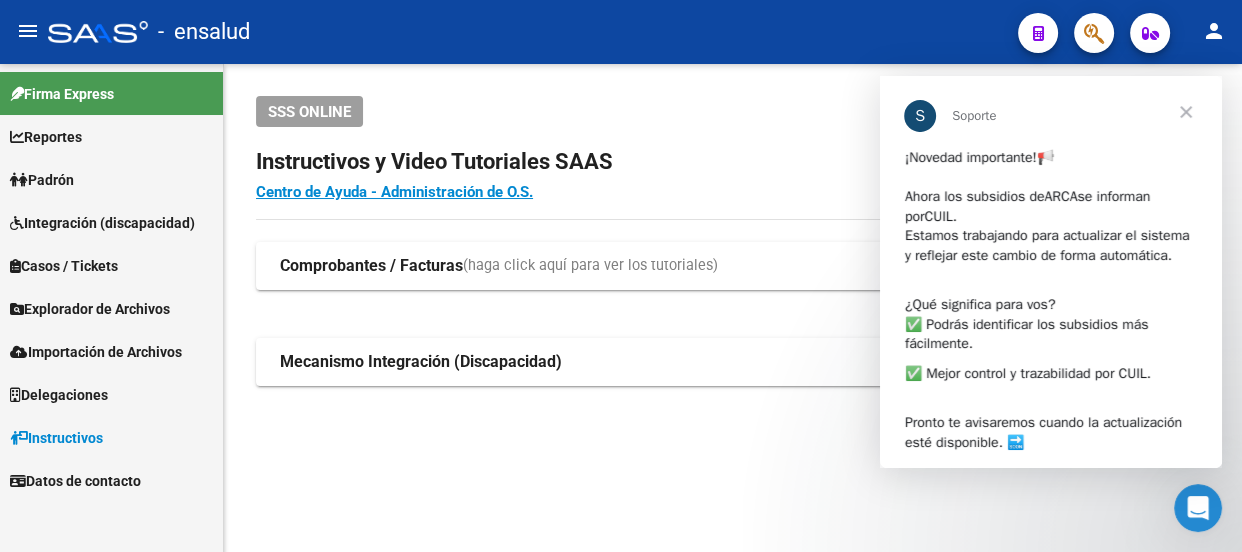 click on "Padrón" at bounding box center (42, 180) 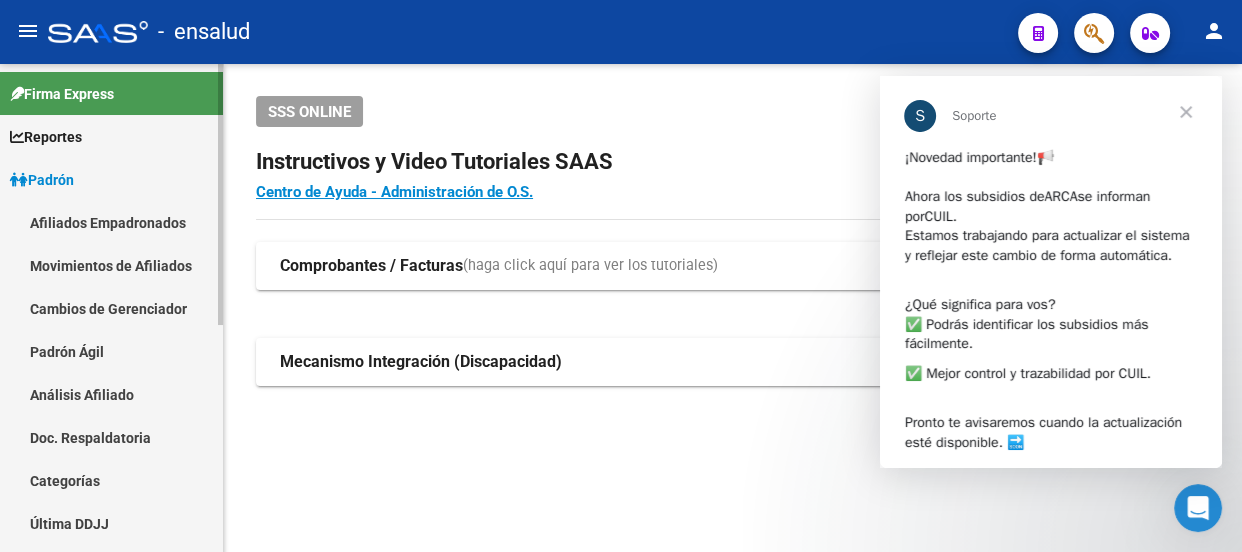 click on "Padrón Ágil" at bounding box center [111, 351] 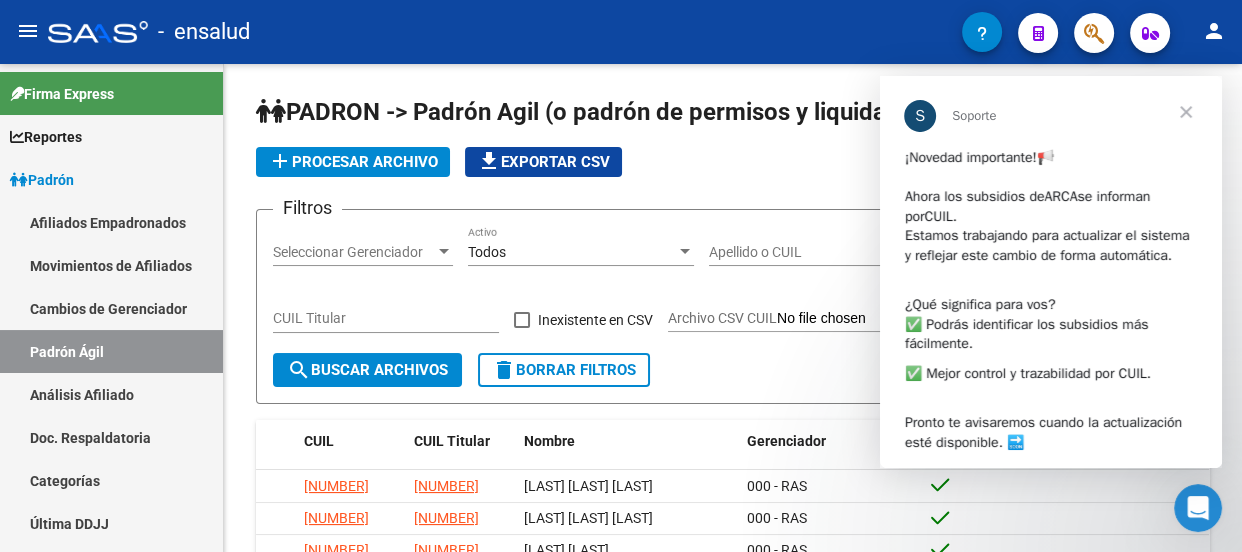 click at bounding box center [1186, 112] 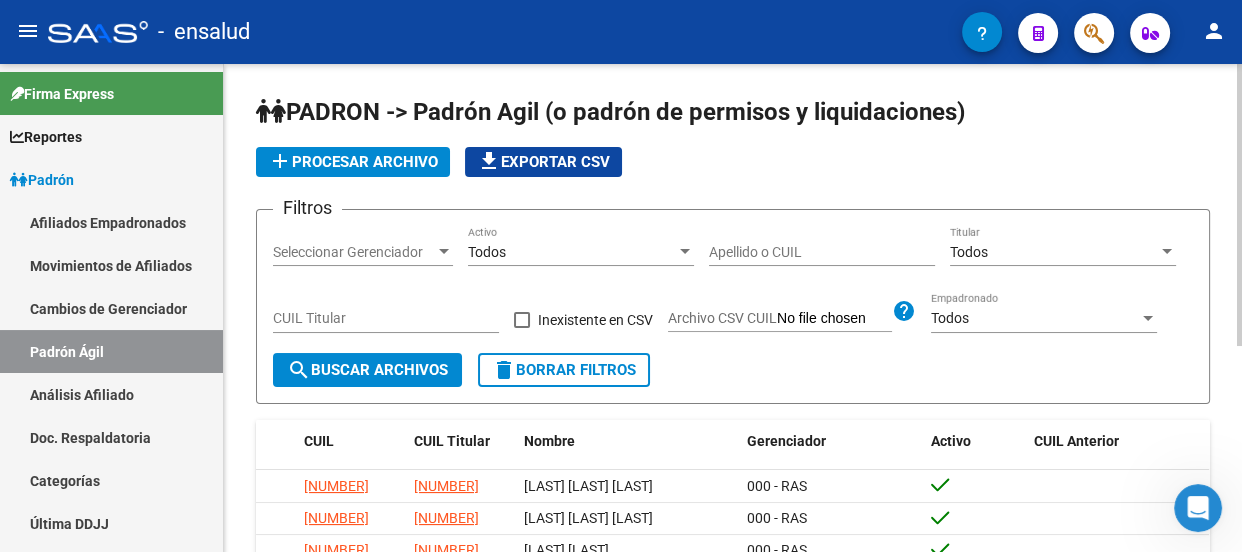 click on "CUIL Titular" at bounding box center [386, 318] 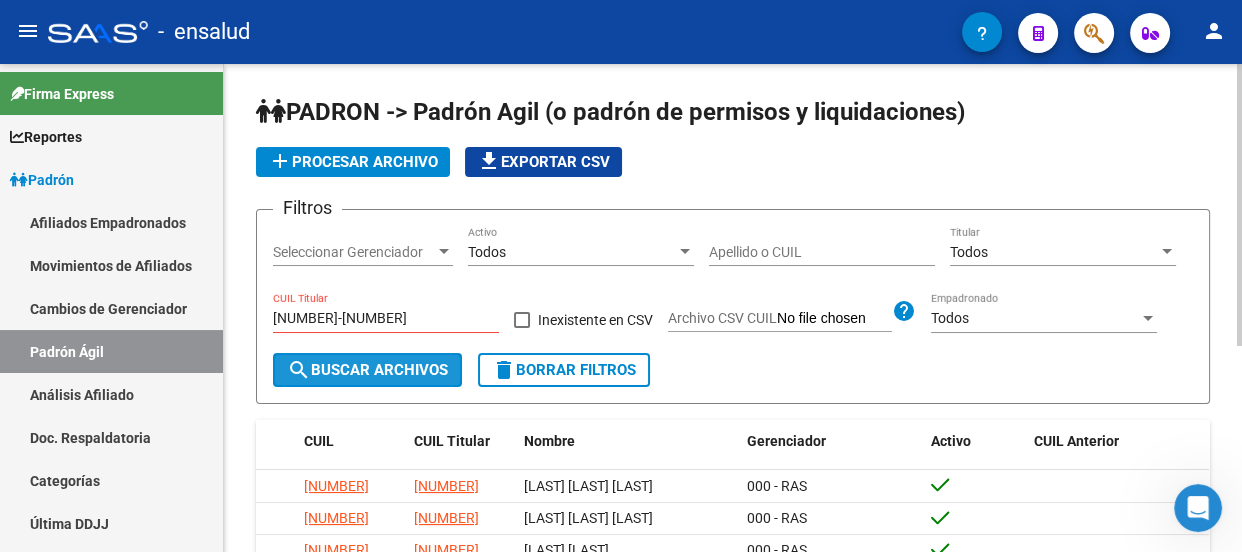 click on "search  Buscar Archivos" 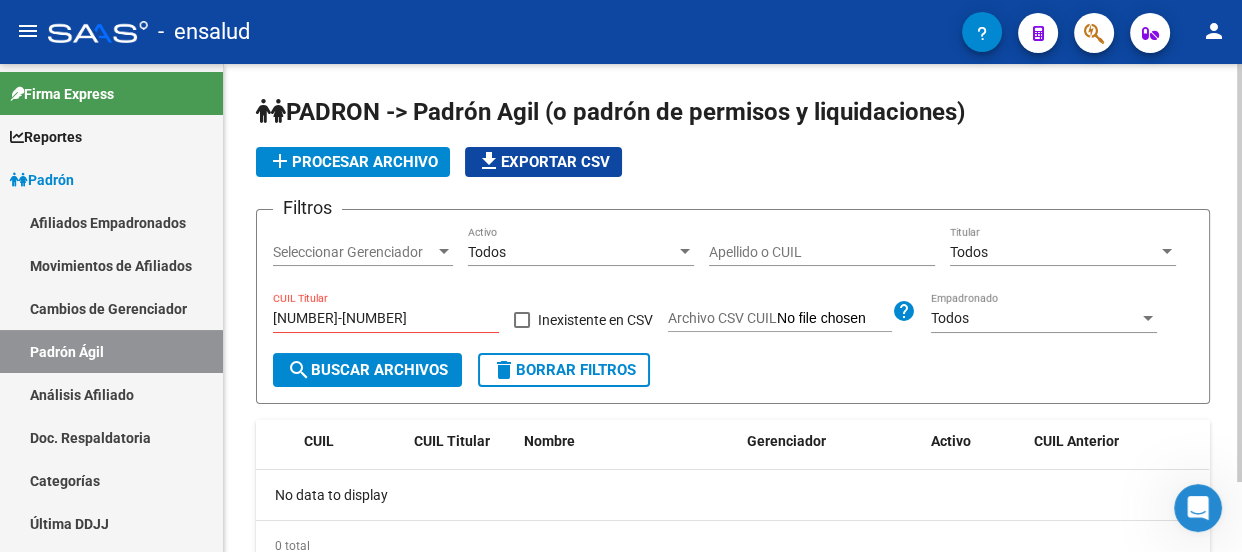 click on "42-023718" at bounding box center [386, 318] 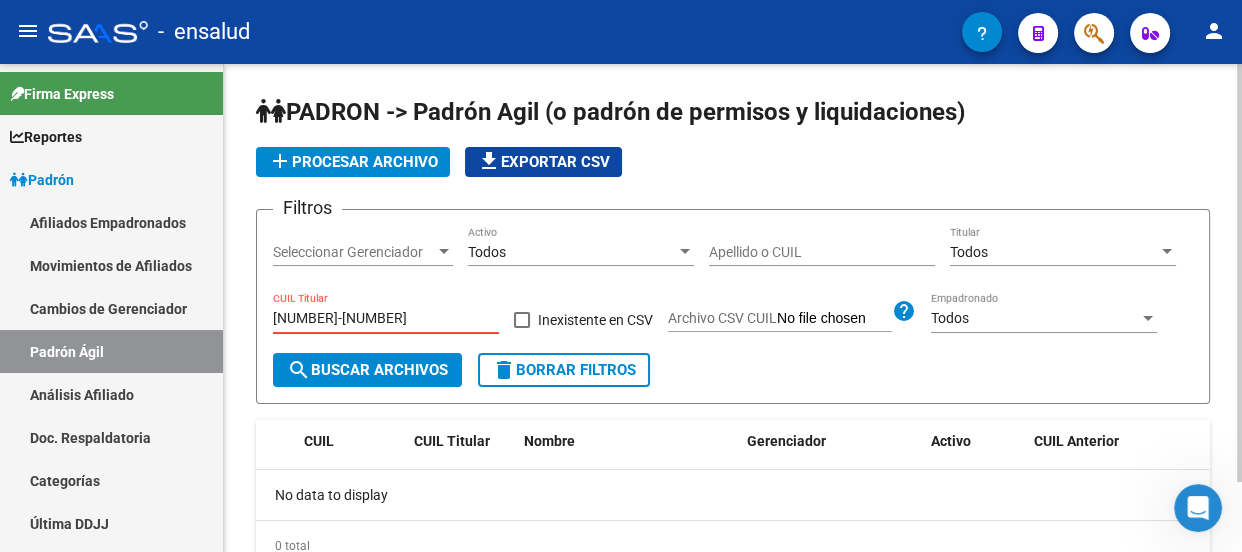 click on "23-42023718" at bounding box center (386, 318) 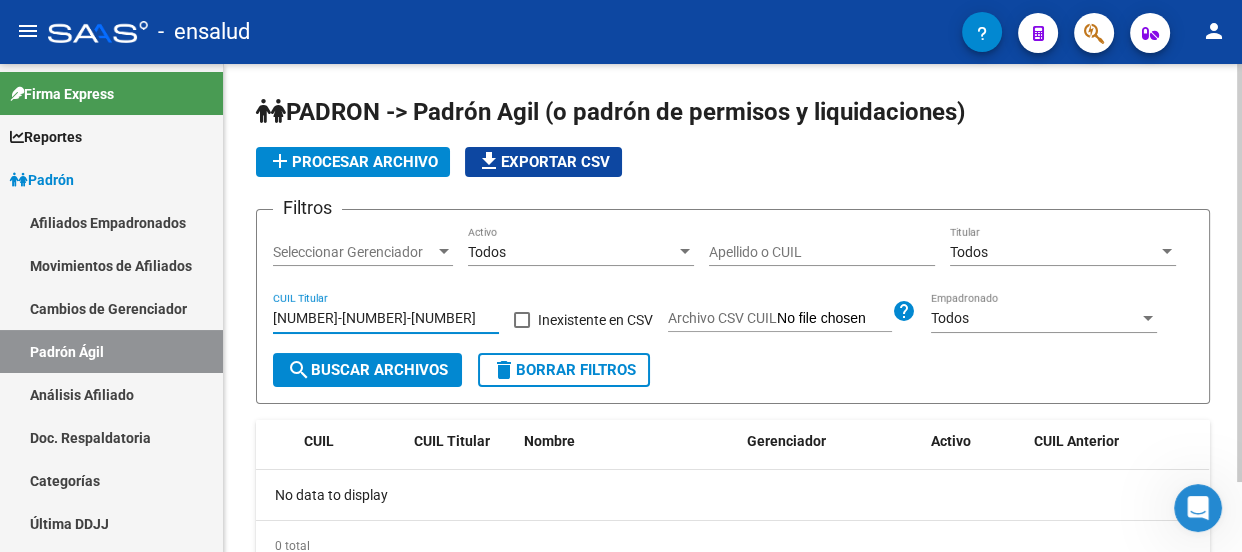 type on "[NUMBER]" 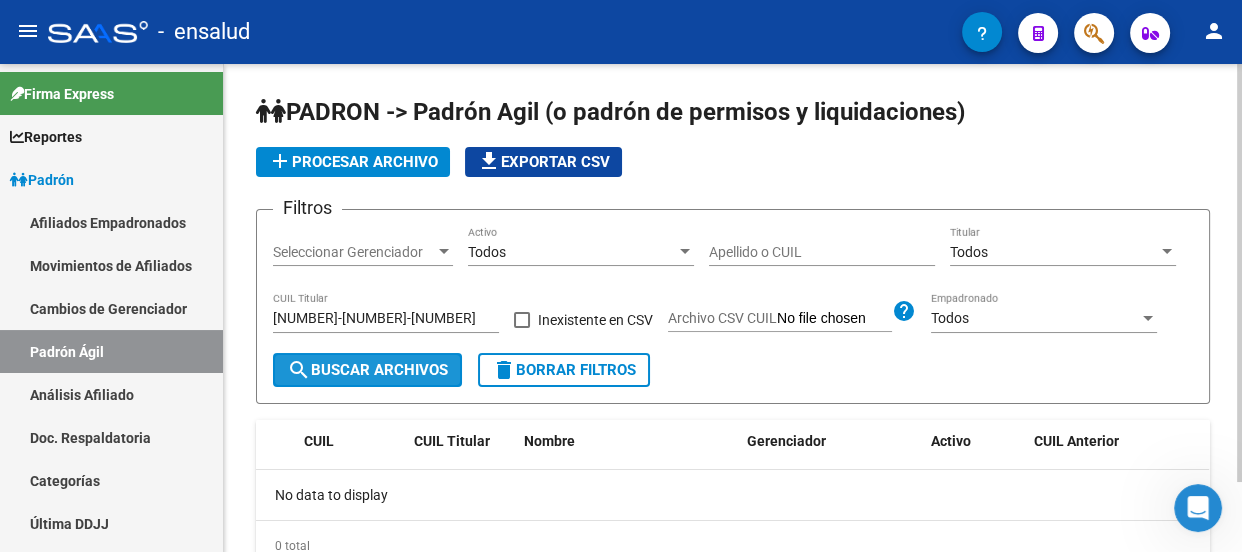 click on "search  Buscar Archivos" 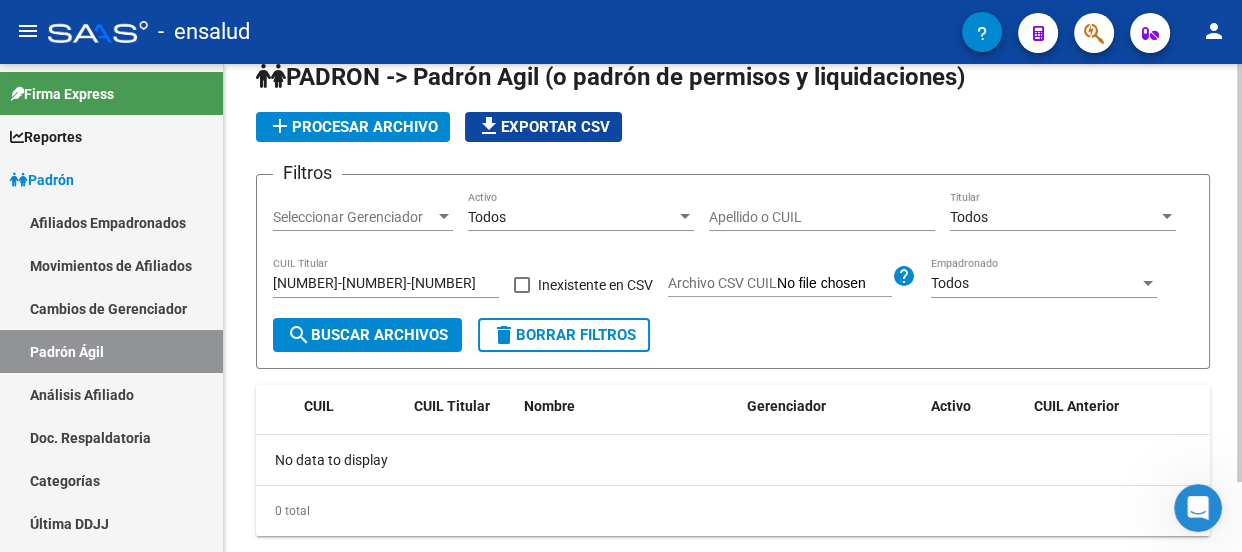 scroll, scrollTop: 0, scrollLeft: 0, axis: both 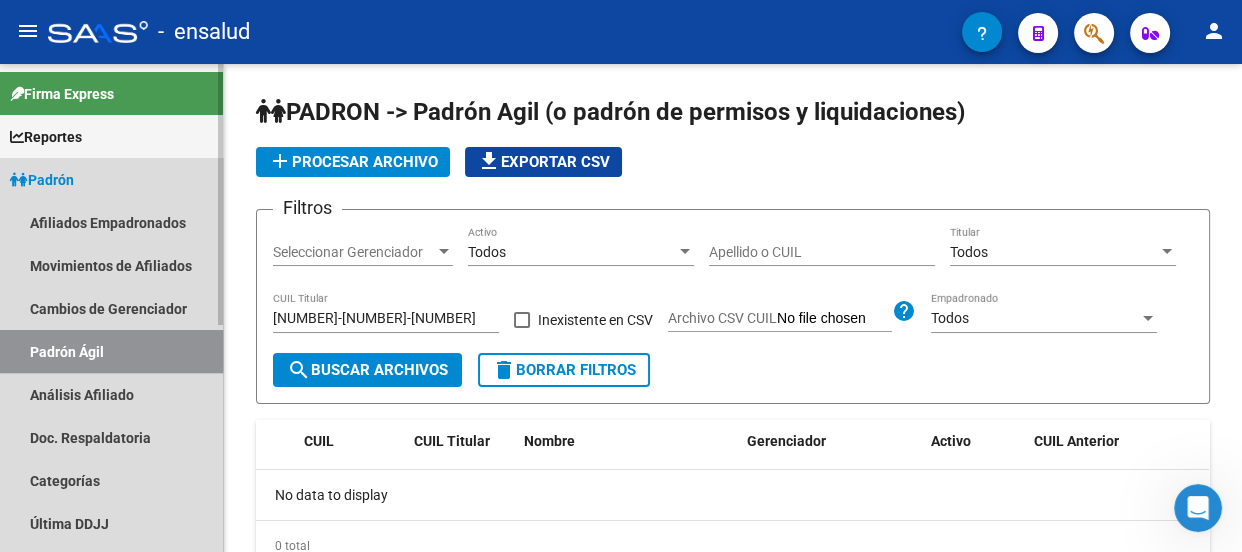 click on "Padrón Ágil" at bounding box center [111, 351] 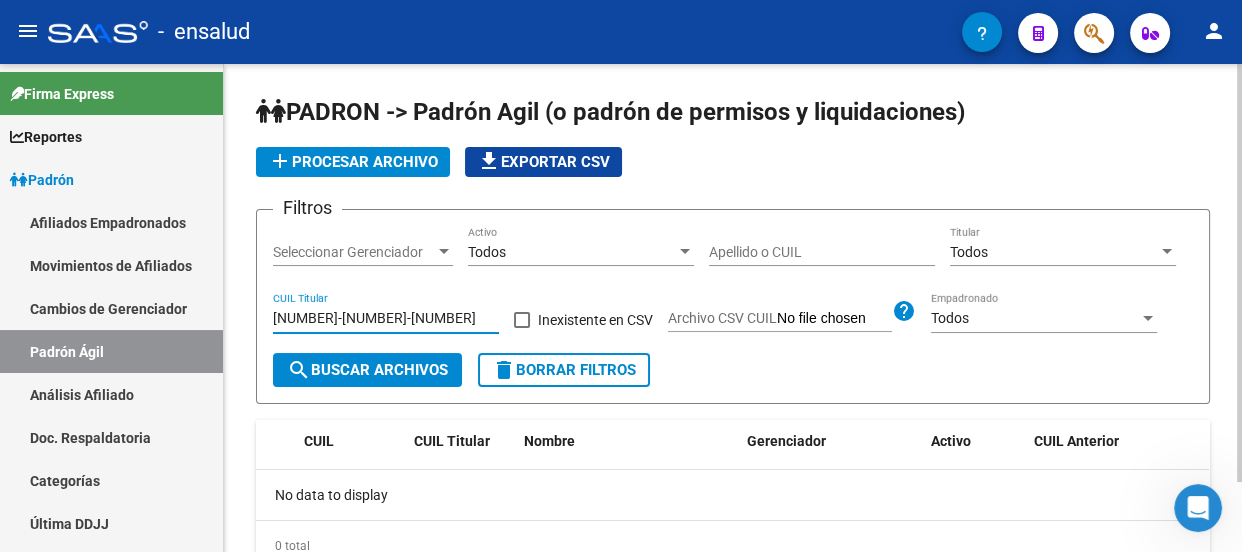 drag, startPoint x: 379, startPoint y: 313, endPoint x: 303, endPoint y: 322, distance: 76.53104 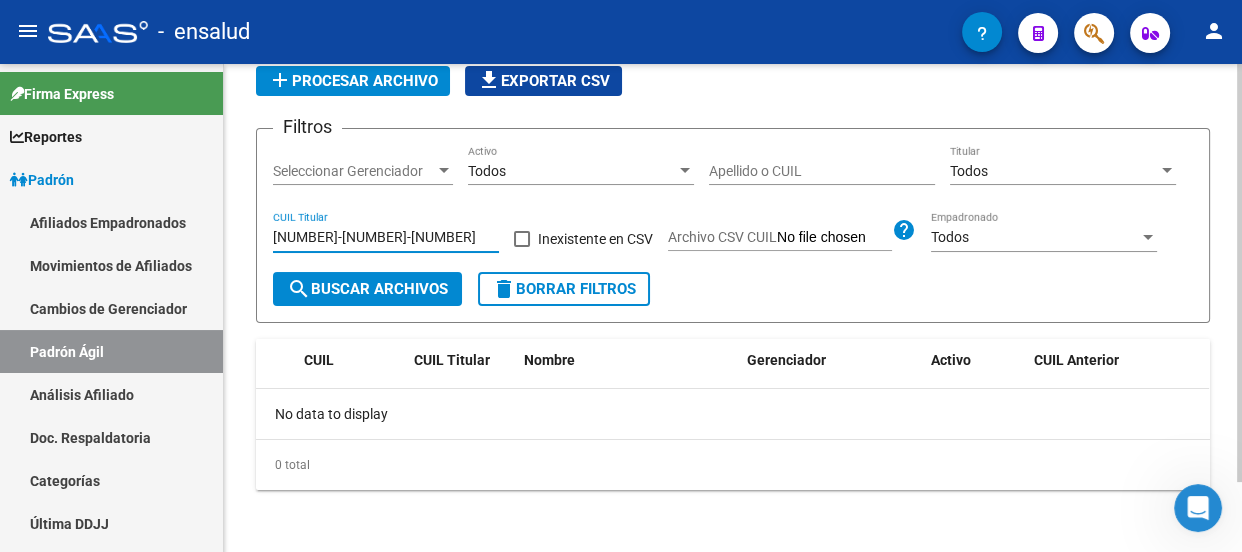 scroll, scrollTop: 0, scrollLeft: 0, axis: both 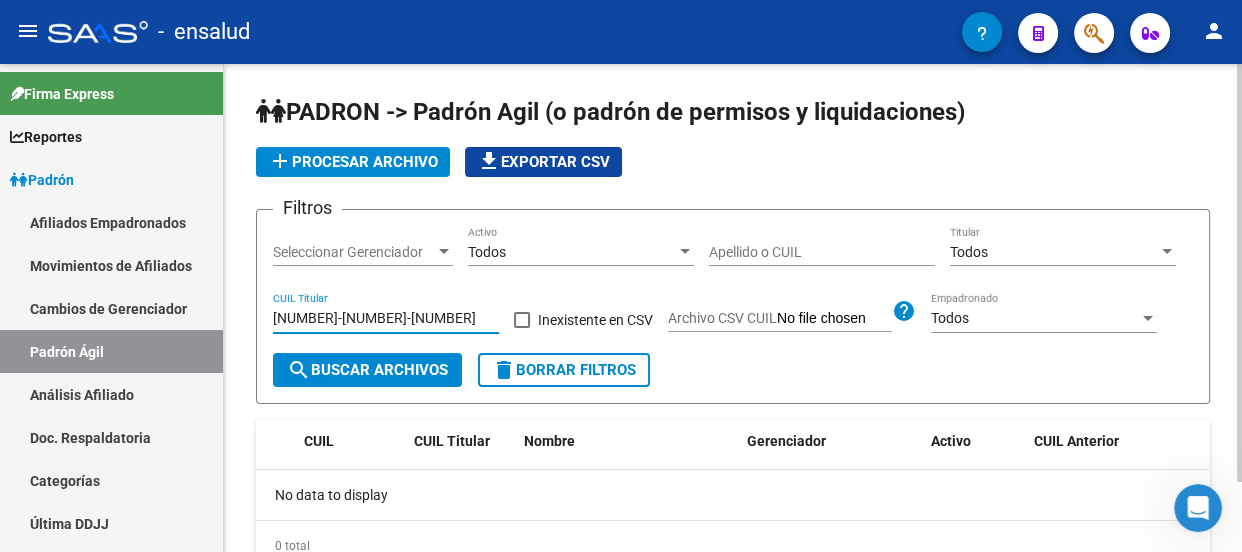 click on "search  Buscar Archivos" 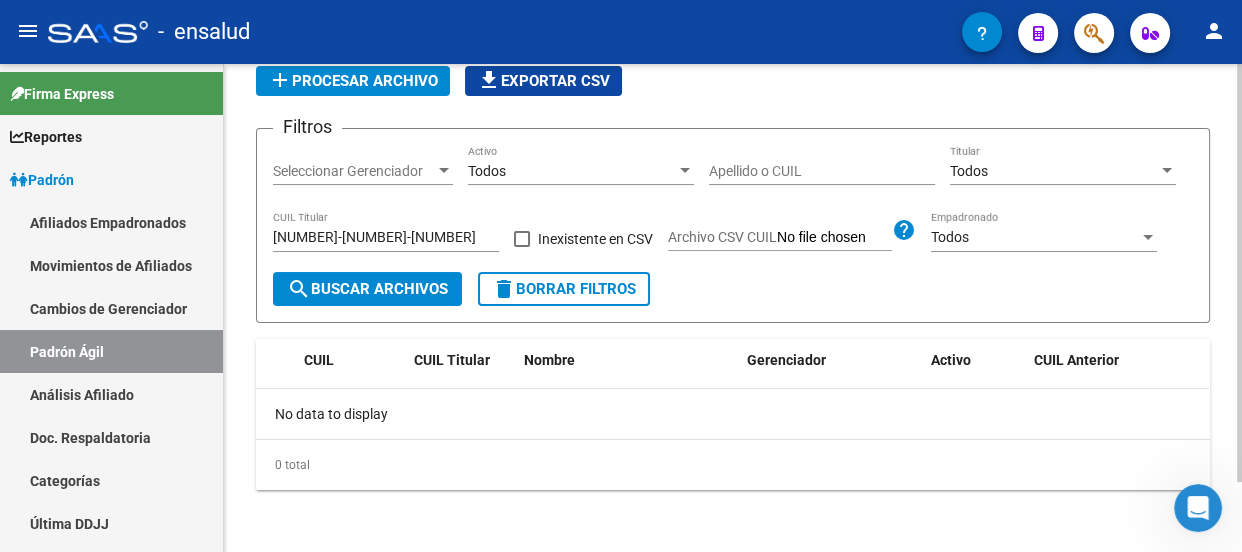 scroll, scrollTop: 0, scrollLeft: 0, axis: both 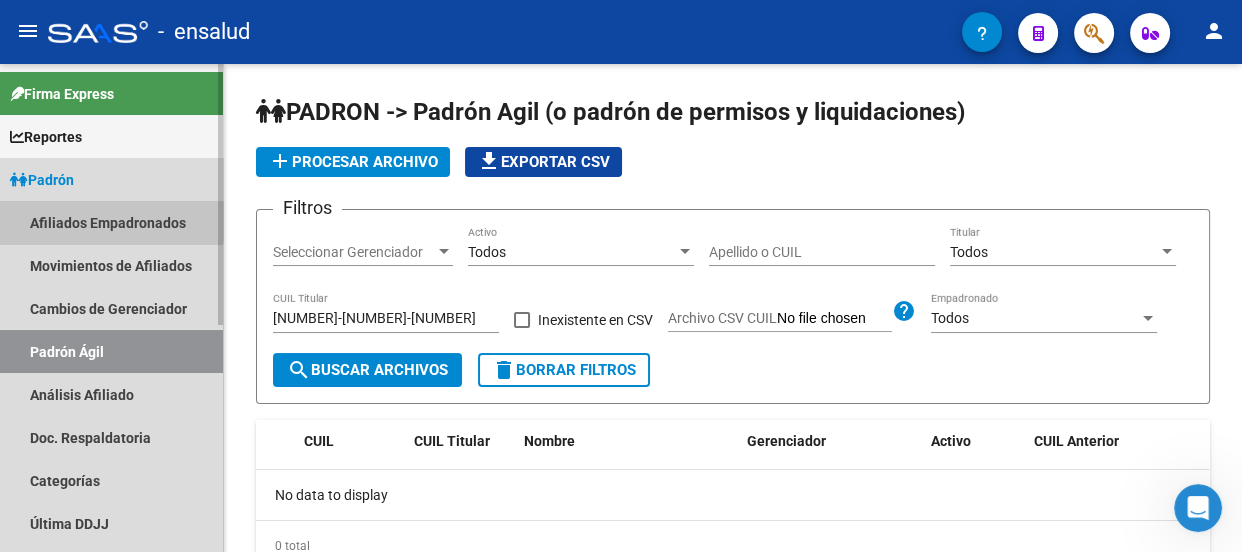 click on "Afiliados Empadronados" at bounding box center (111, 222) 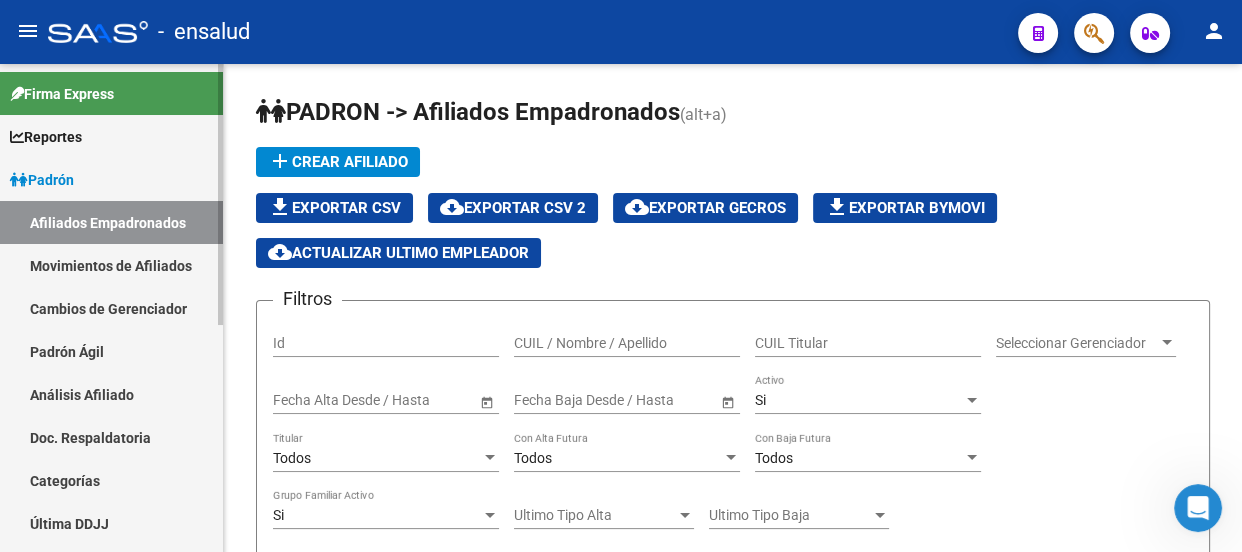 click on "Padrón Ágil" at bounding box center (111, 351) 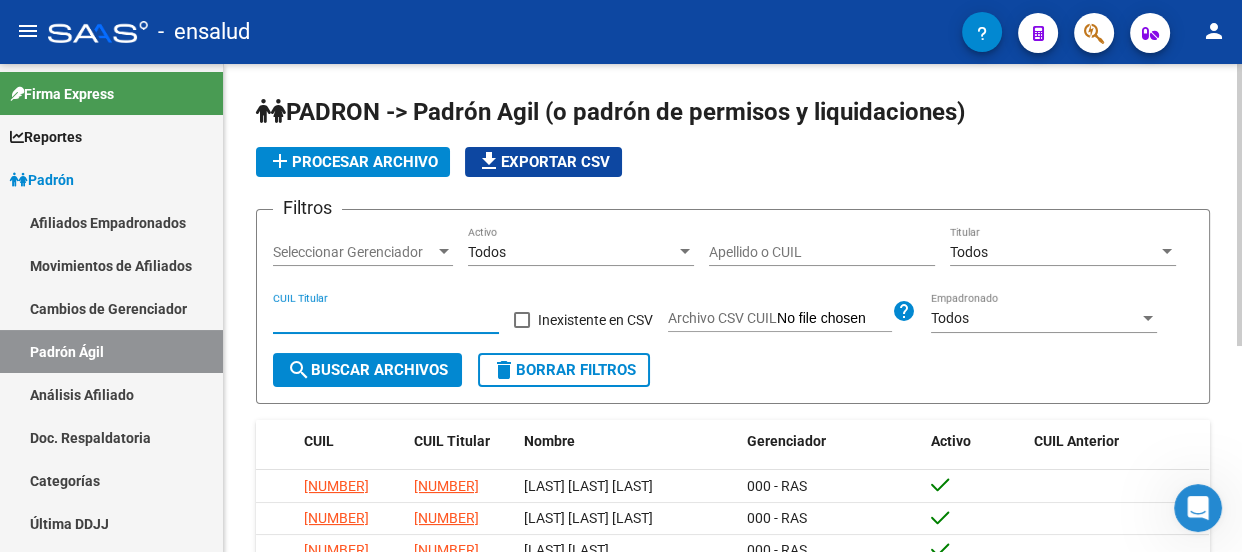 click on "CUIL Titular" at bounding box center (386, 318) 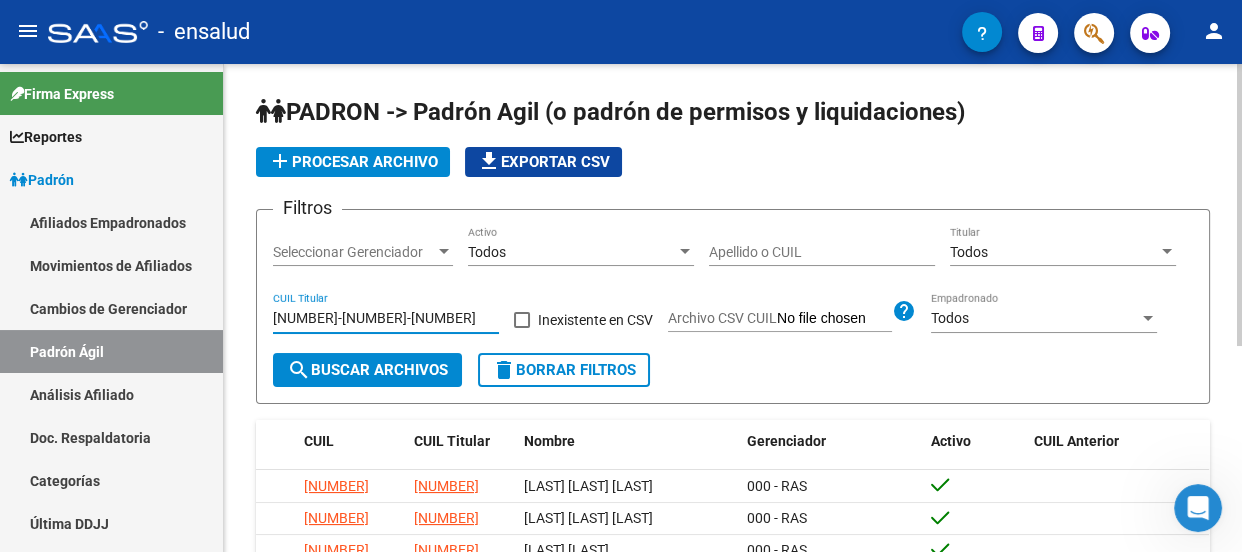 type on "[NUMBER]" 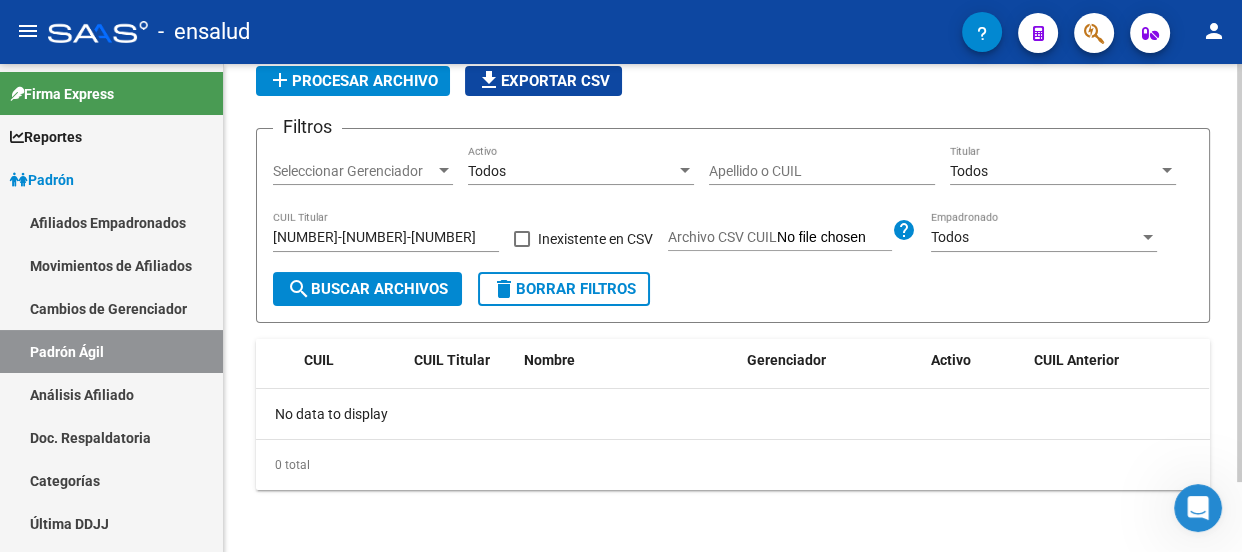 scroll, scrollTop: 0, scrollLeft: 0, axis: both 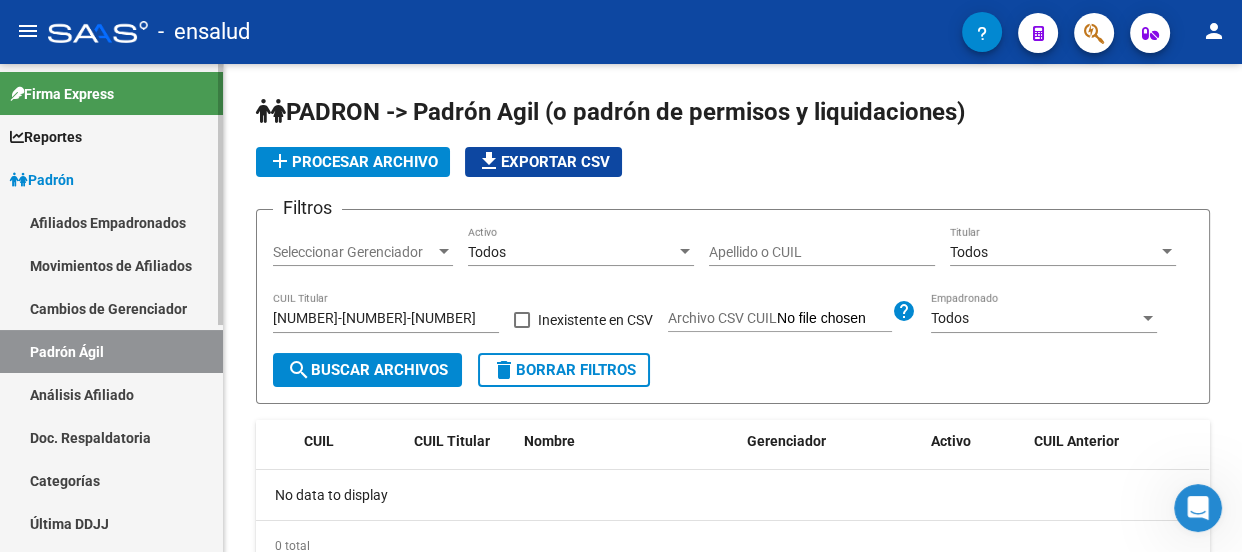 click on "Afiliados Empadronados" at bounding box center [111, 222] 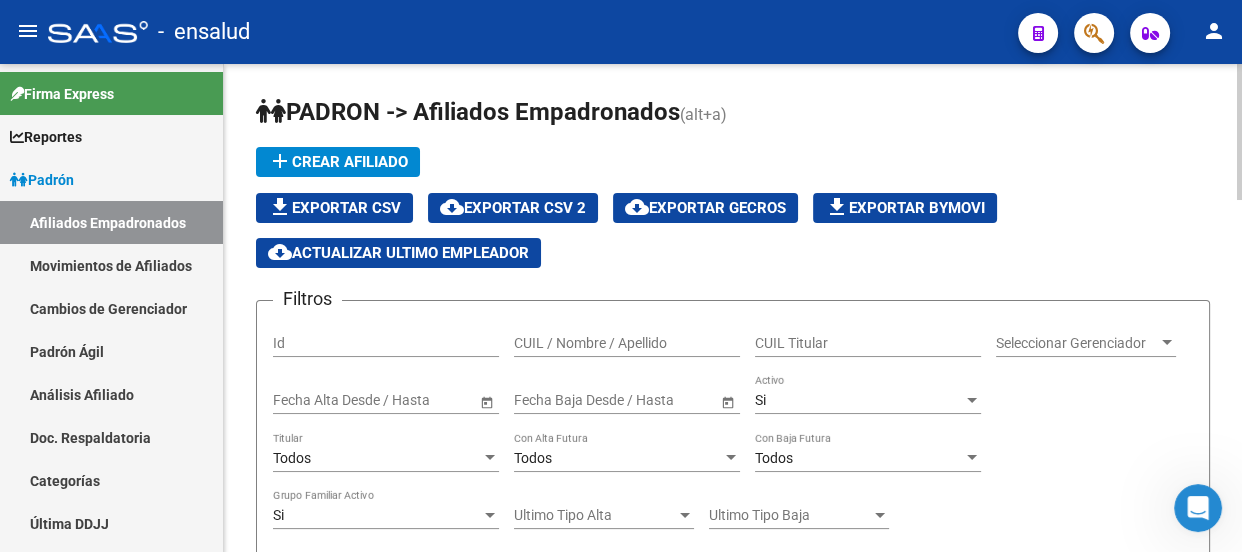 click on "CUIL / Nombre / Apellido" at bounding box center (627, 343) 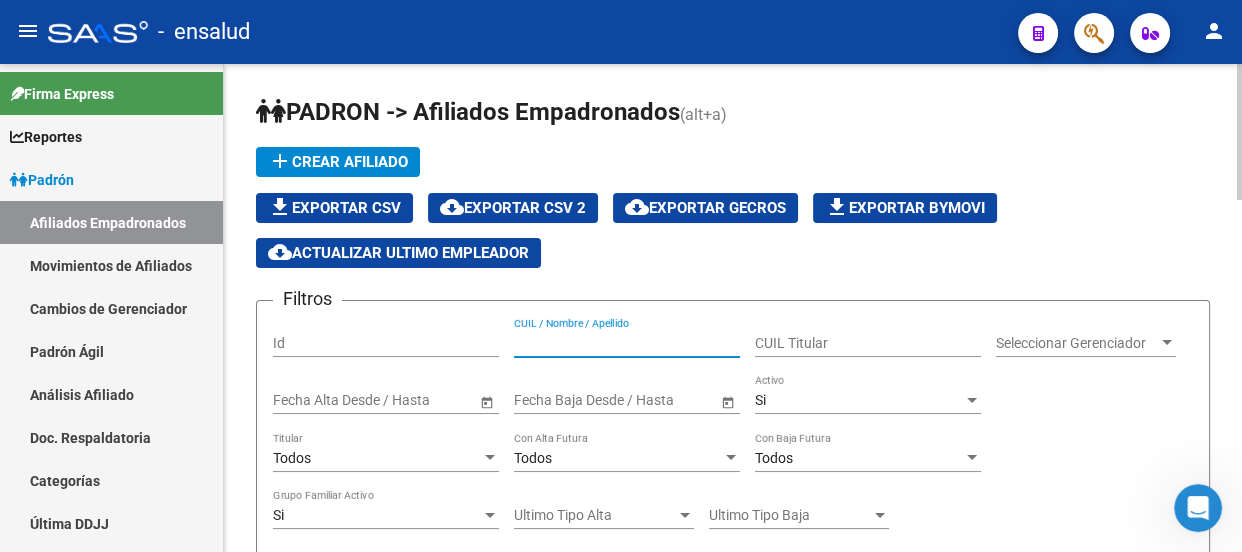 paste on "2342023718-9" 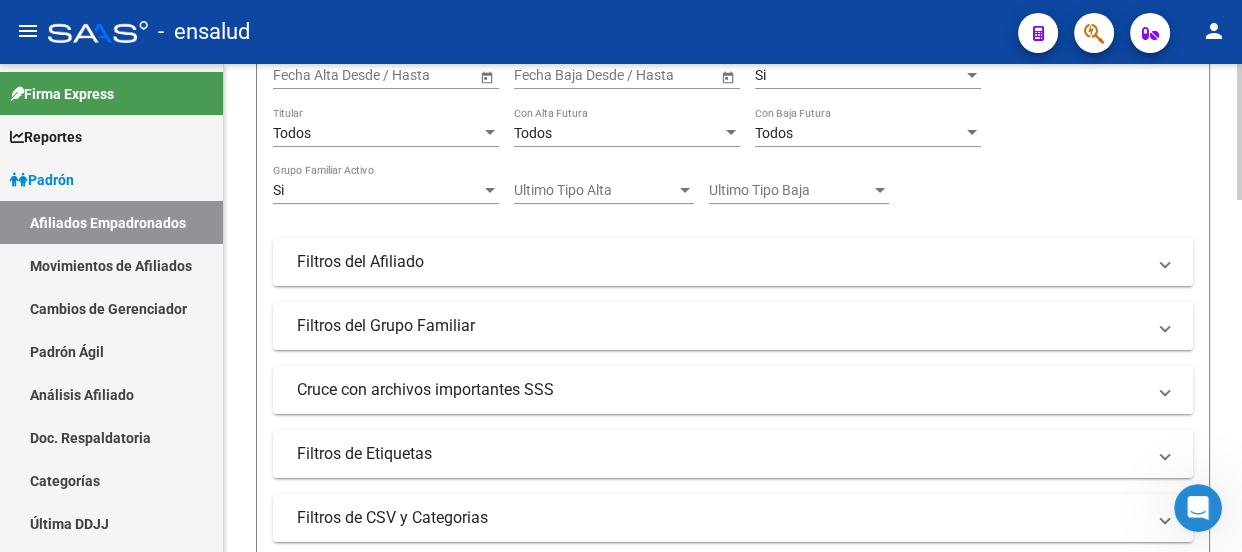 scroll, scrollTop: 363, scrollLeft: 0, axis: vertical 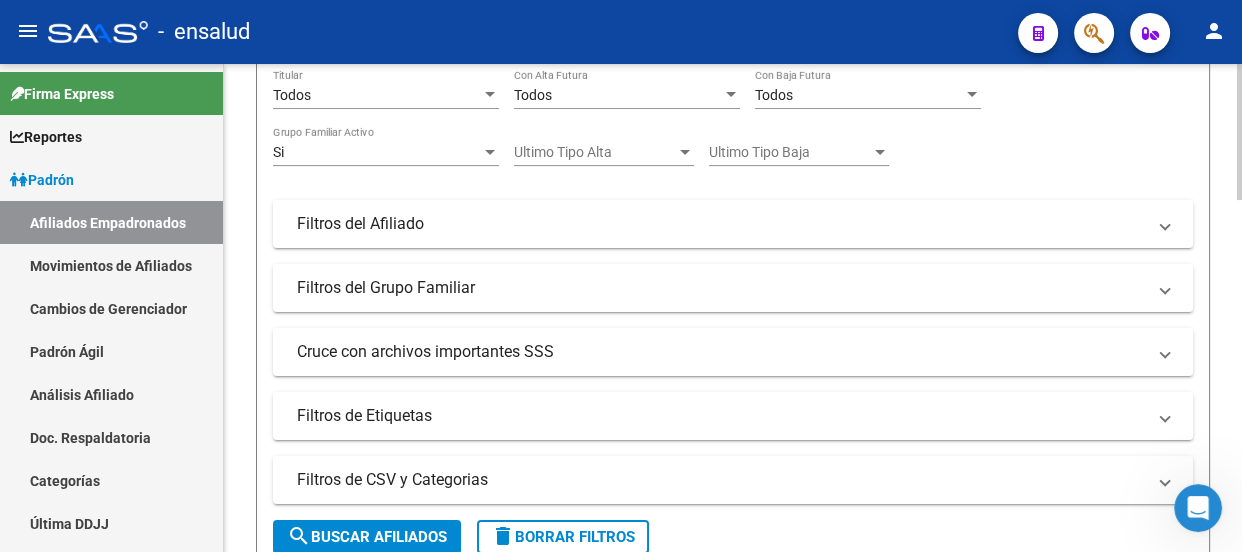 type on "2342023718-9" 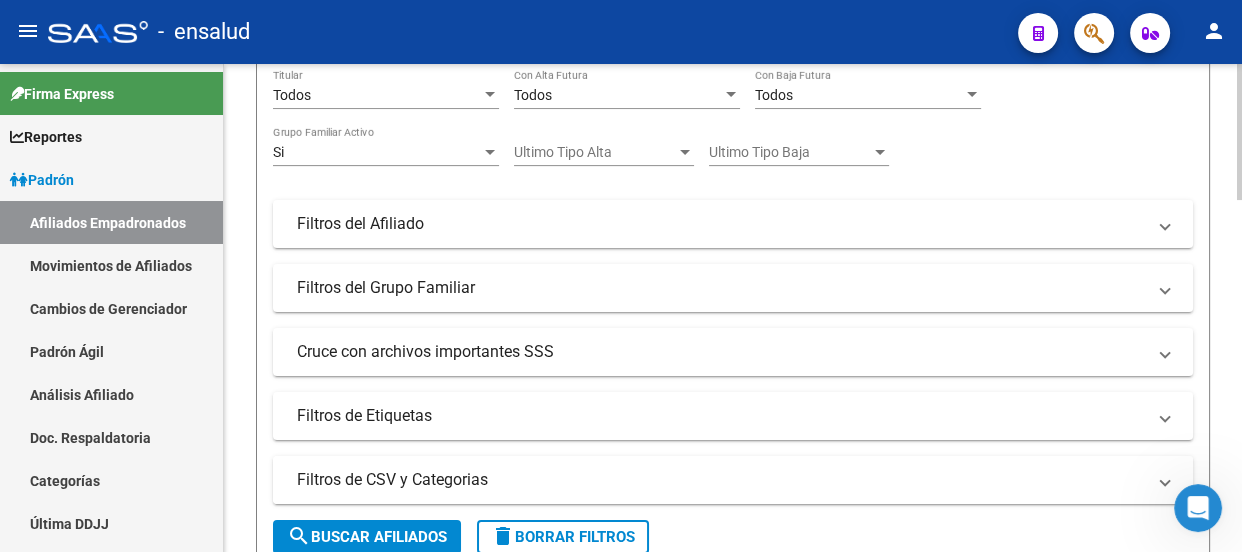 drag, startPoint x: 385, startPoint y: 535, endPoint x: 413, endPoint y: 498, distance: 46.400433 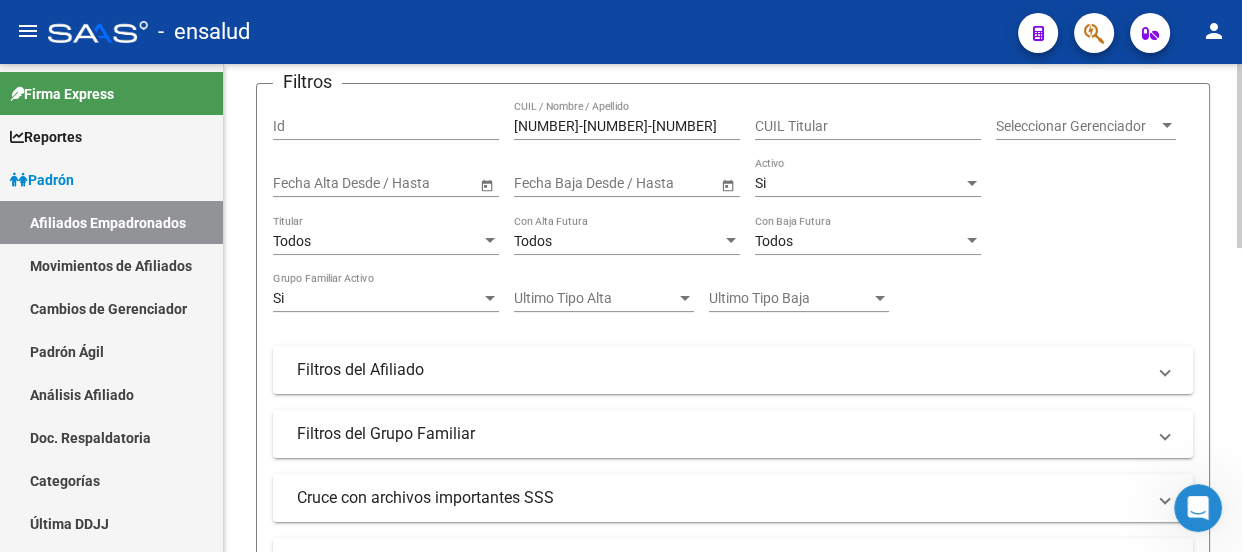 scroll, scrollTop: 272, scrollLeft: 0, axis: vertical 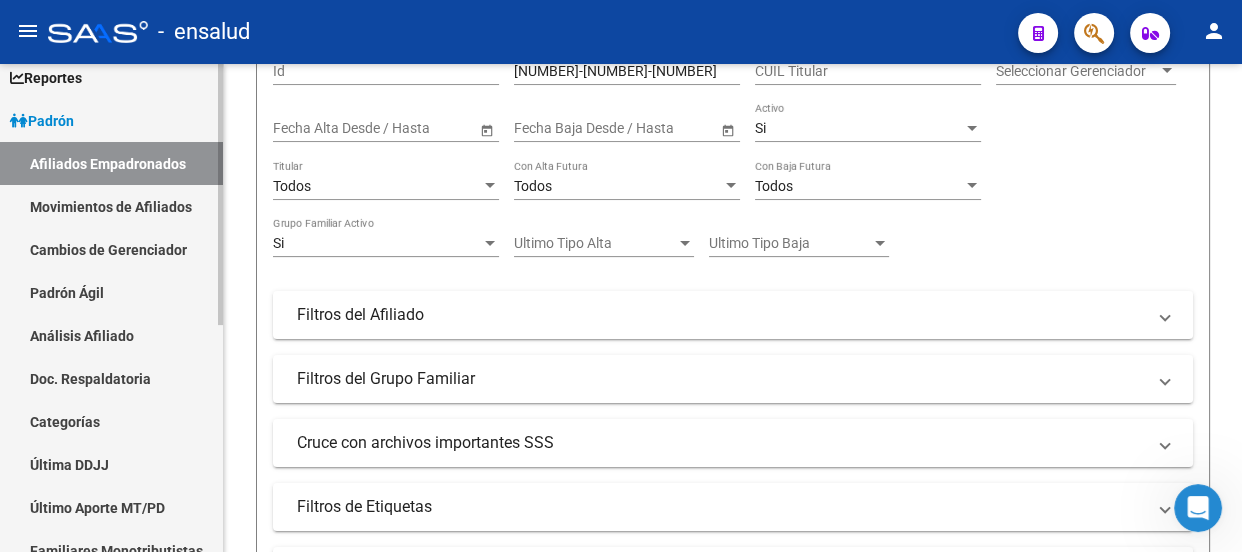 click on "Padrón" at bounding box center [111, 120] 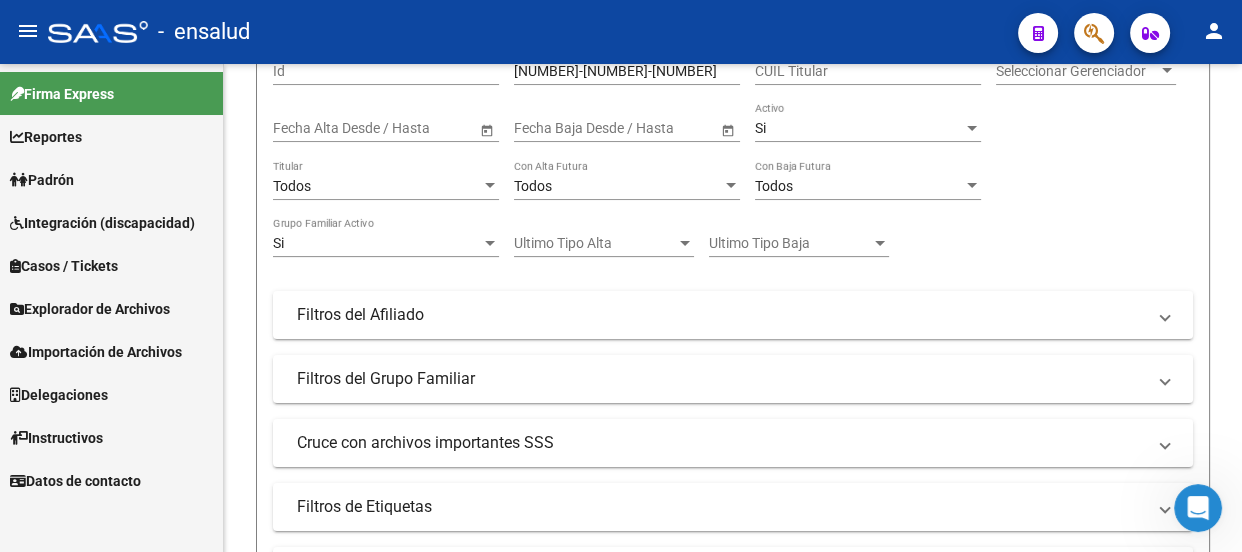 scroll, scrollTop: 0, scrollLeft: 0, axis: both 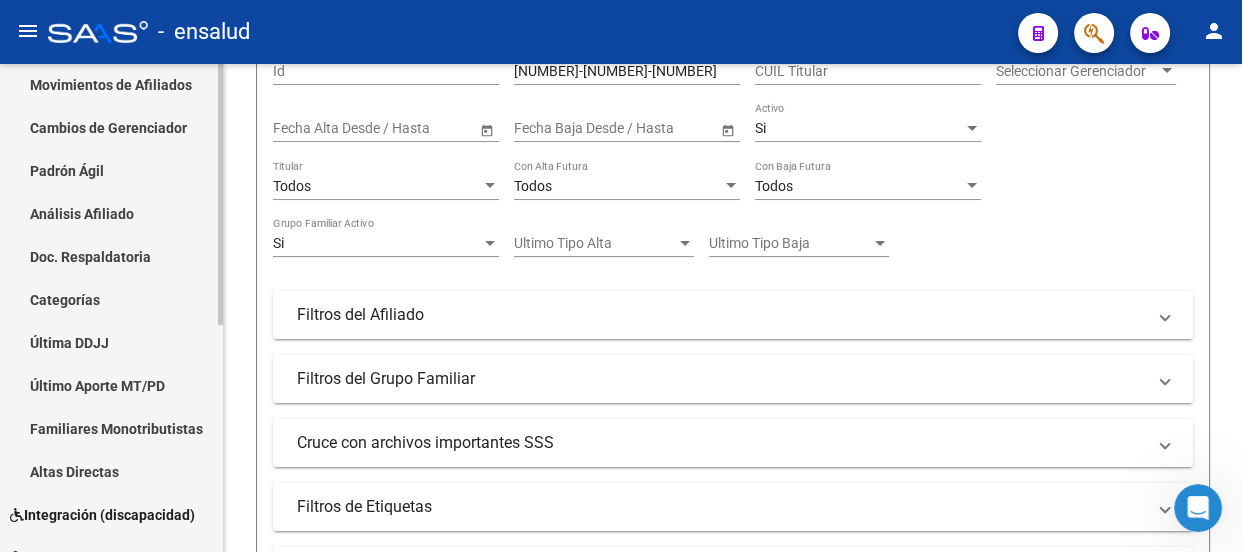 click on "Última DDJJ" at bounding box center (111, 342) 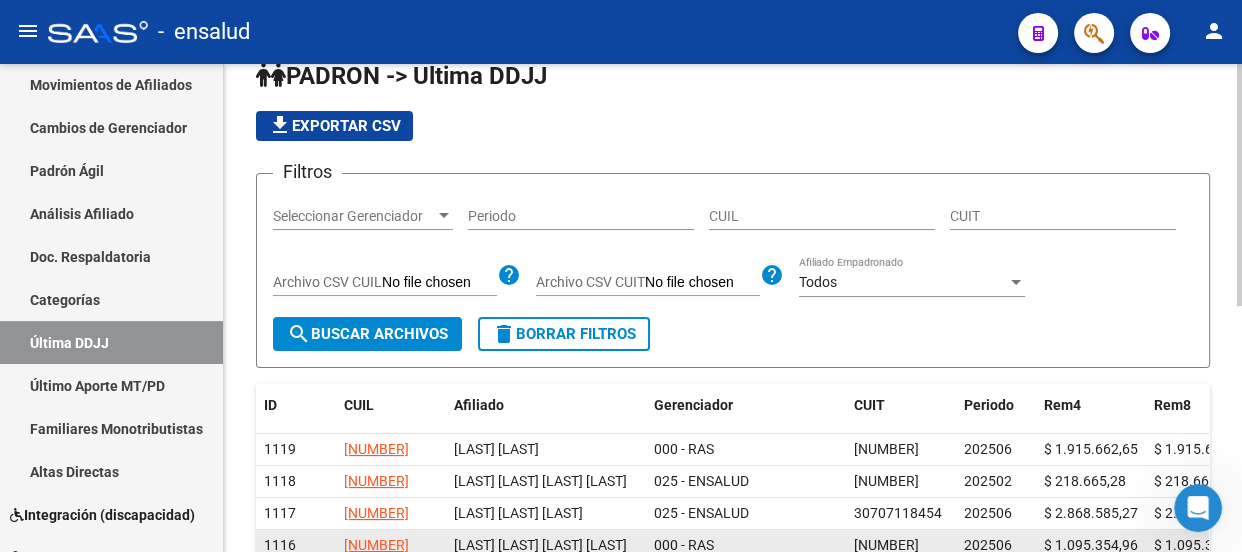 scroll, scrollTop: 272, scrollLeft: 0, axis: vertical 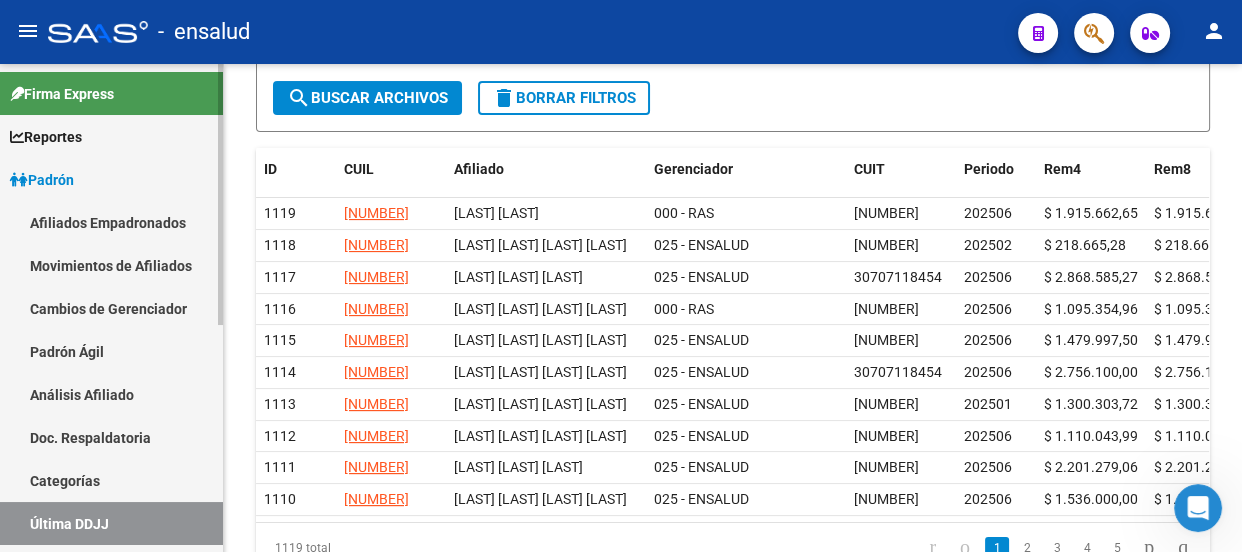 click on "Padrón" at bounding box center [42, 180] 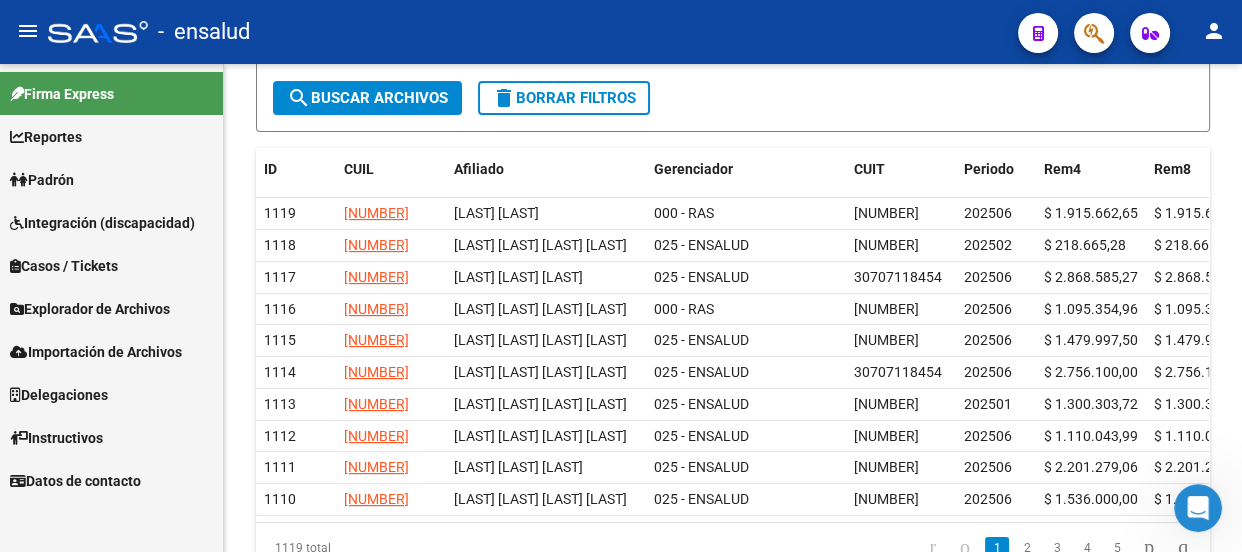 click on "Padrón" at bounding box center (111, 179) 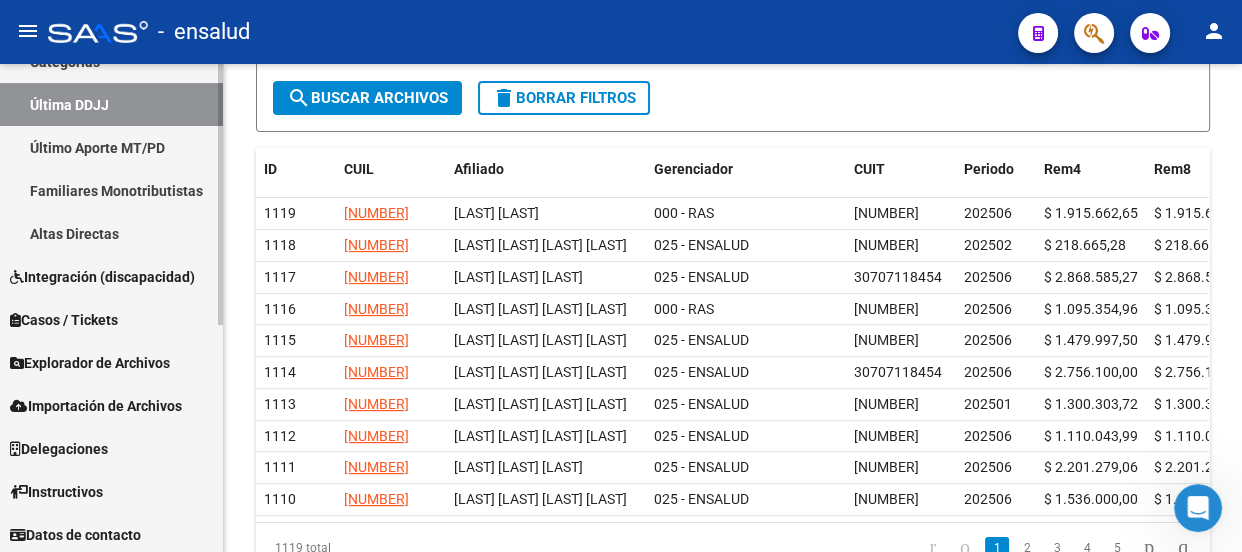 scroll, scrollTop: 422, scrollLeft: 0, axis: vertical 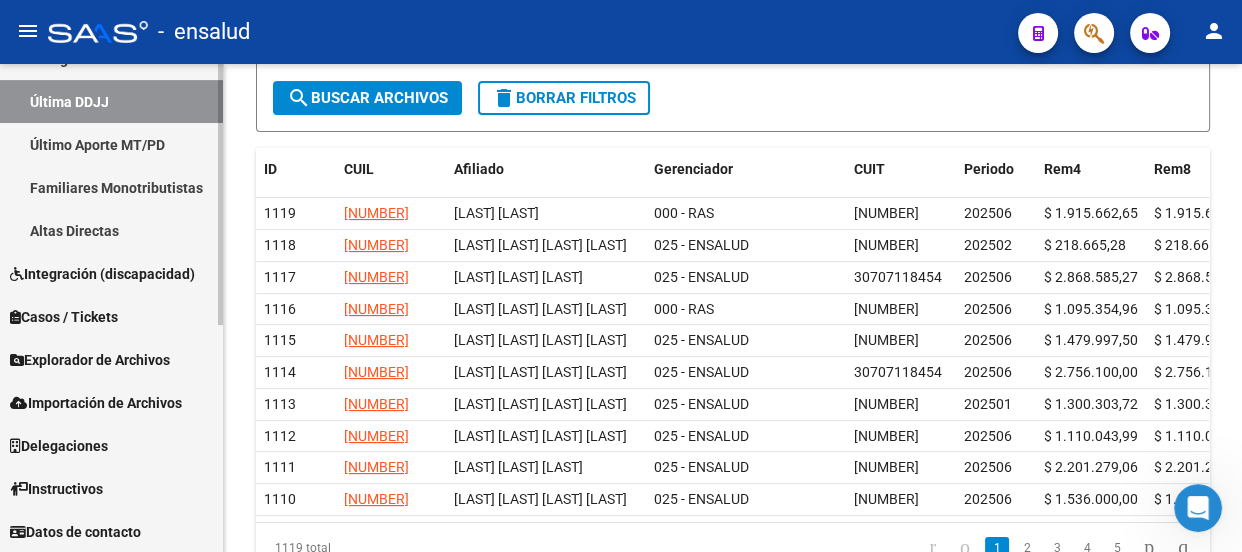 click on "Última DDJJ" at bounding box center [111, 101] 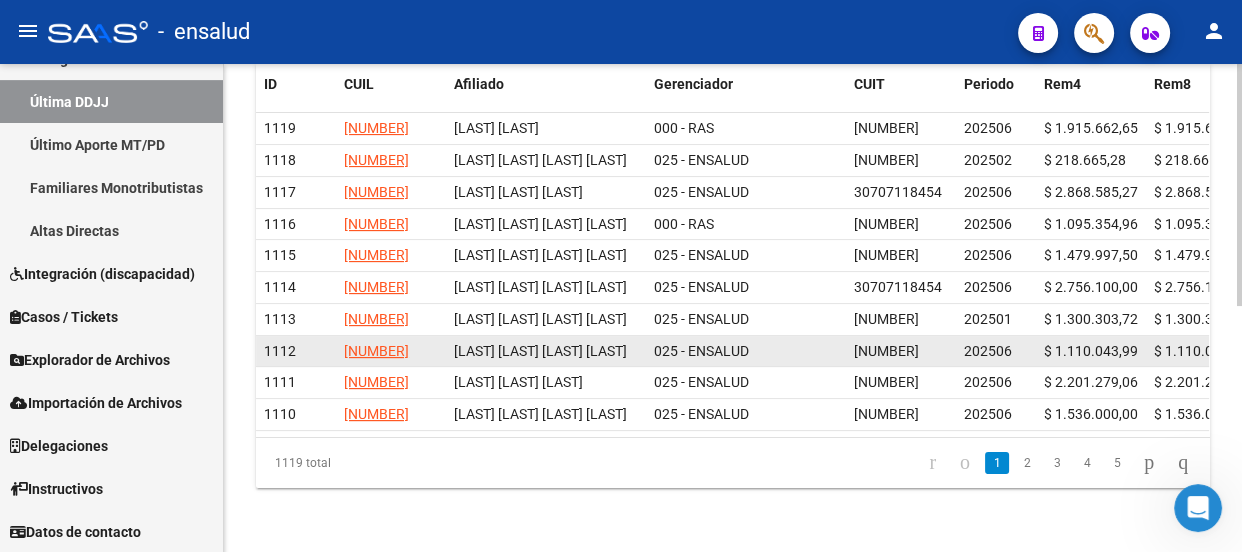 scroll, scrollTop: 497, scrollLeft: 0, axis: vertical 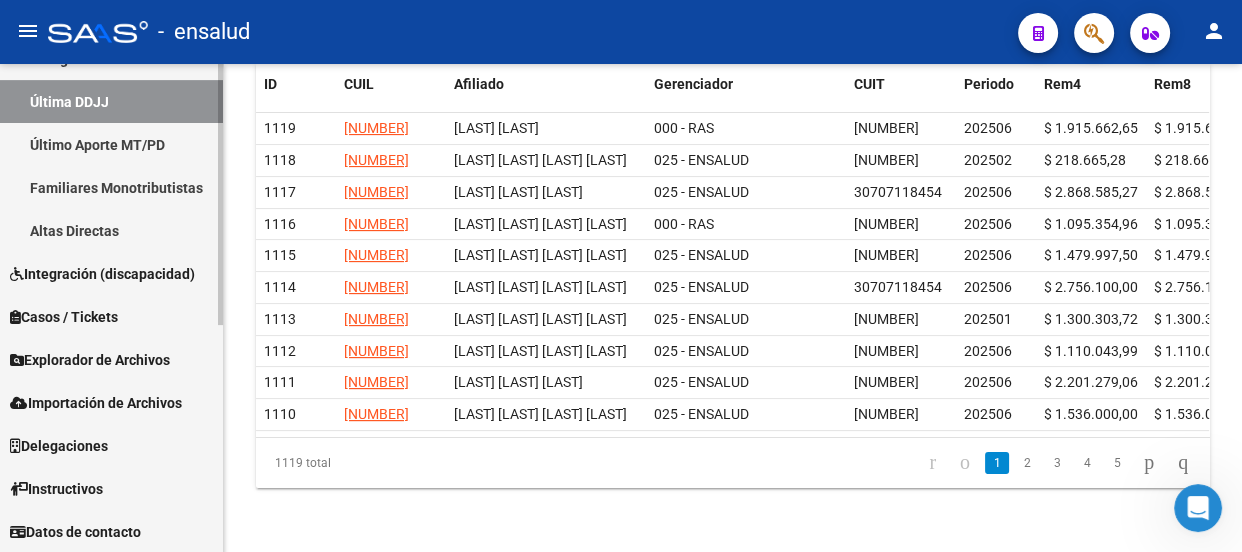 click on "Última DDJJ" at bounding box center [111, 101] 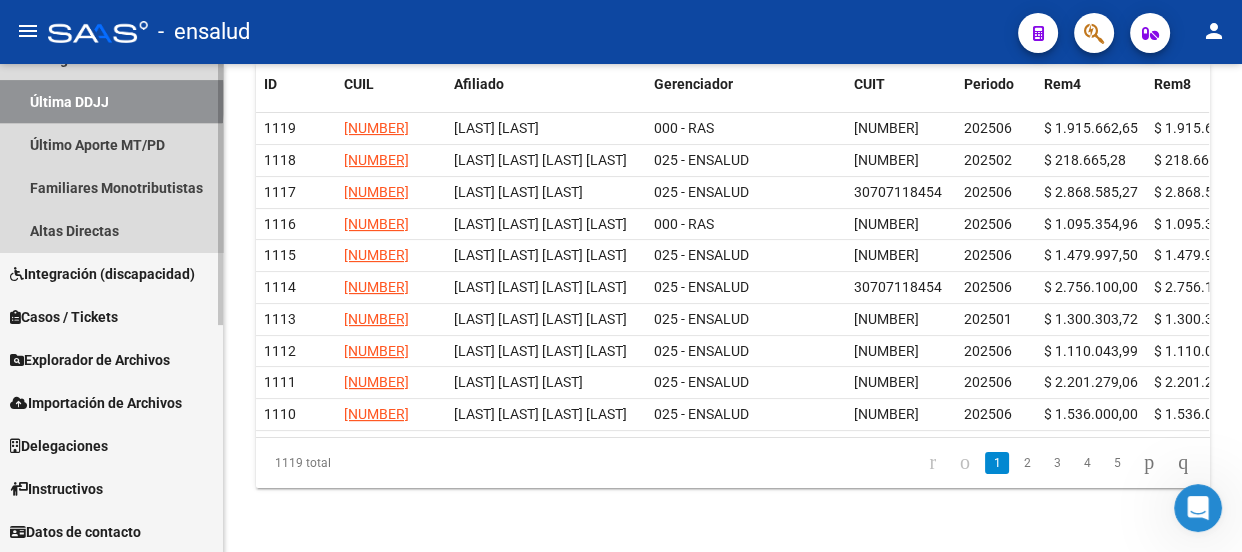 click on "Última DDJJ" at bounding box center [111, 101] 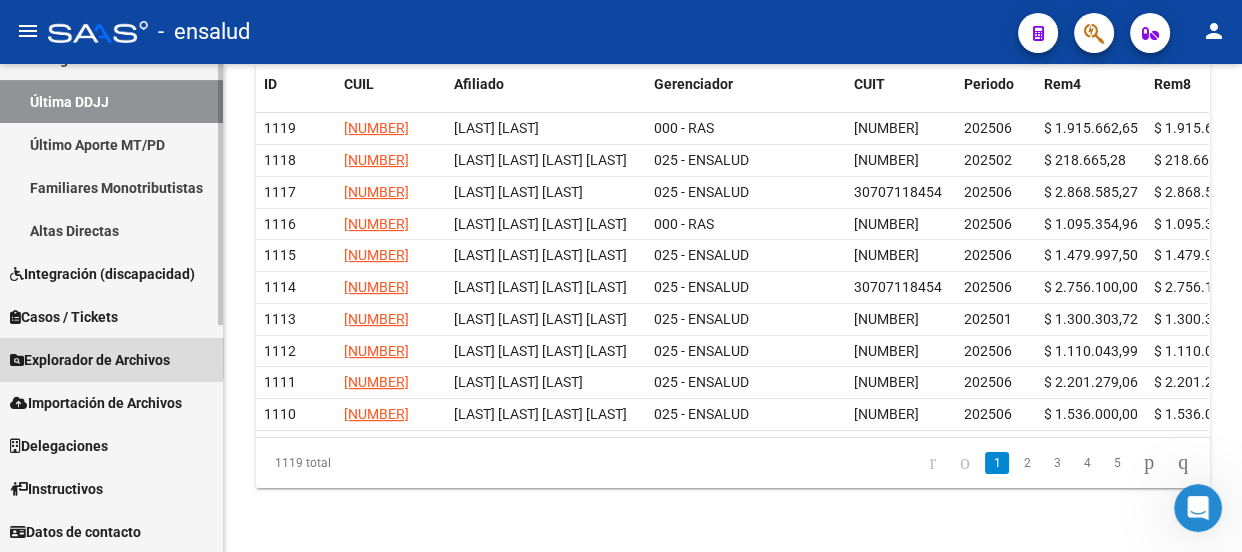 click on "Explorador de Archivos" at bounding box center (90, 360) 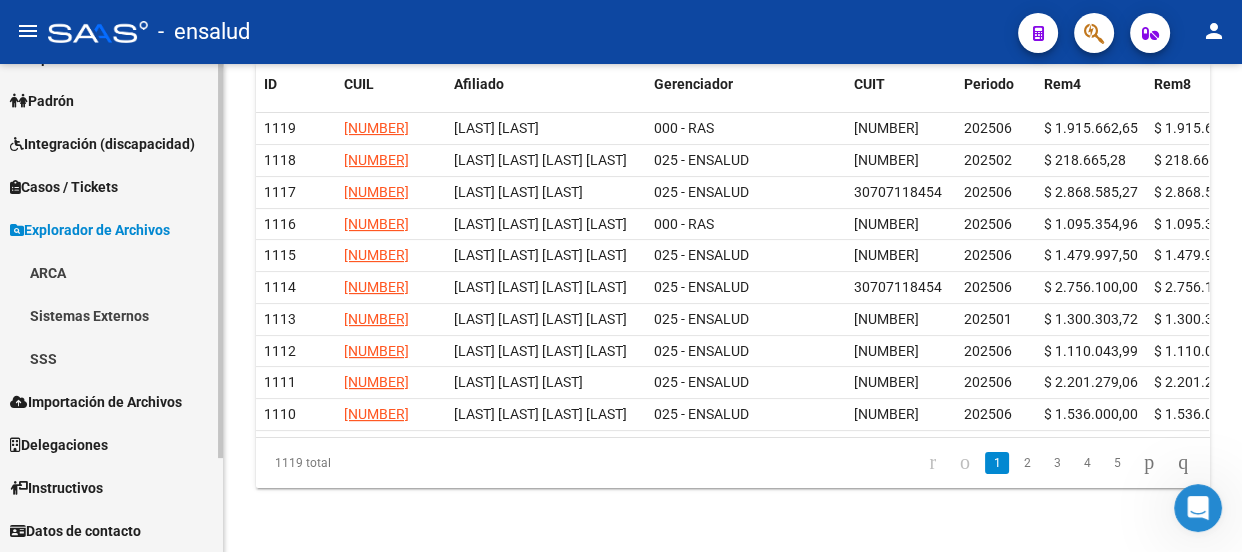 scroll, scrollTop: 79, scrollLeft: 0, axis: vertical 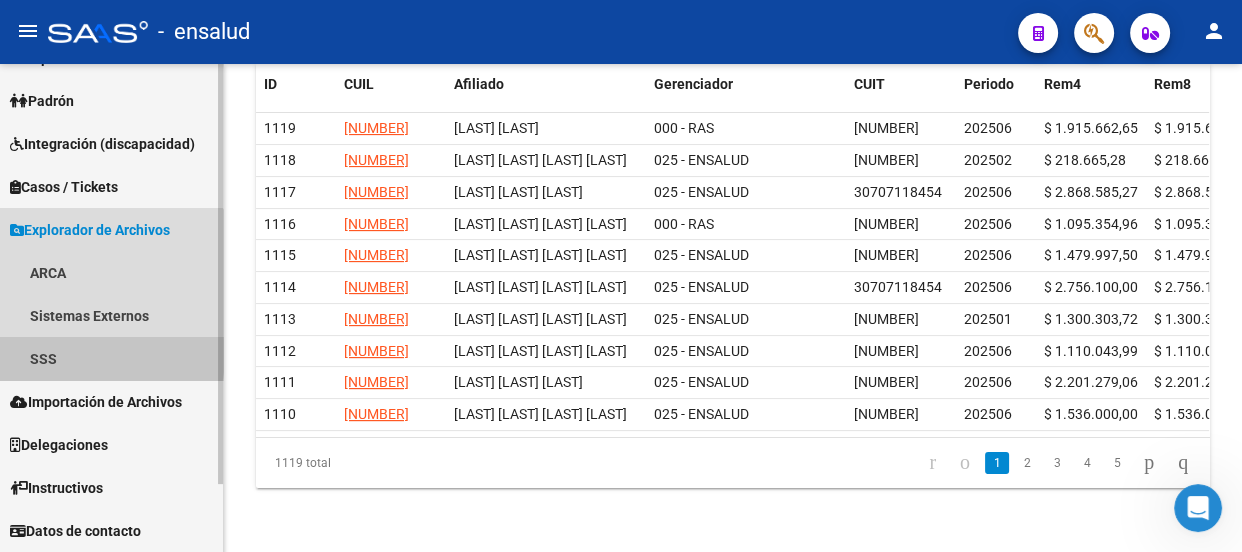 click on "SSS" at bounding box center (111, 358) 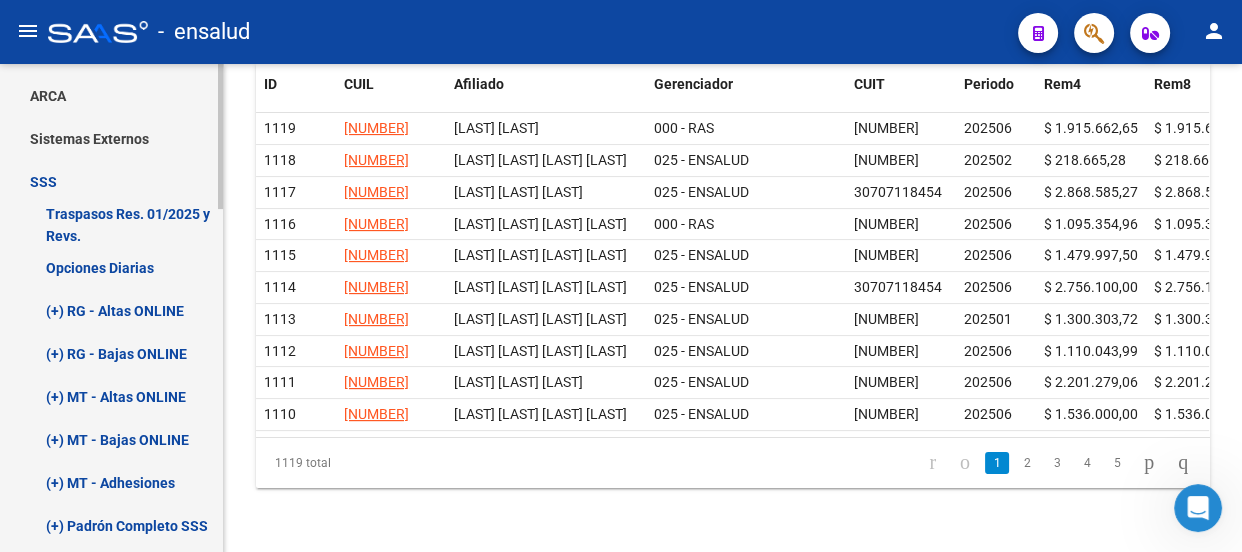 scroll, scrollTop: 260, scrollLeft: 0, axis: vertical 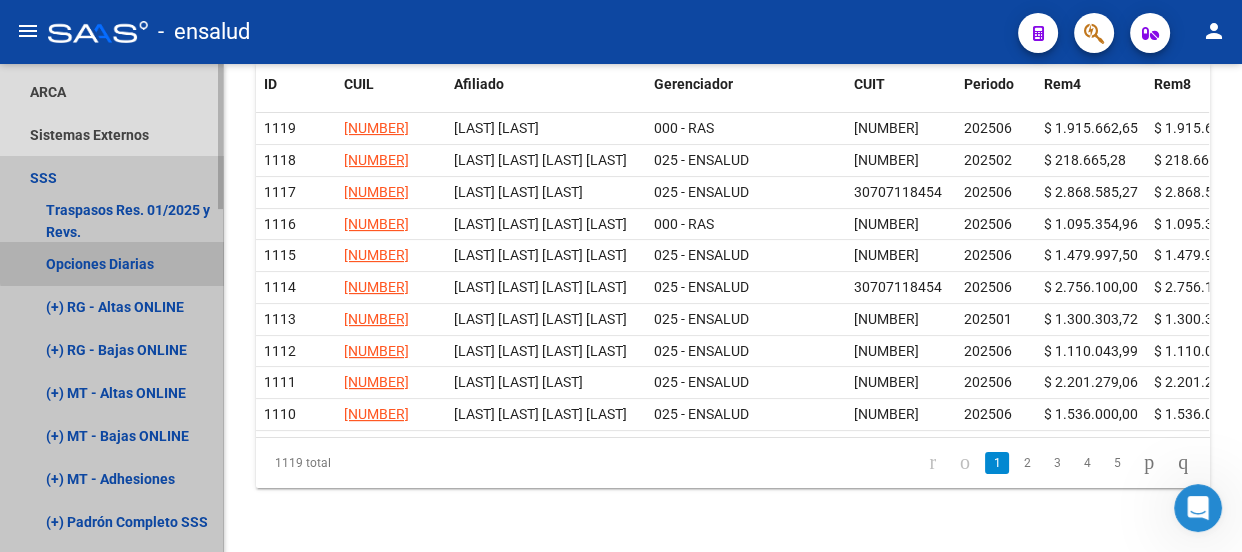 click on "Opciones Diarias" at bounding box center (111, 263) 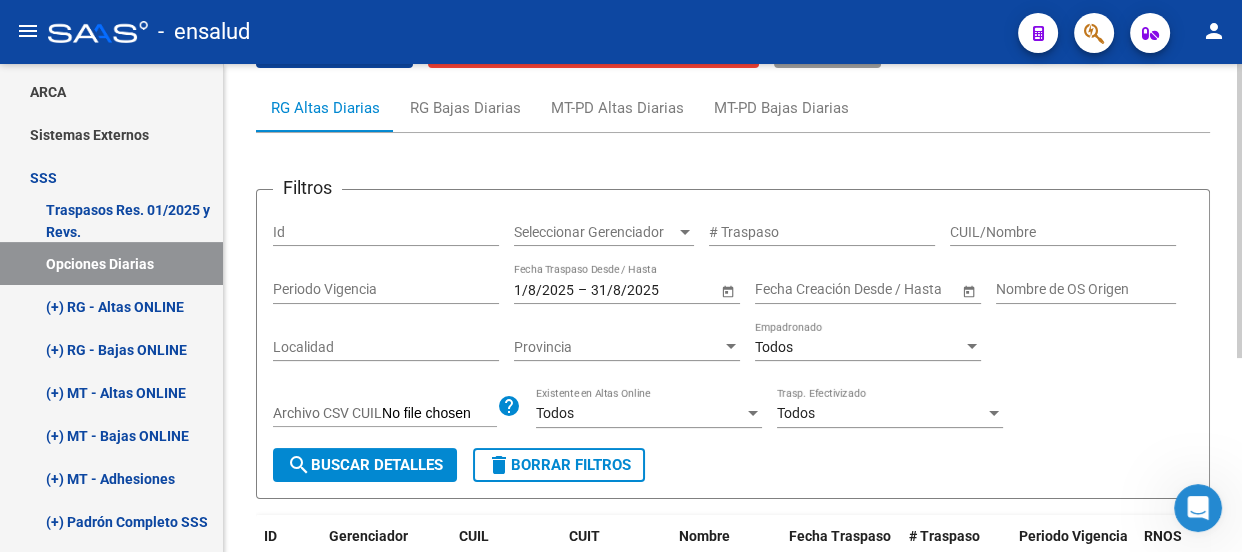 scroll, scrollTop: 138, scrollLeft: 0, axis: vertical 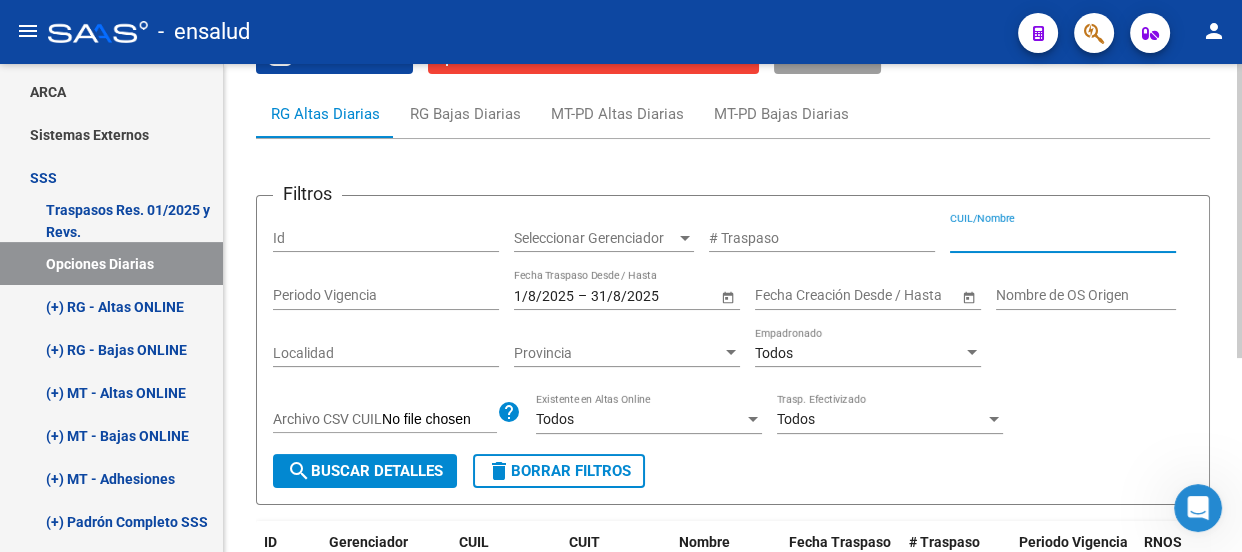 click on "CUIL/Nombre" at bounding box center (1063, 238) 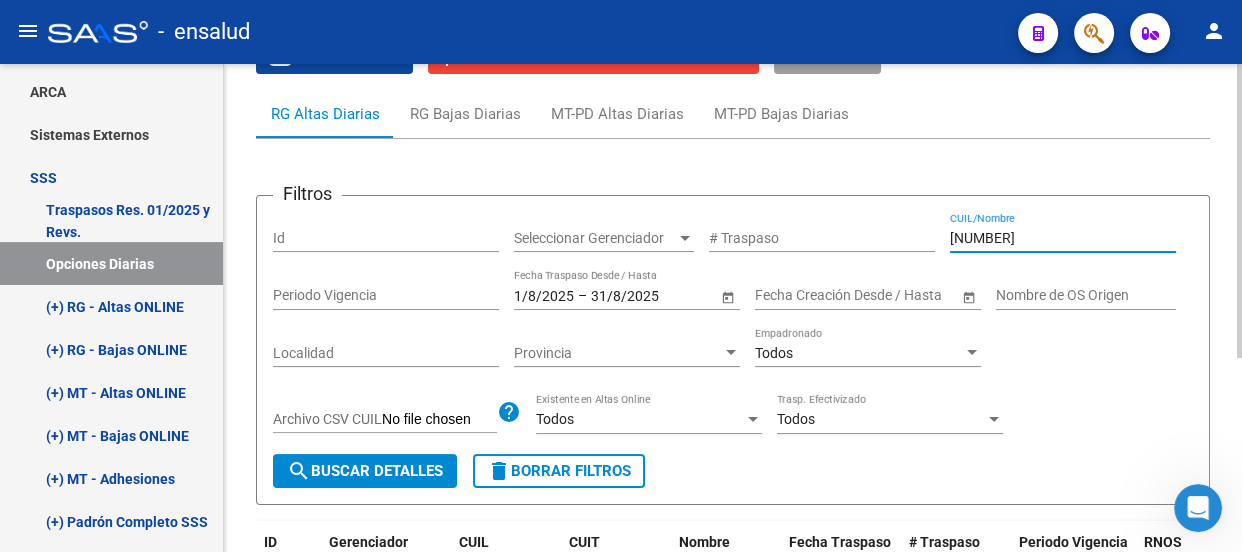 type on "[NUMBER]" 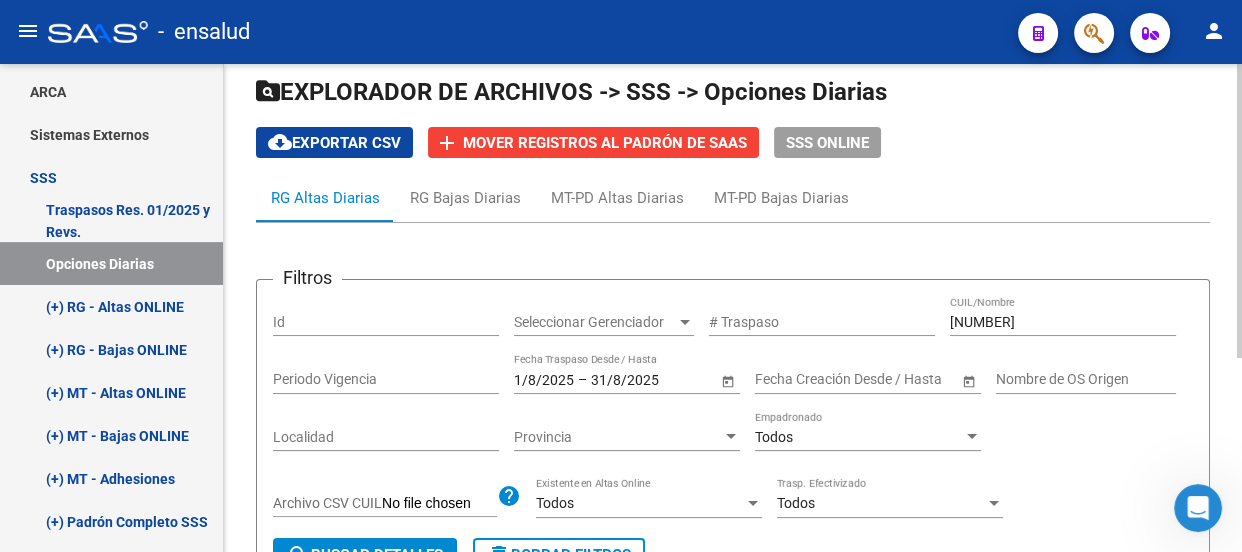 scroll, scrollTop: 48, scrollLeft: 0, axis: vertical 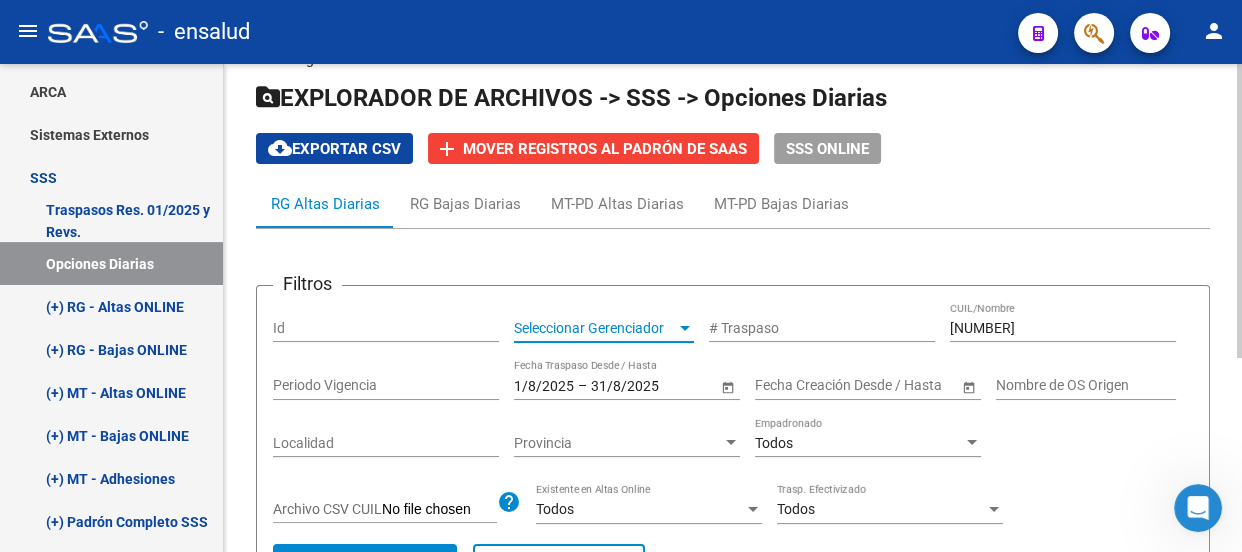 click on "Seleccionar Gerenciador" at bounding box center (595, 328) 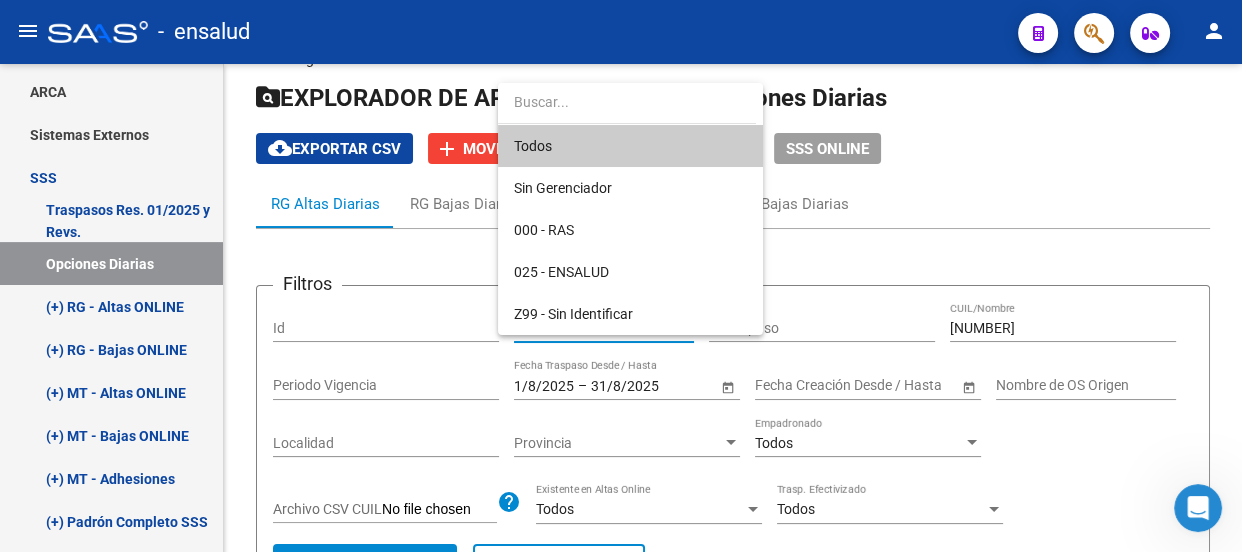 click on "Todos" at bounding box center (630, 146) 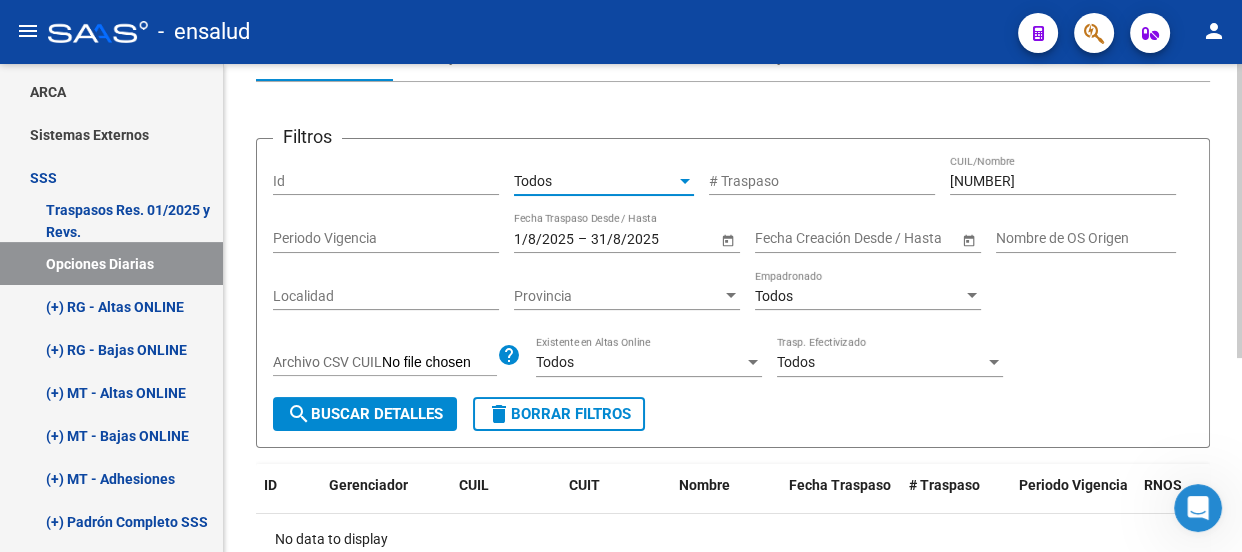 scroll, scrollTop: 230, scrollLeft: 0, axis: vertical 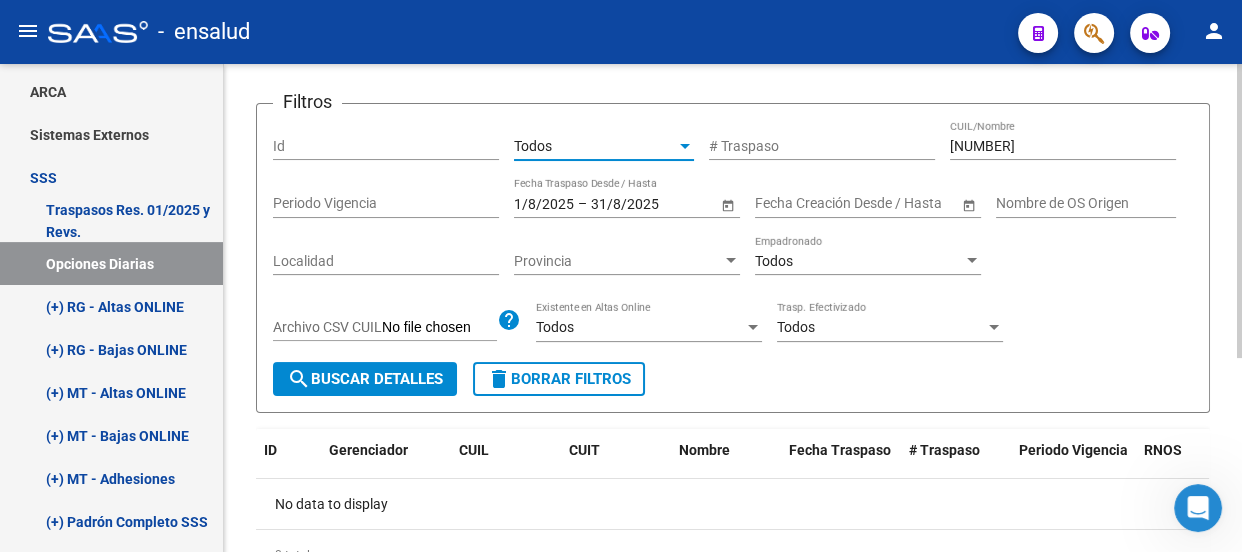 click on "search  Buscar Detalles" at bounding box center (365, 379) 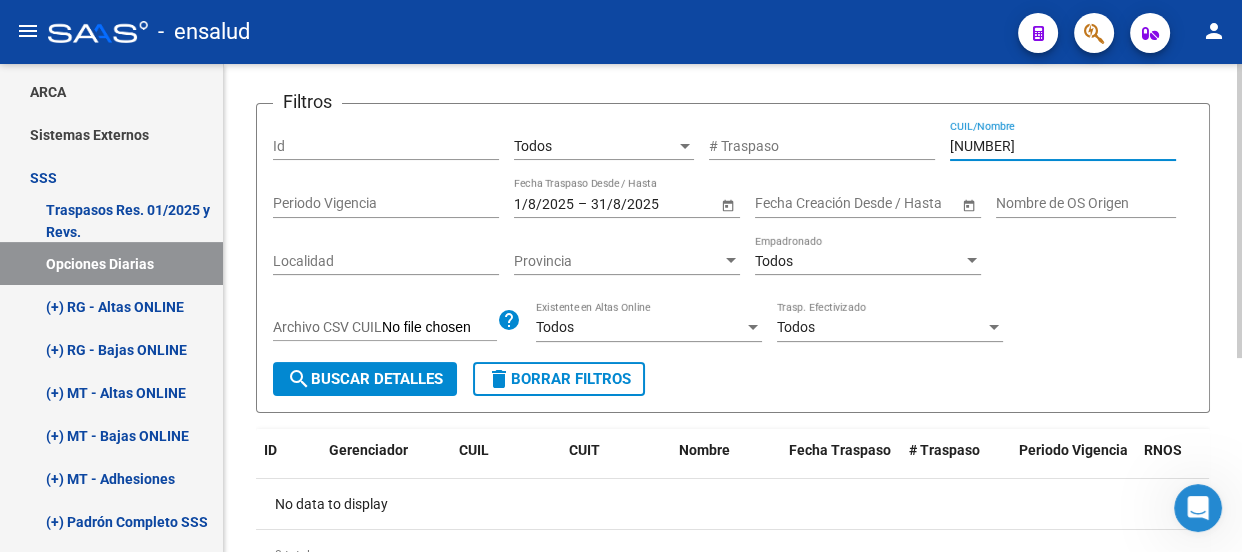 type on "7189" 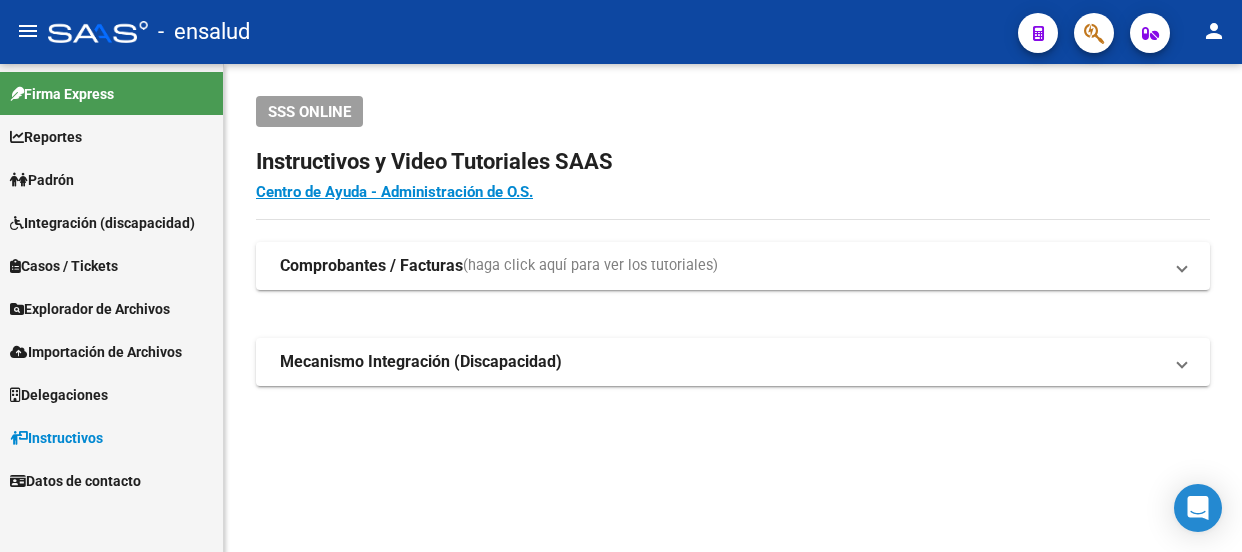 scroll, scrollTop: 0, scrollLeft: 0, axis: both 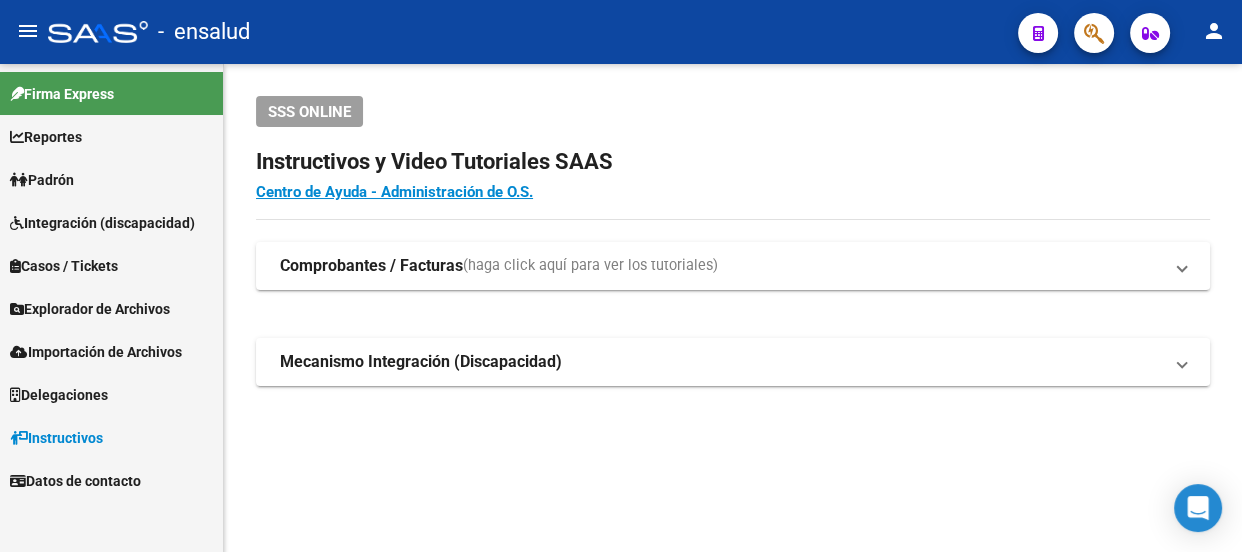 click on "Padrón" at bounding box center [111, 179] 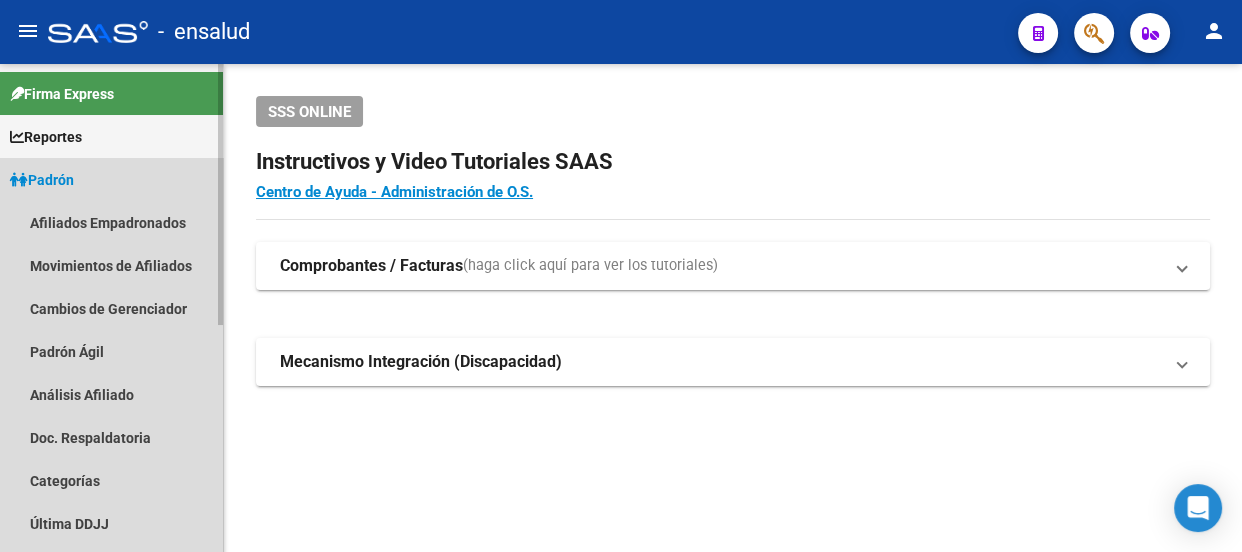 click on "Padrón" at bounding box center (42, 180) 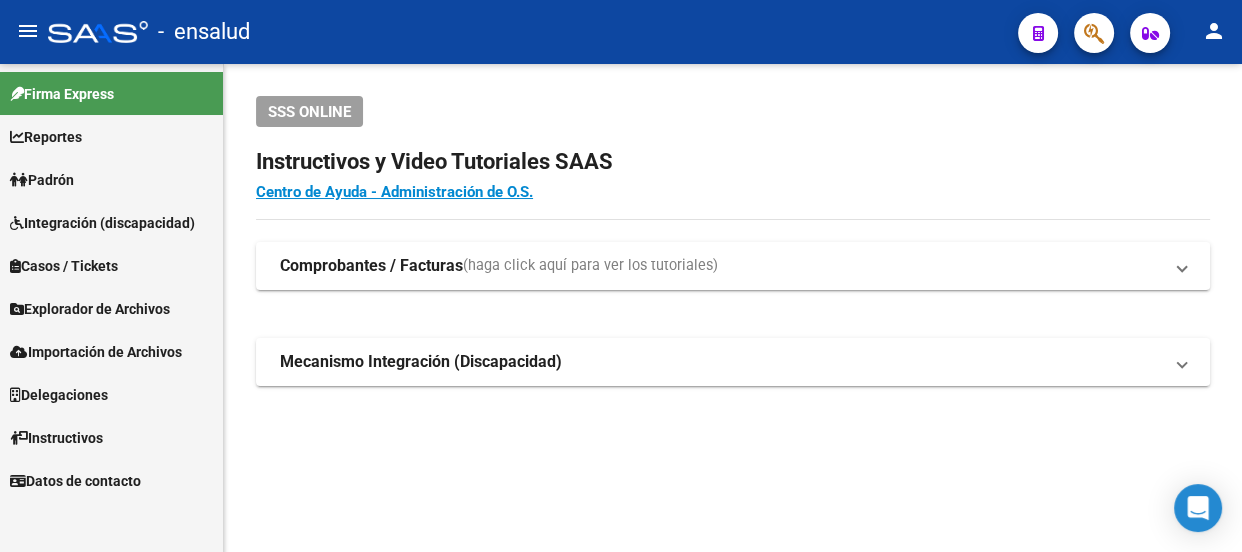 click on "Padrón" at bounding box center (42, 180) 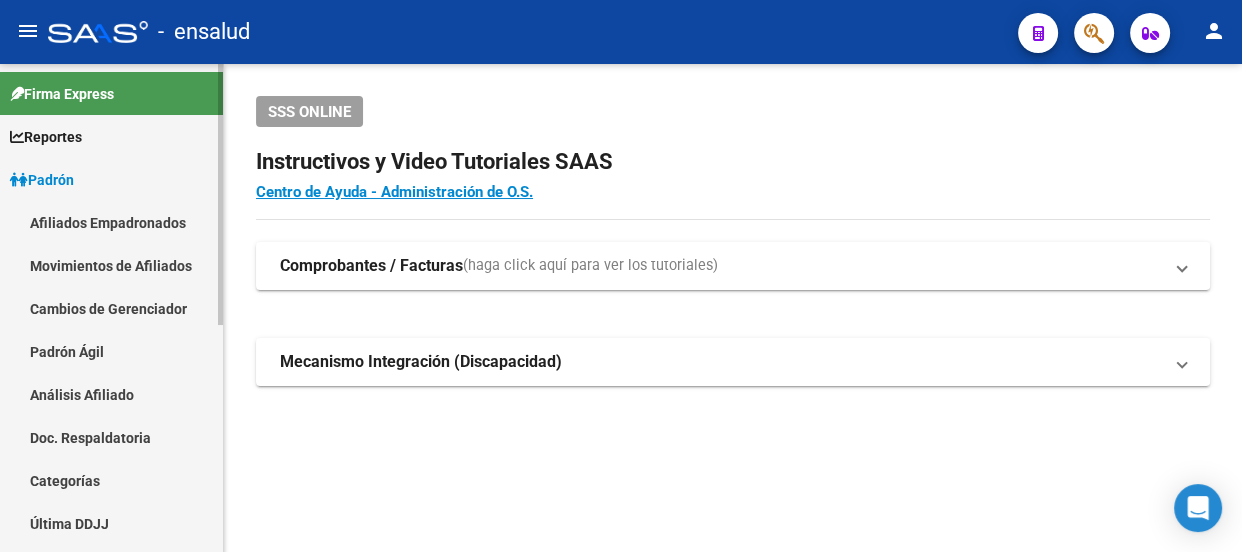 click on "Padrón Ágil" at bounding box center (111, 351) 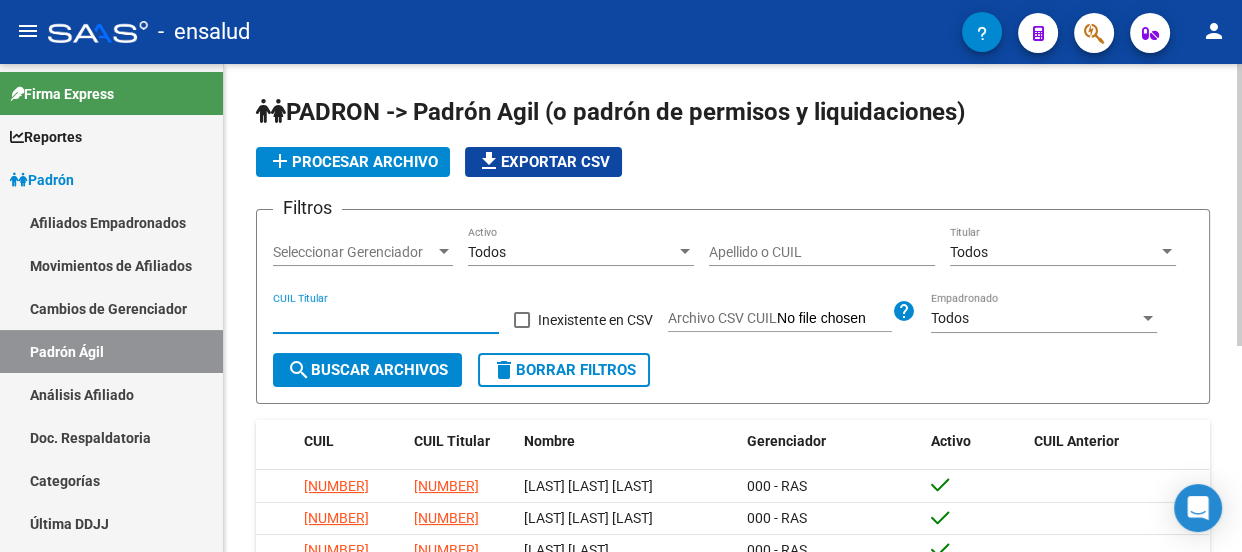 click on "CUIL Titular" at bounding box center [386, 318] 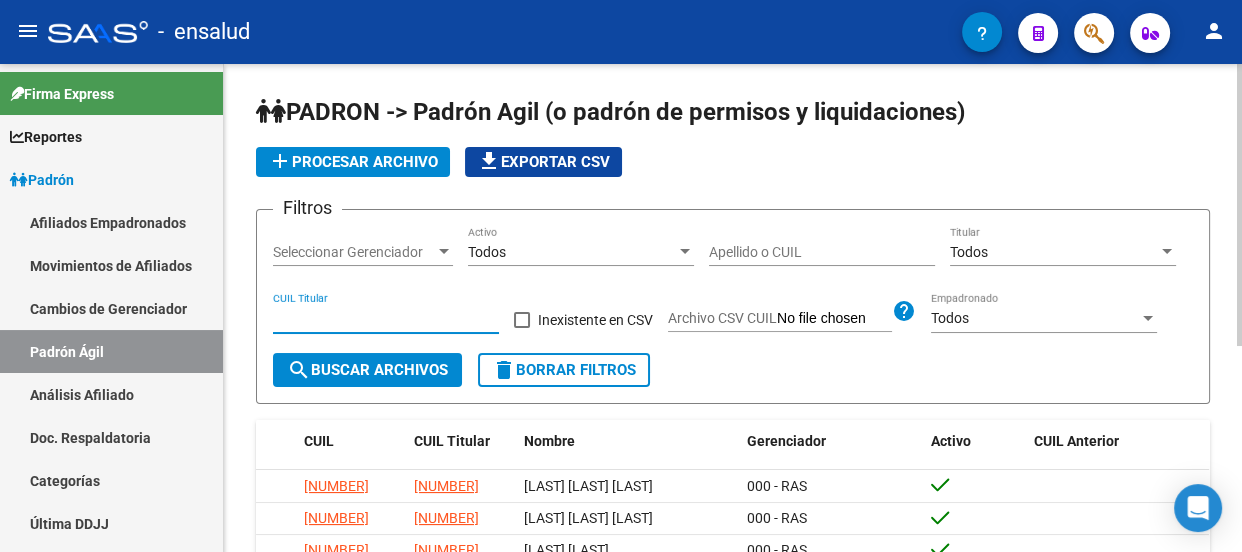 paste on "[NUMBER]" 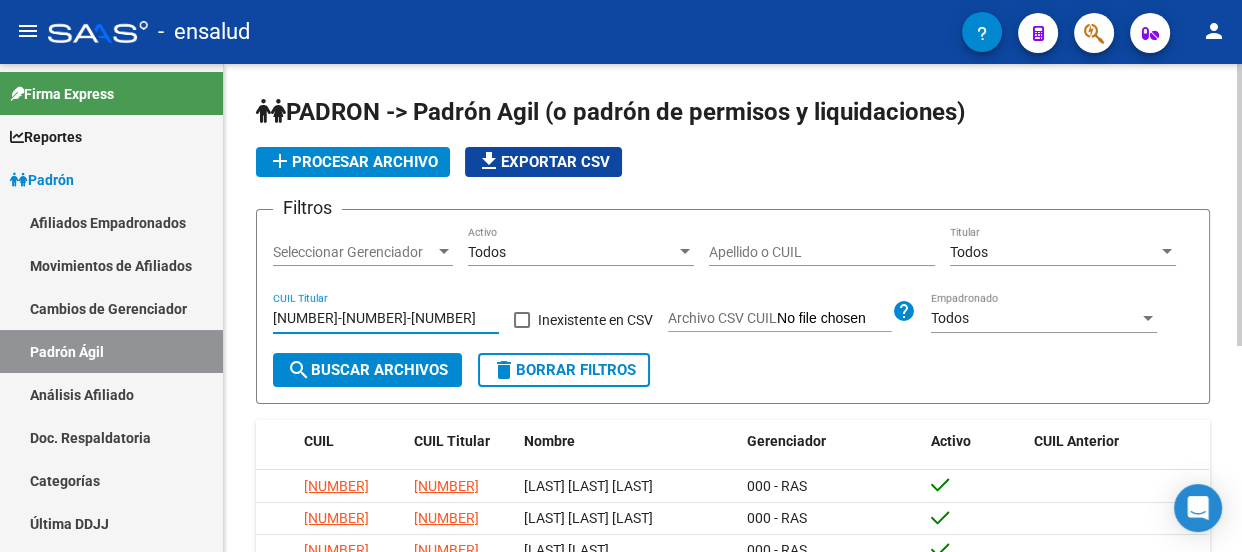 type on "[NUMBER]" 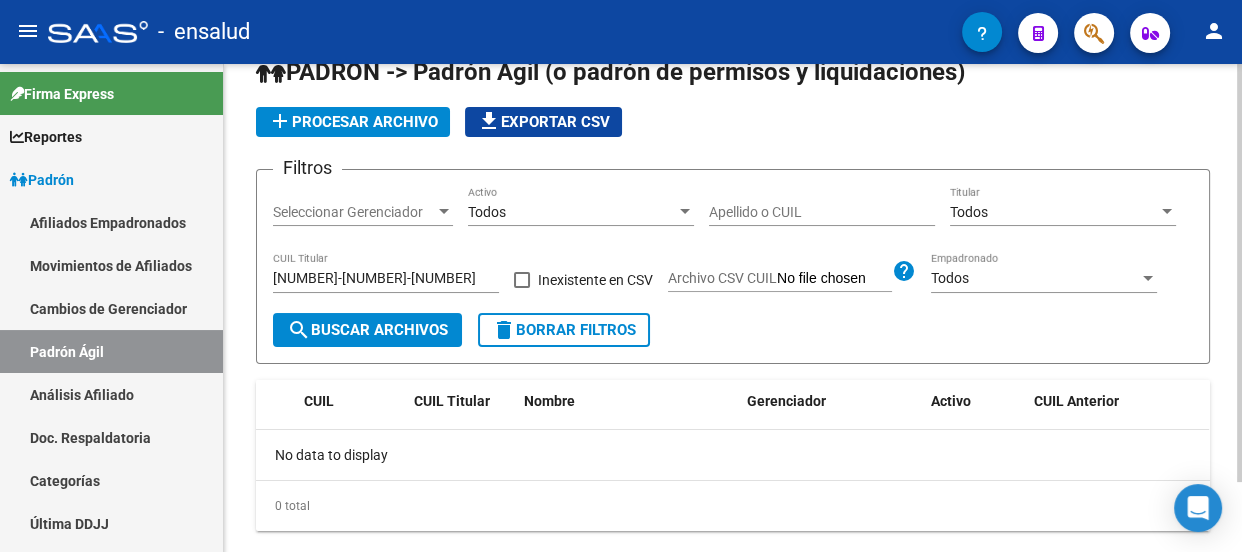 scroll, scrollTop: 0, scrollLeft: 0, axis: both 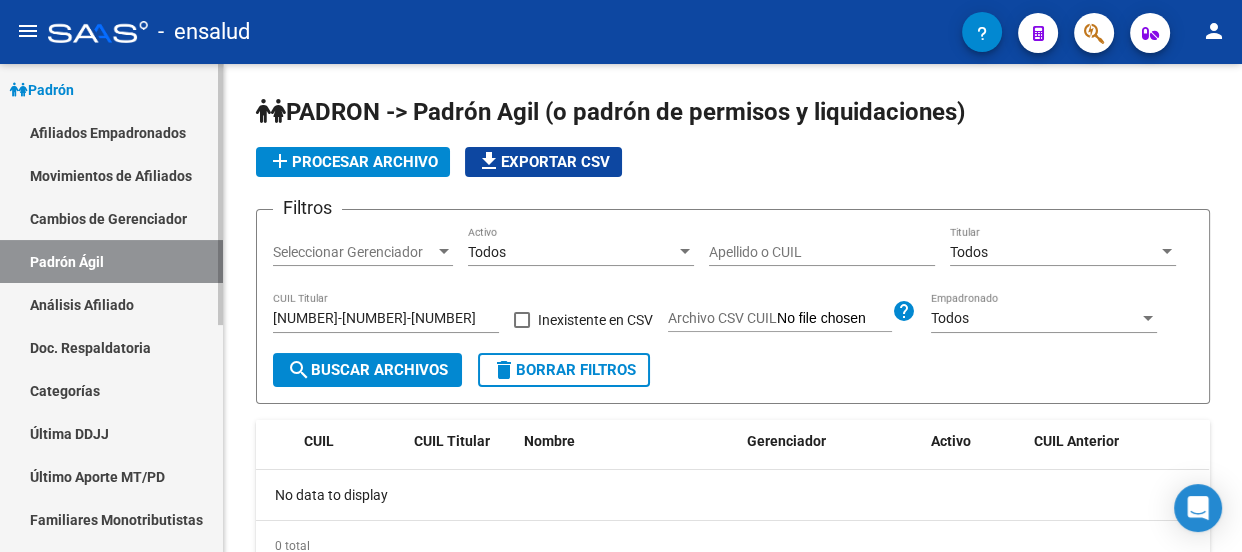 click on "Última DDJJ" at bounding box center [111, 433] 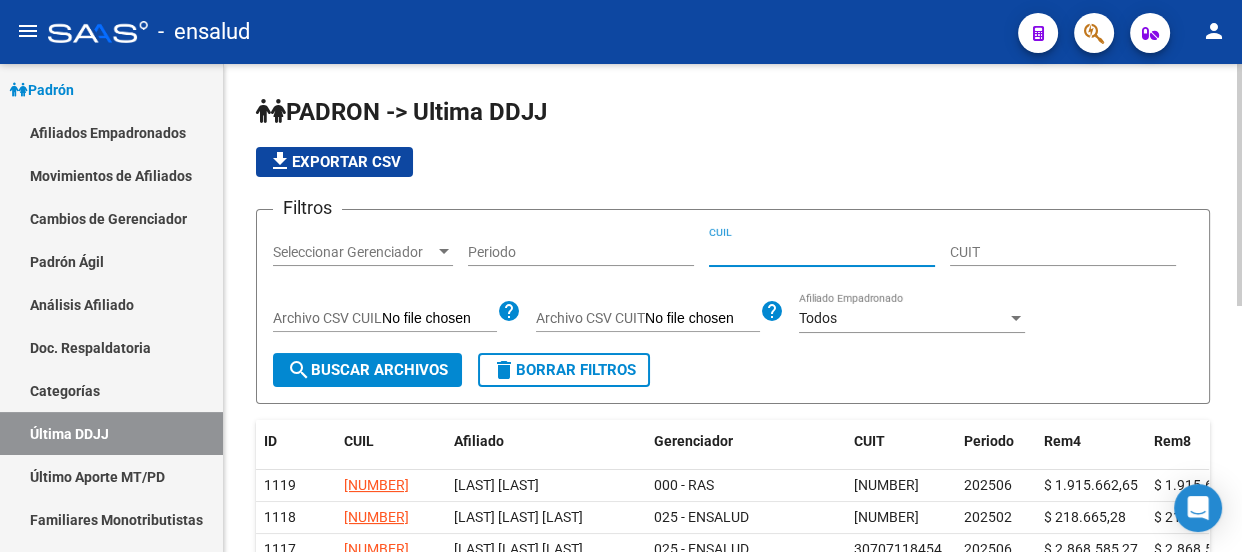 click on "CUIL" at bounding box center [822, 252] 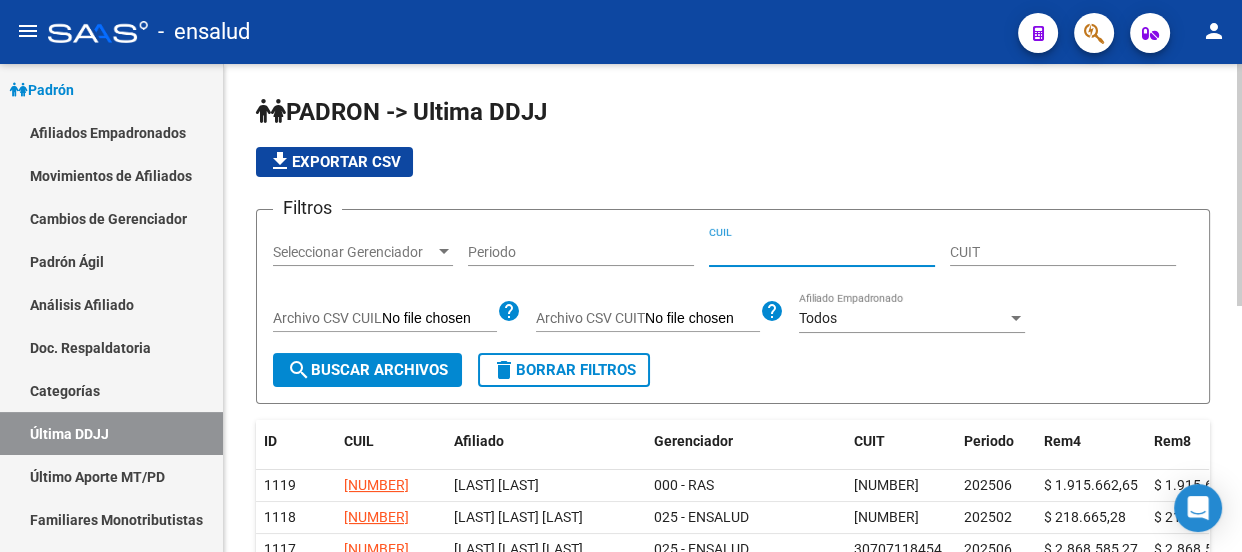 paste on "[NUMBER]" 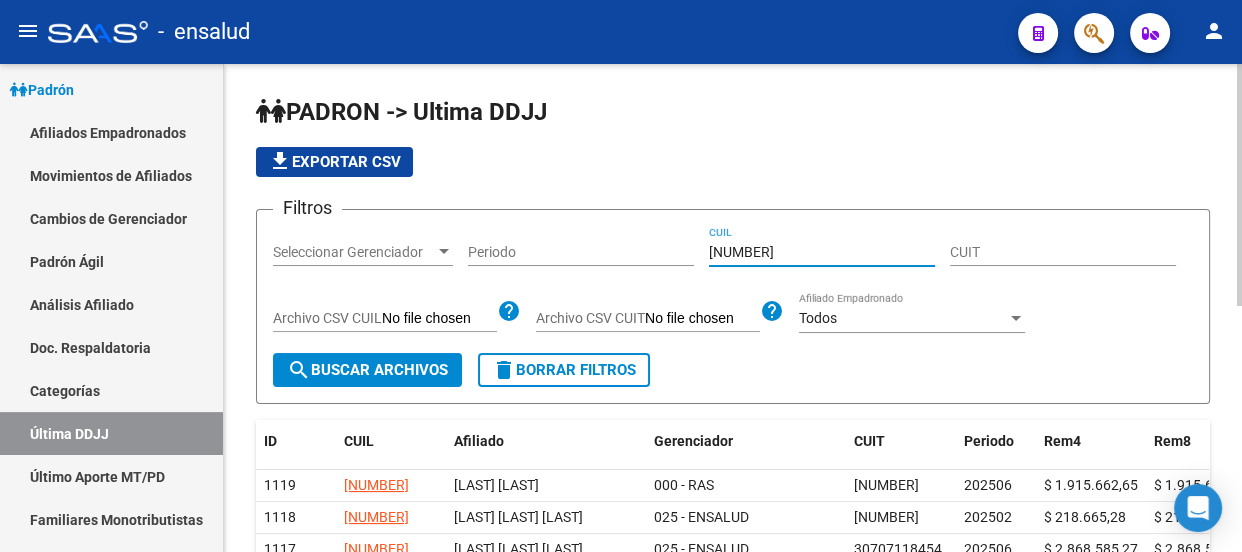 type on "[NUMBER]" 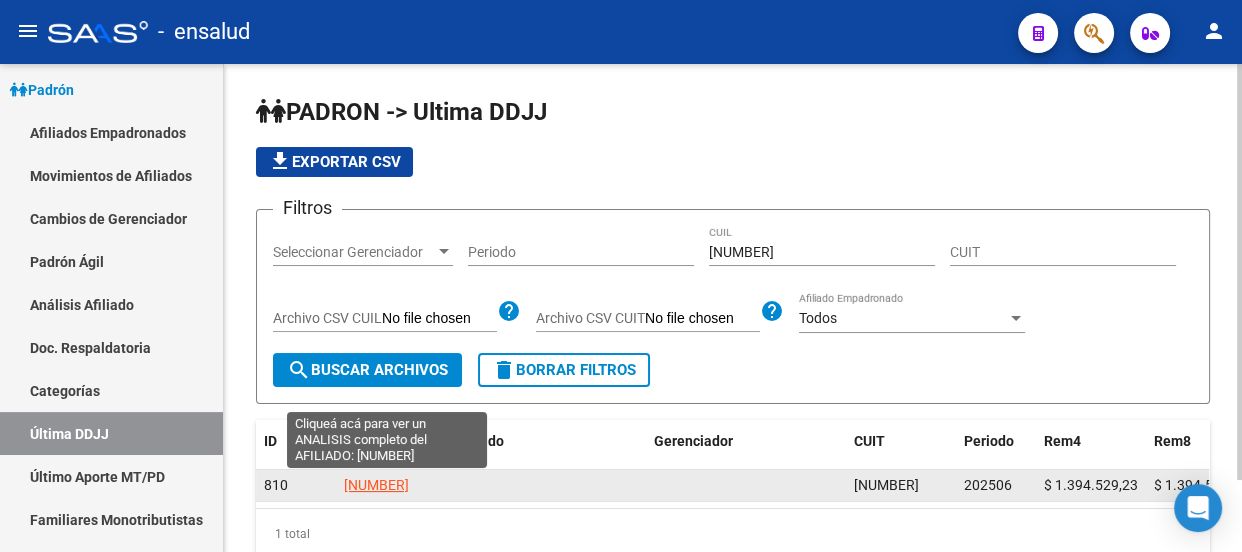 click on "[NUMBER]" 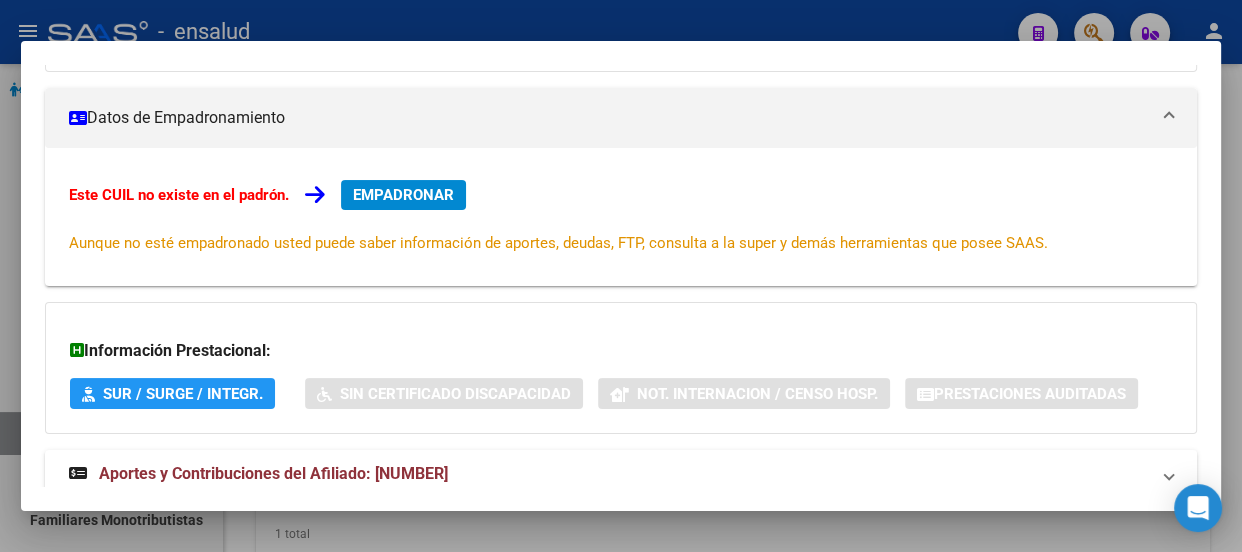 scroll, scrollTop: 310, scrollLeft: 0, axis: vertical 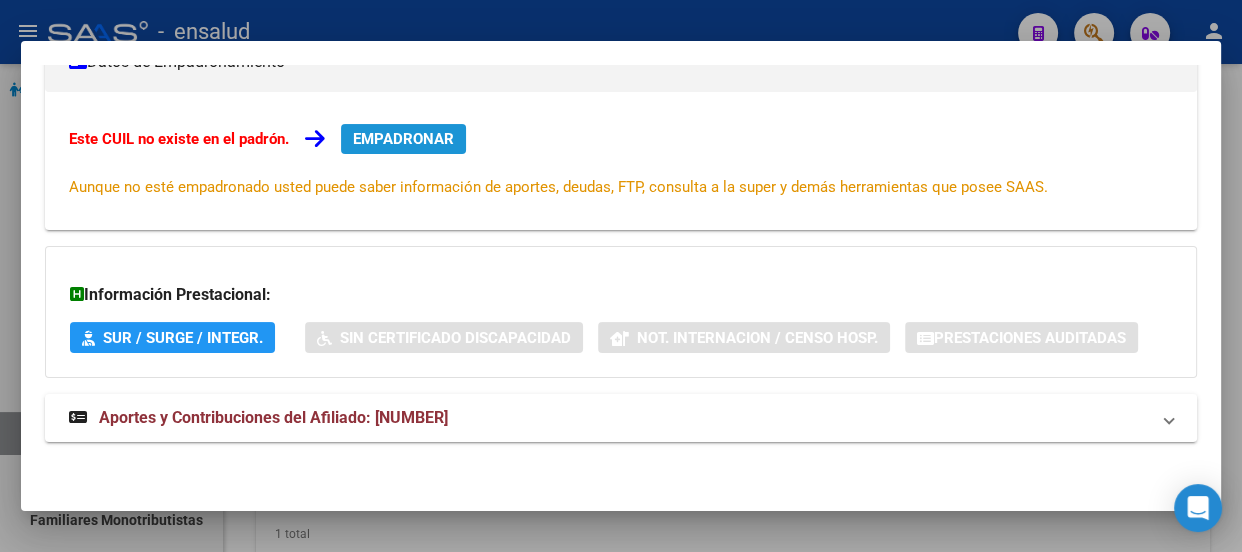 click on "EMPADRONAR" at bounding box center (403, 139) 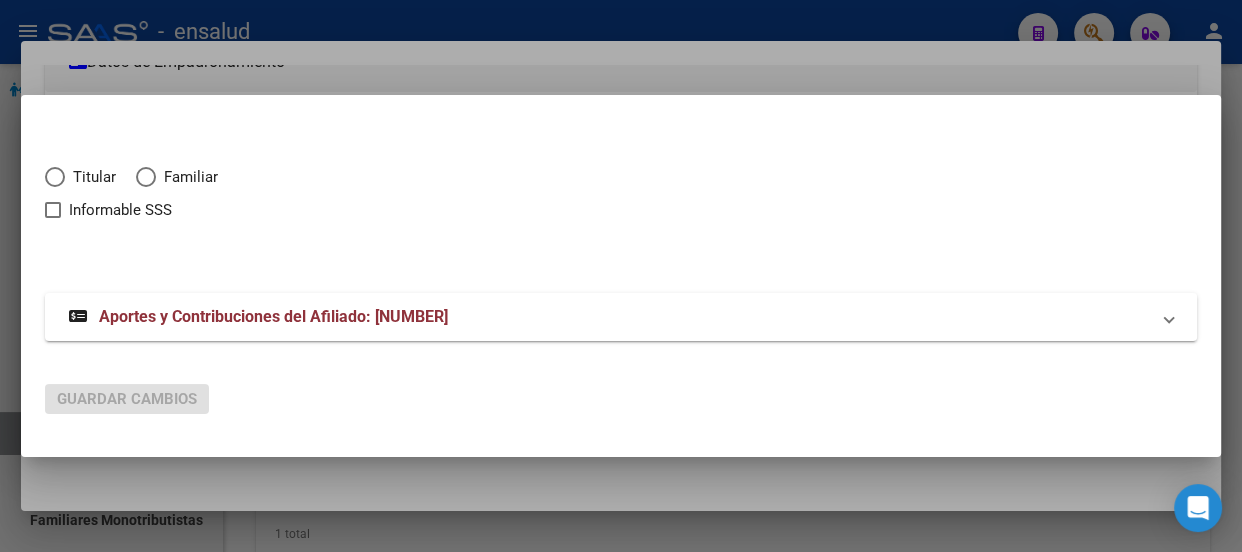 click at bounding box center (55, 177) 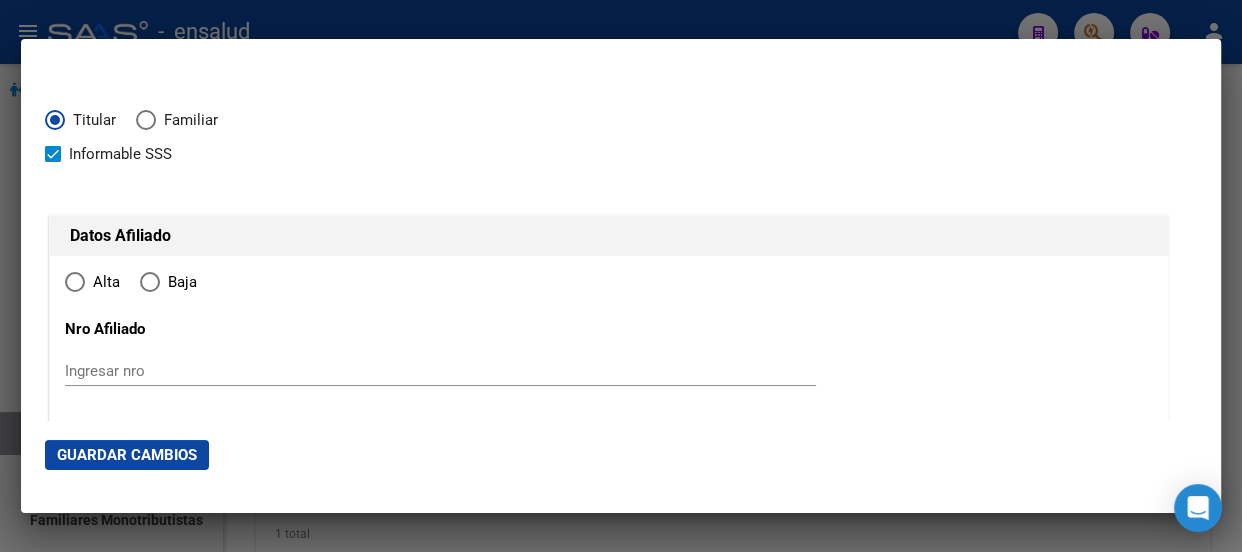 type on "[NUMBER]" 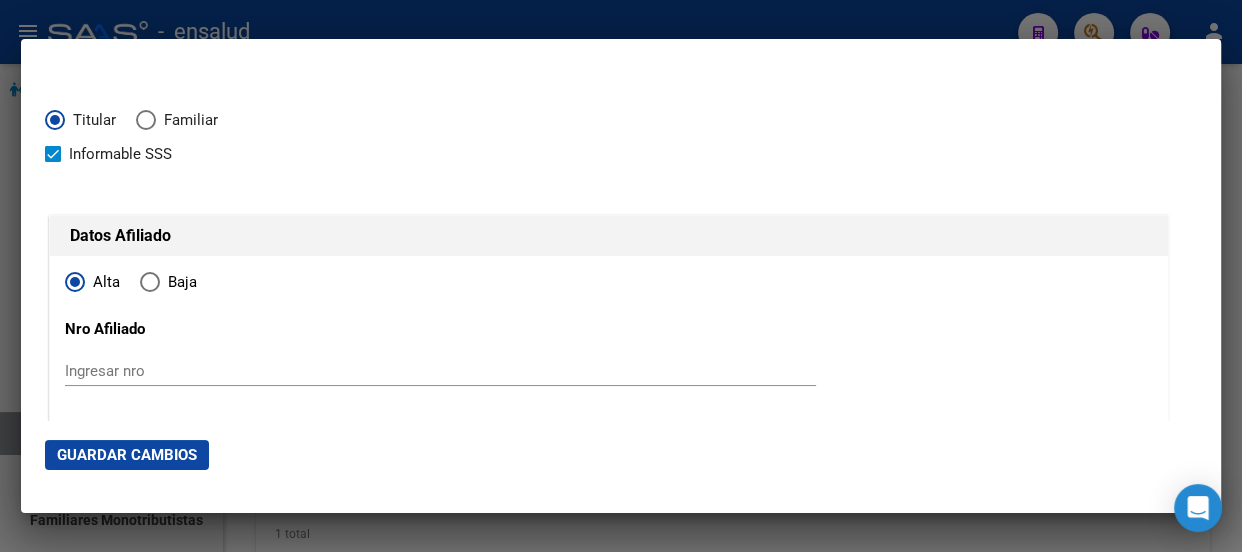 type on "[NUMBER]" 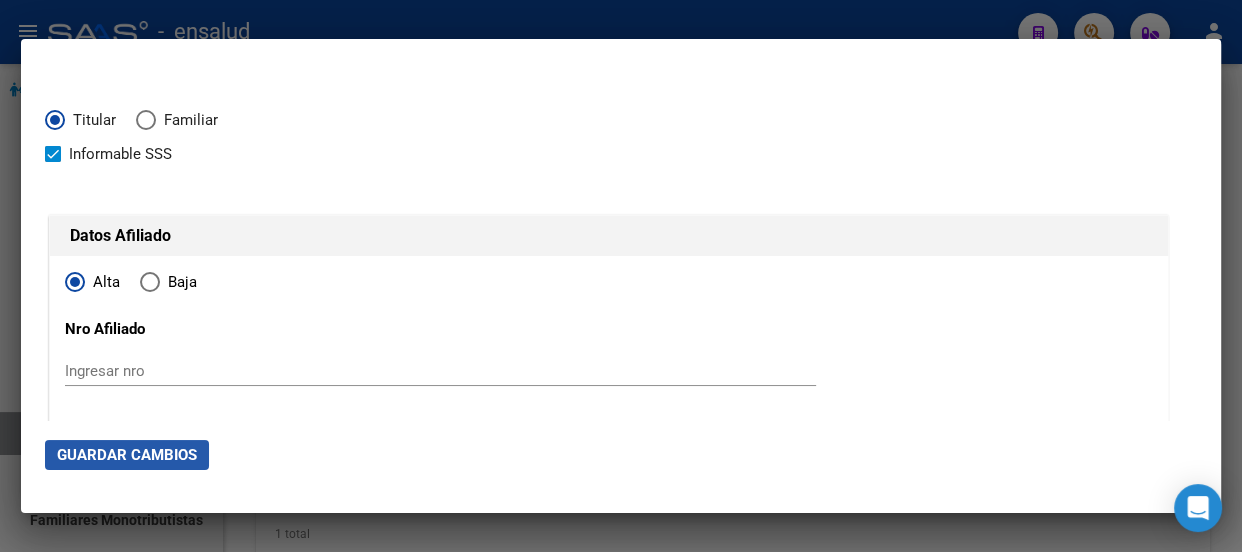 click on "Guardar Cambios" 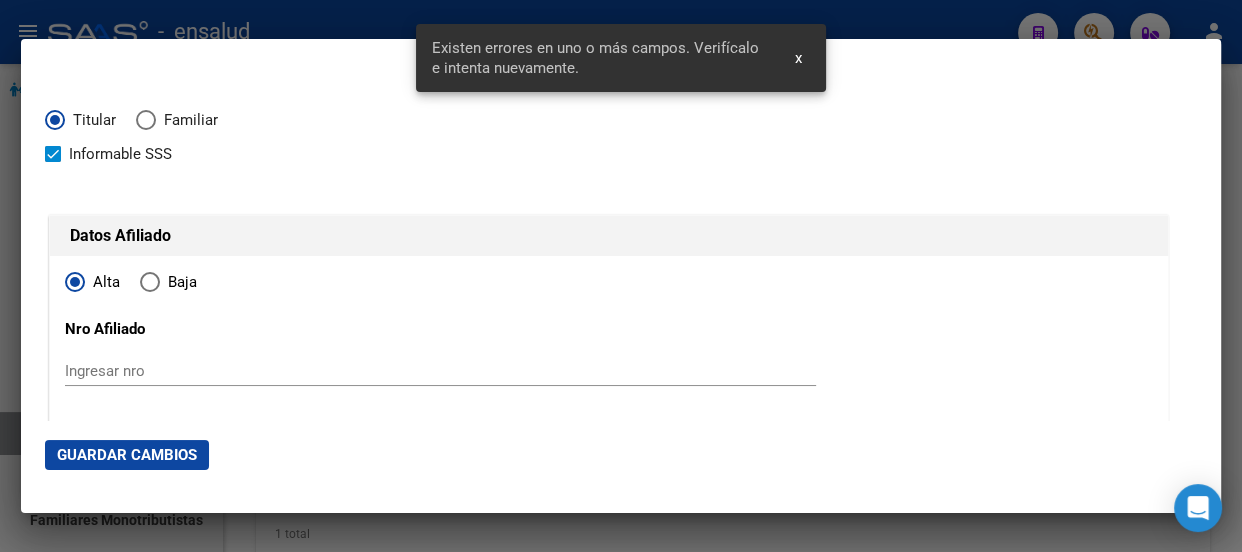 click on "x" at bounding box center [798, 58] 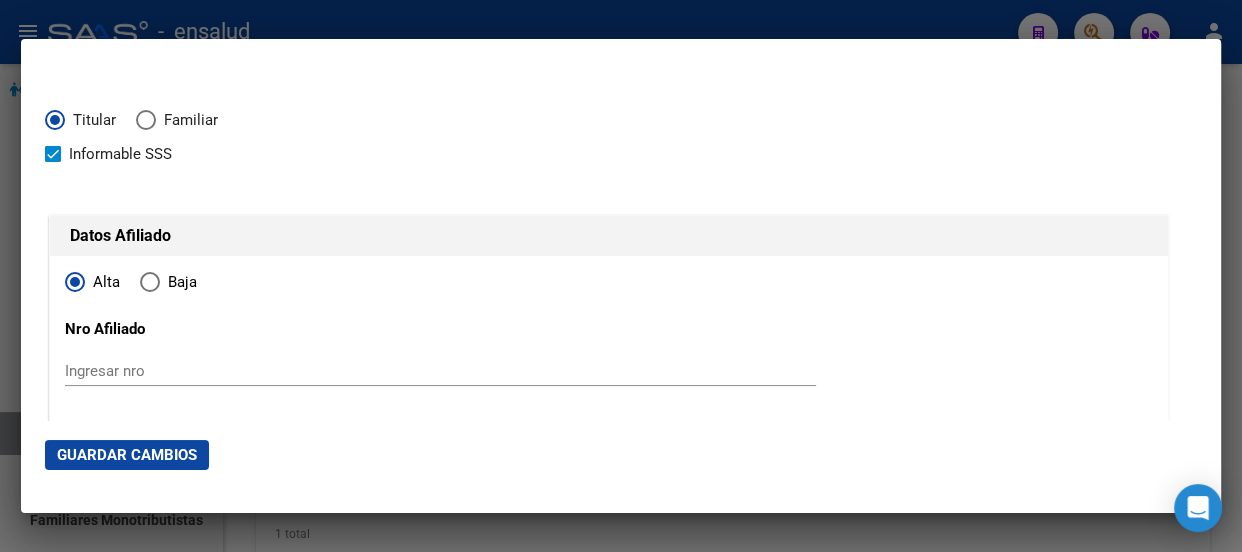 drag, startPoint x: 129, startPoint y: 457, endPoint x: 291, endPoint y: 375, distance: 181.57092 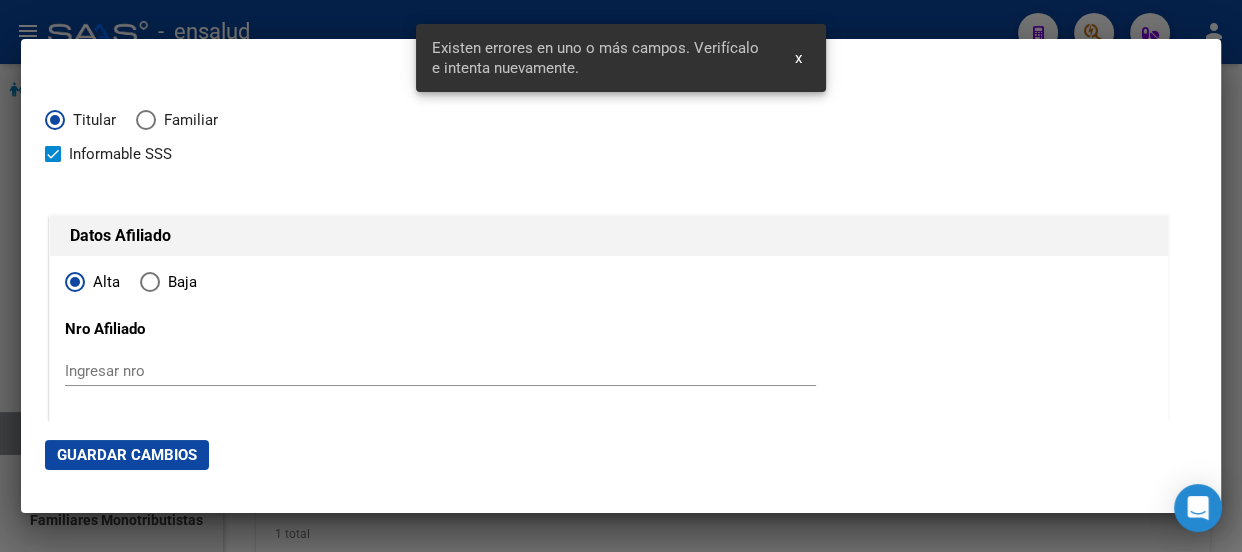 click at bounding box center [621, 276] 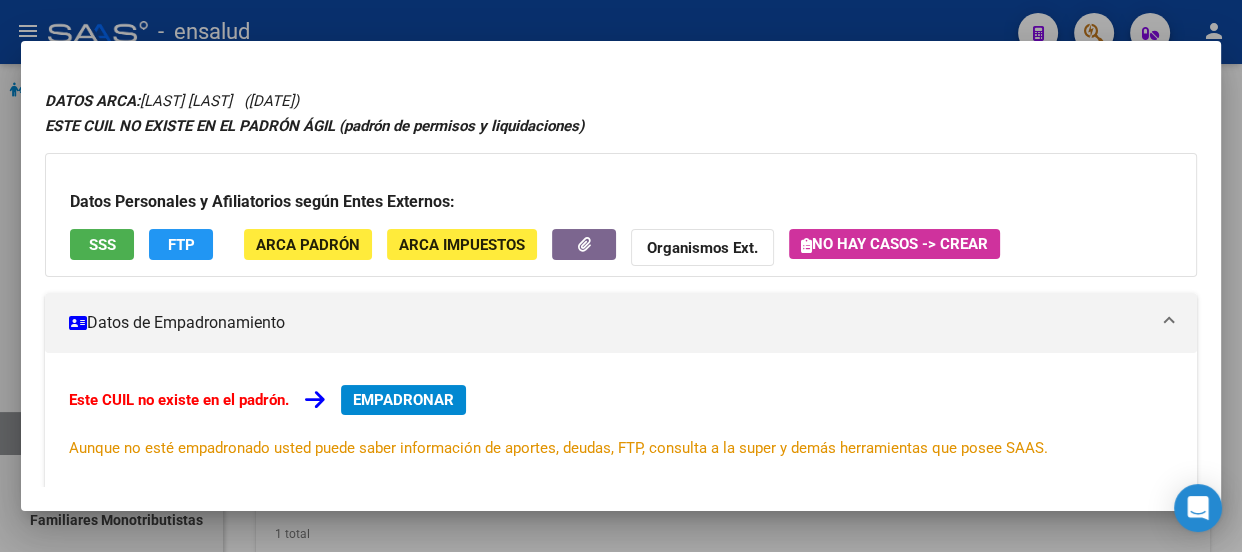 scroll, scrollTop: 0, scrollLeft: 0, axis: both 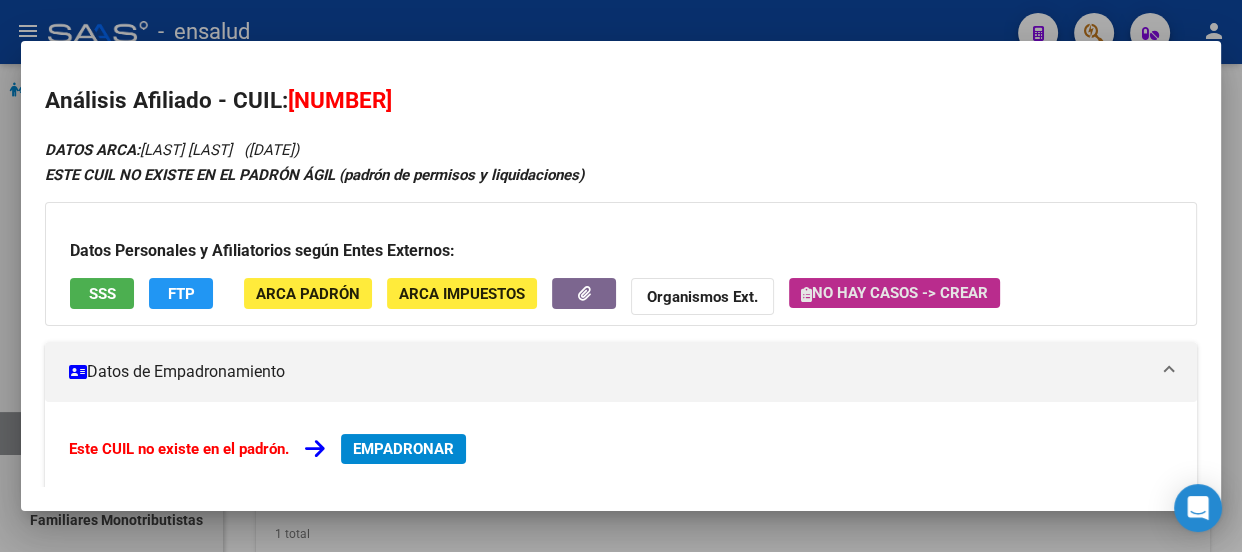 click on "No hay casos -> Crear" 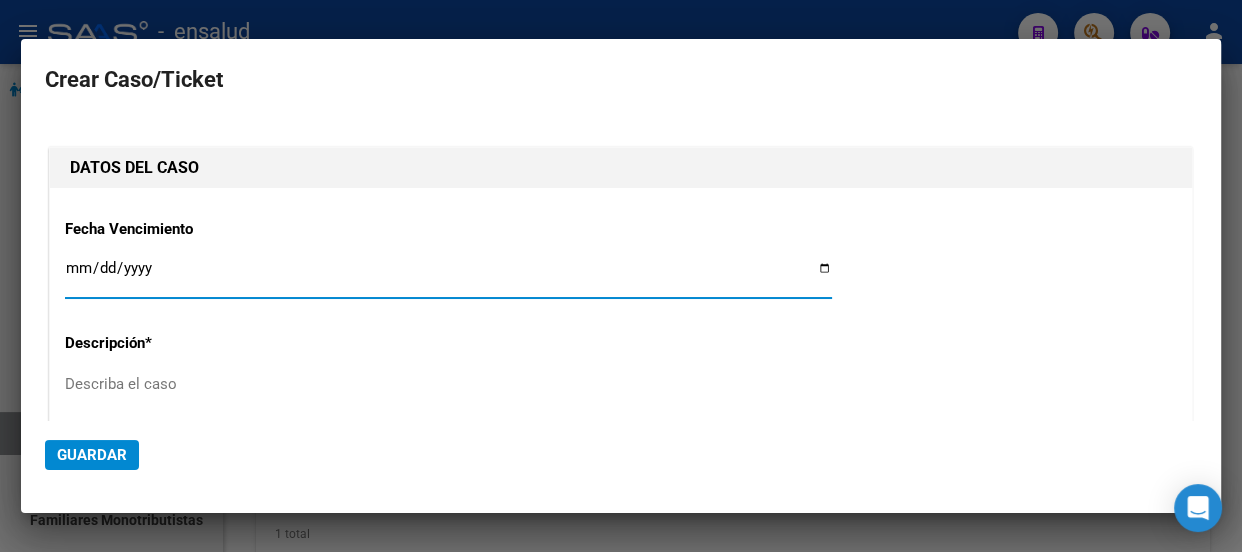 type on "[NUMBER]" 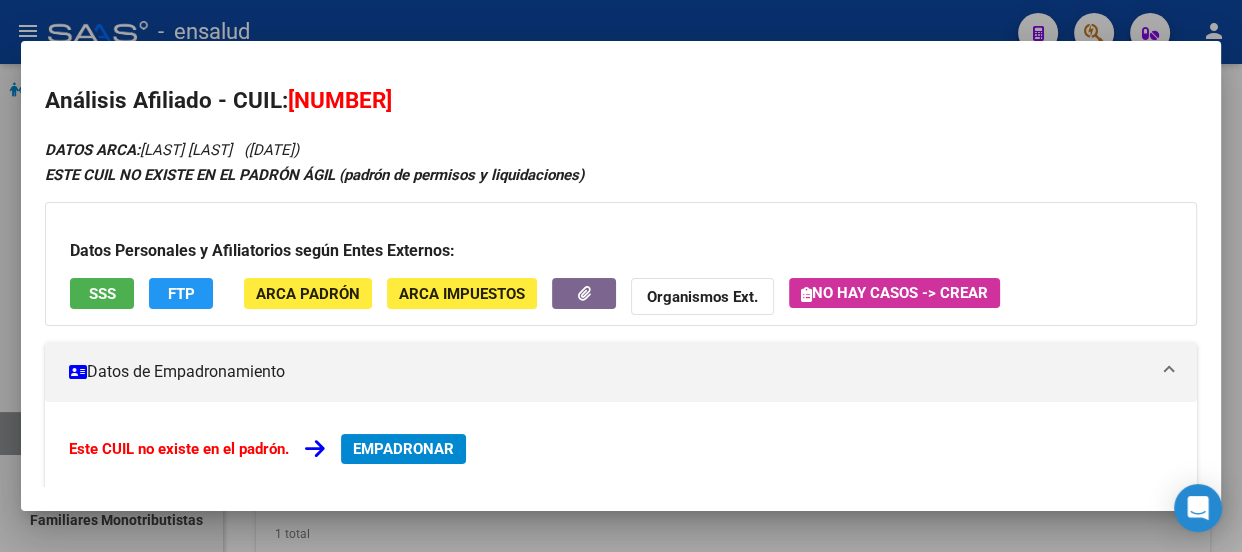 click on "EMPADRONAR" at bounding box center [403, 449] 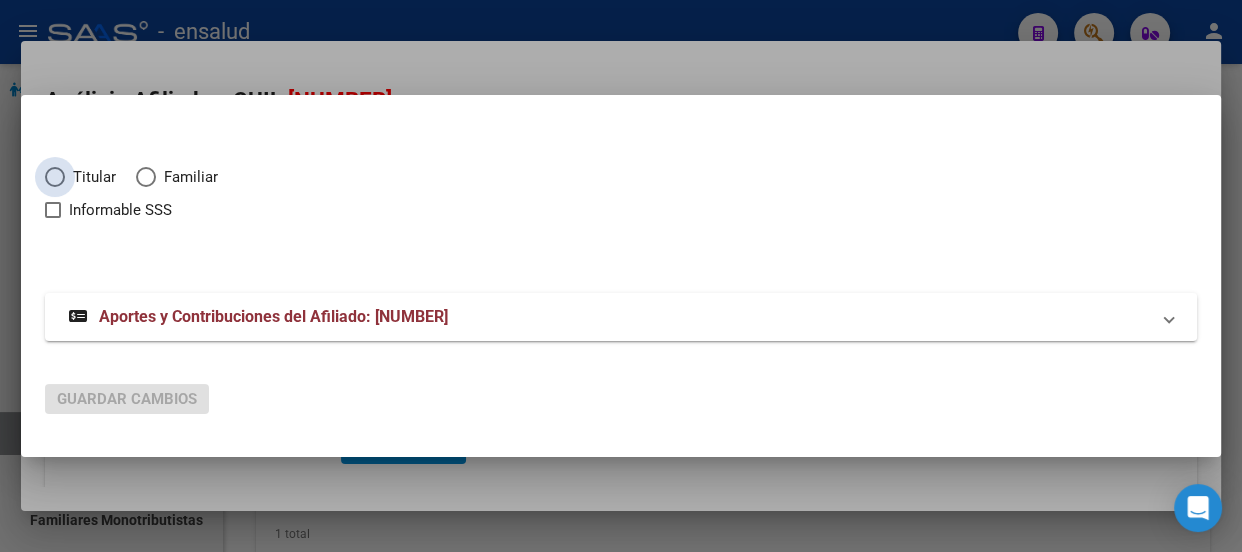 click at bounding box center (55, 177) 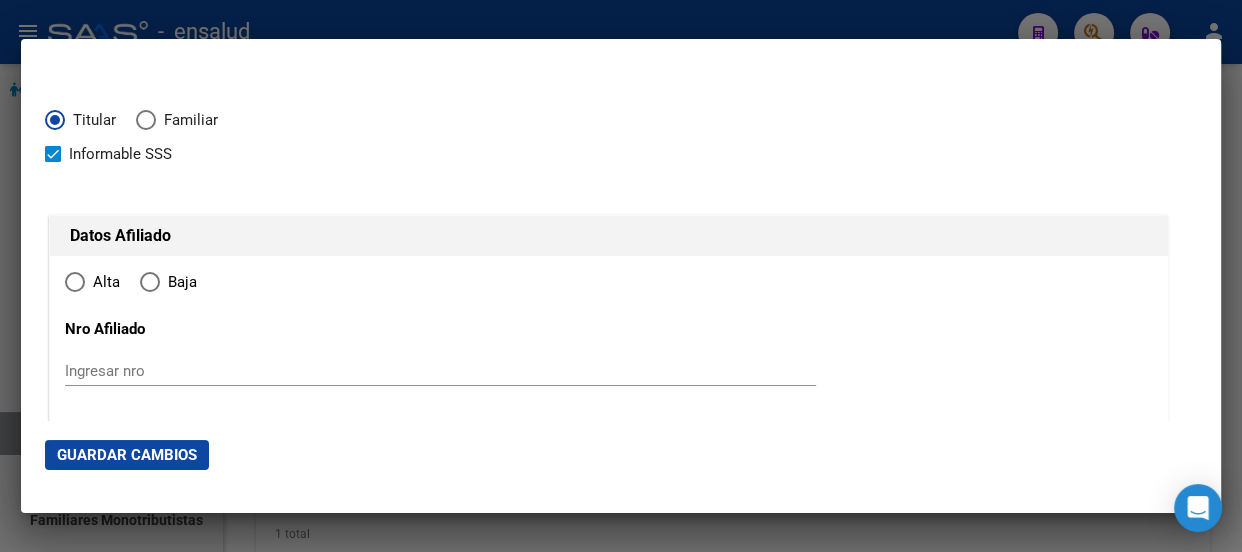 type on "[NUMBER]" 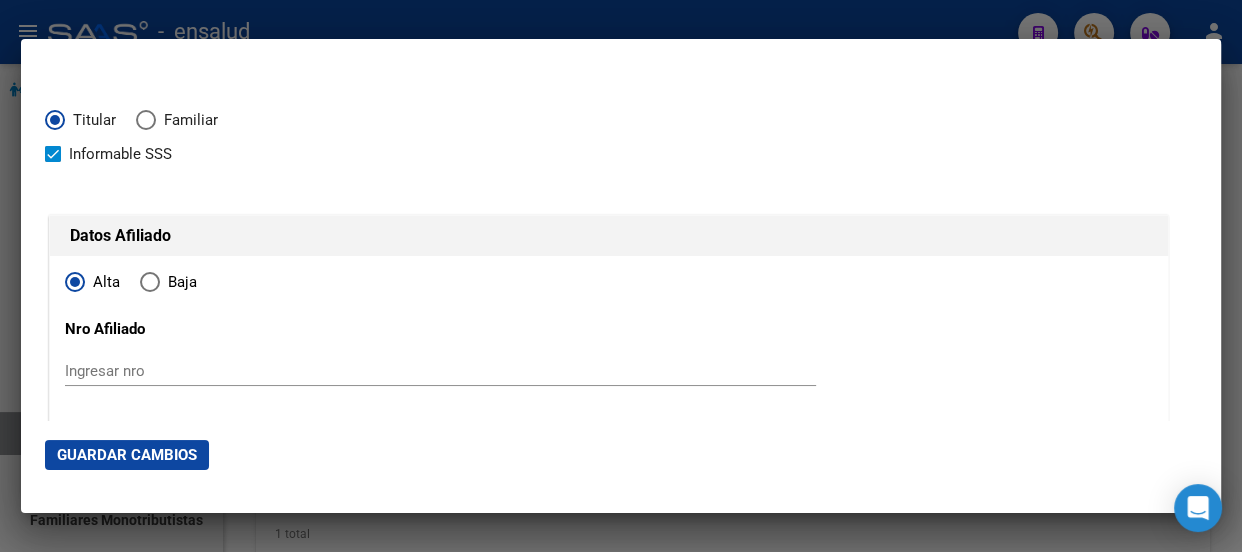 click on "Ingresar nro" at bounding box center (440, 371) 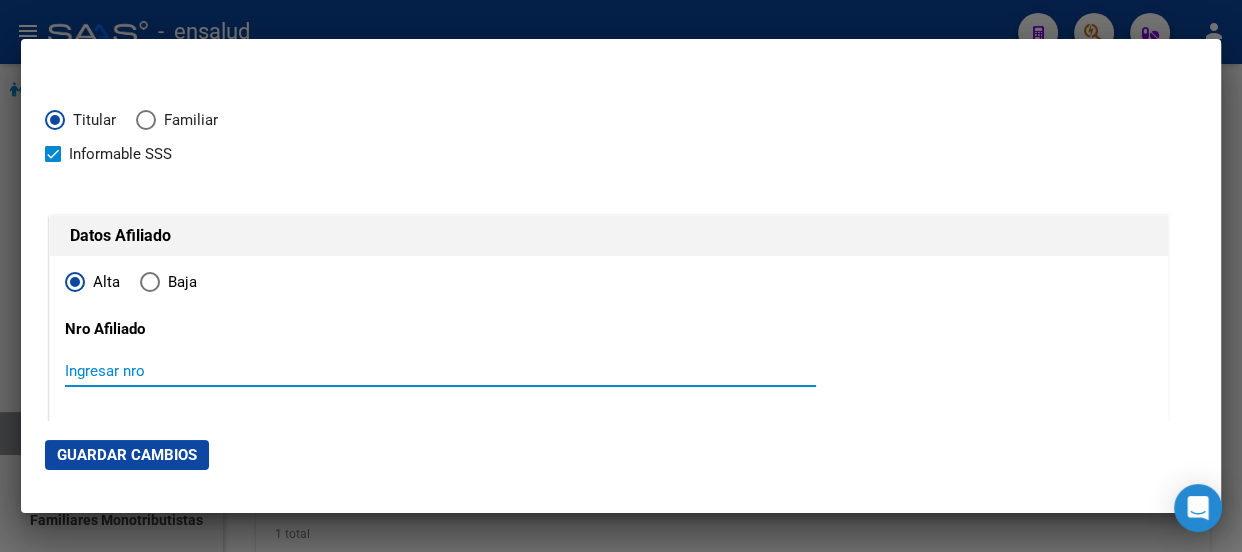 click on "Guardar Cambios" 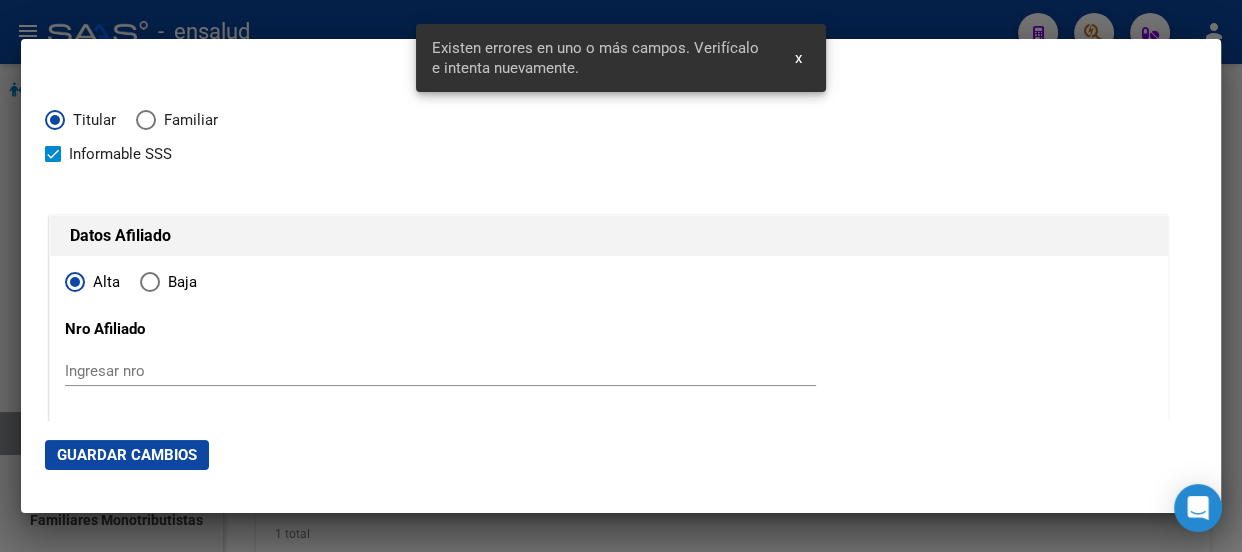 click on "x" at bounding box center [798, 58] 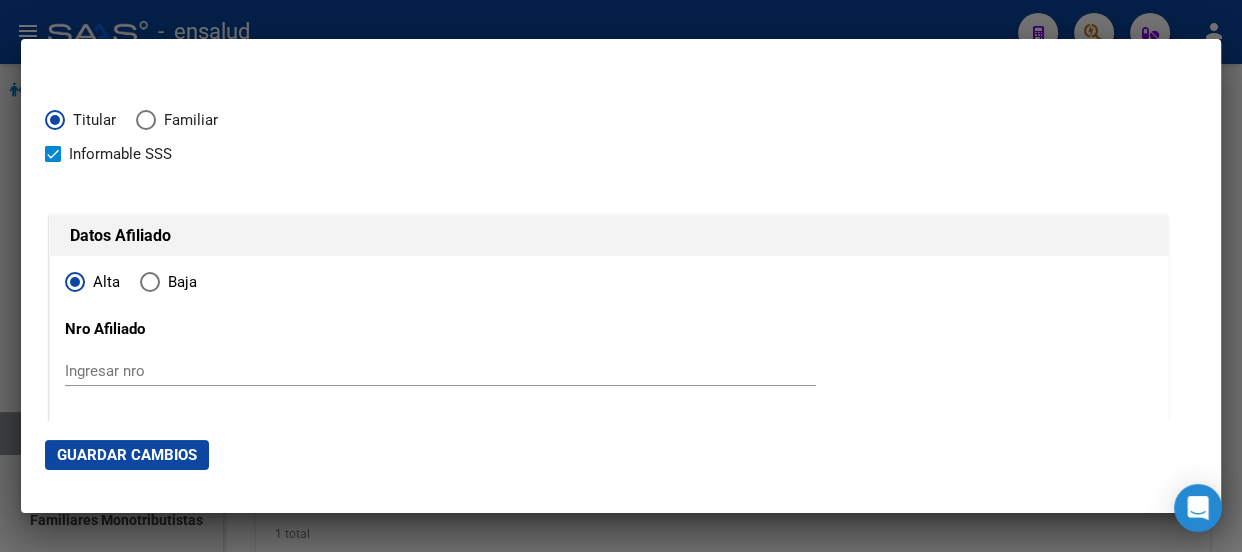 click at bounding box center (621, 276) 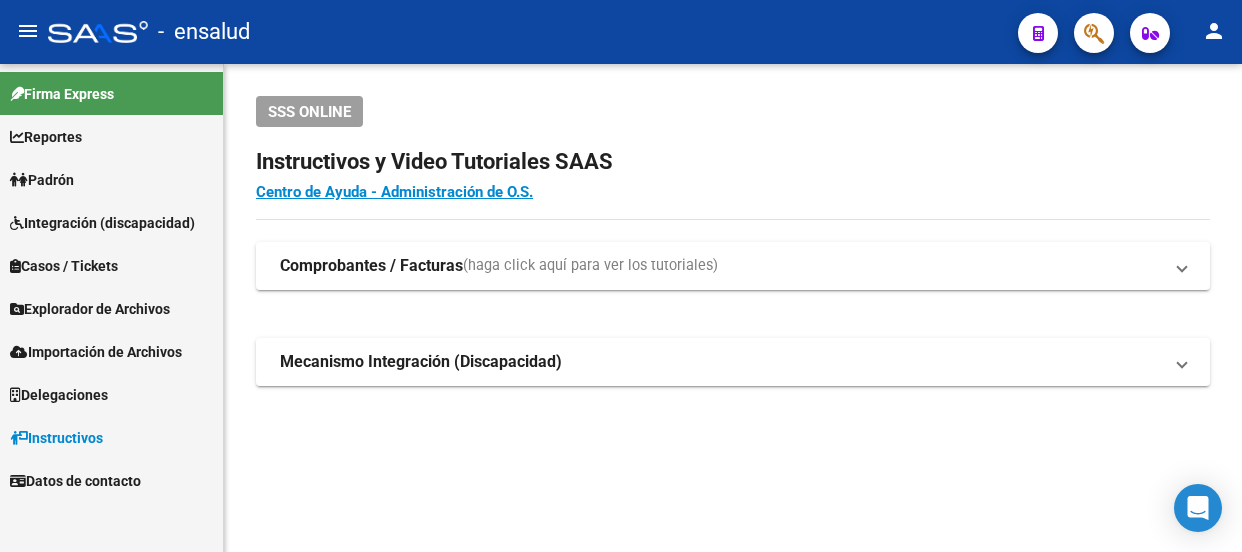 scroll, scrollTop: 0, scrollLeft: 0, axis: both 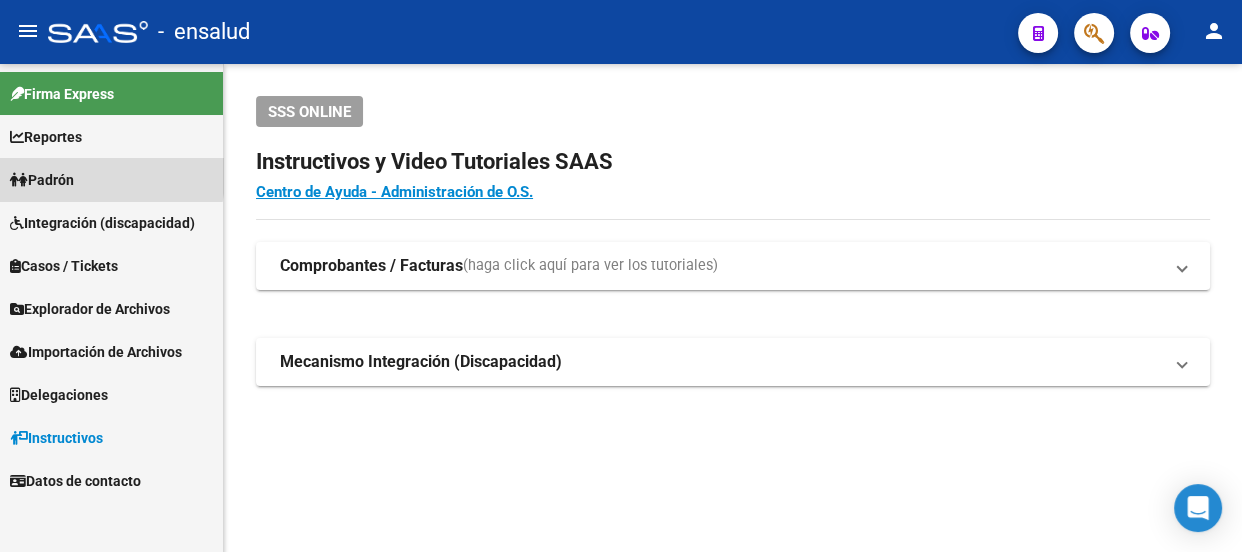 click on "Padrón" at bounding box center [42, 180] 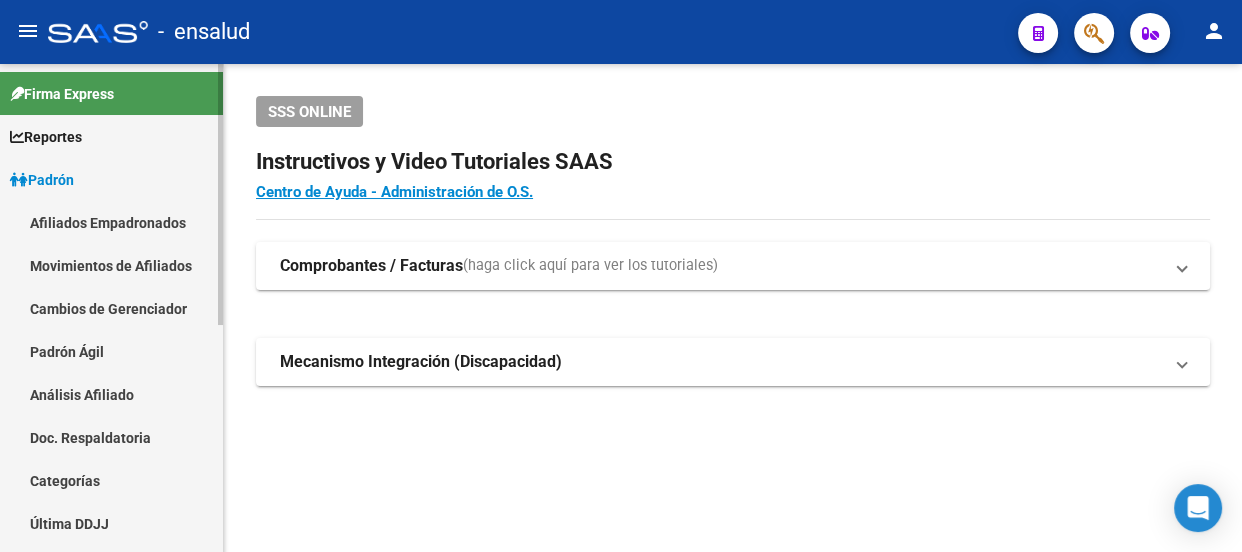 click on "Análisis Afiliado" at bounding box center [111, 394] 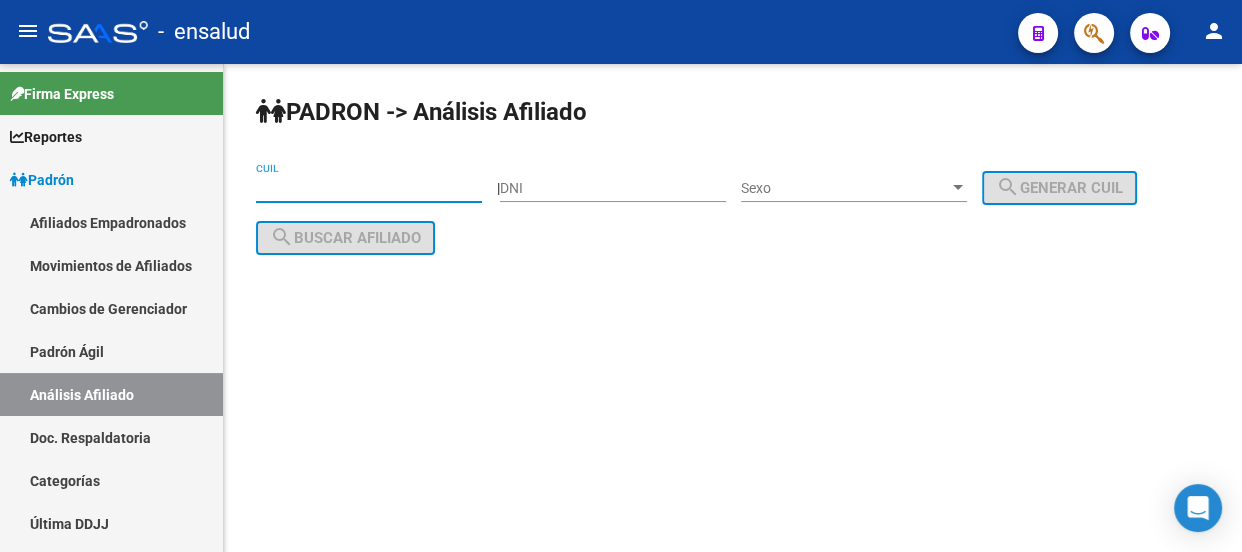 click on "CUIL" at bounding box center (369, 188) 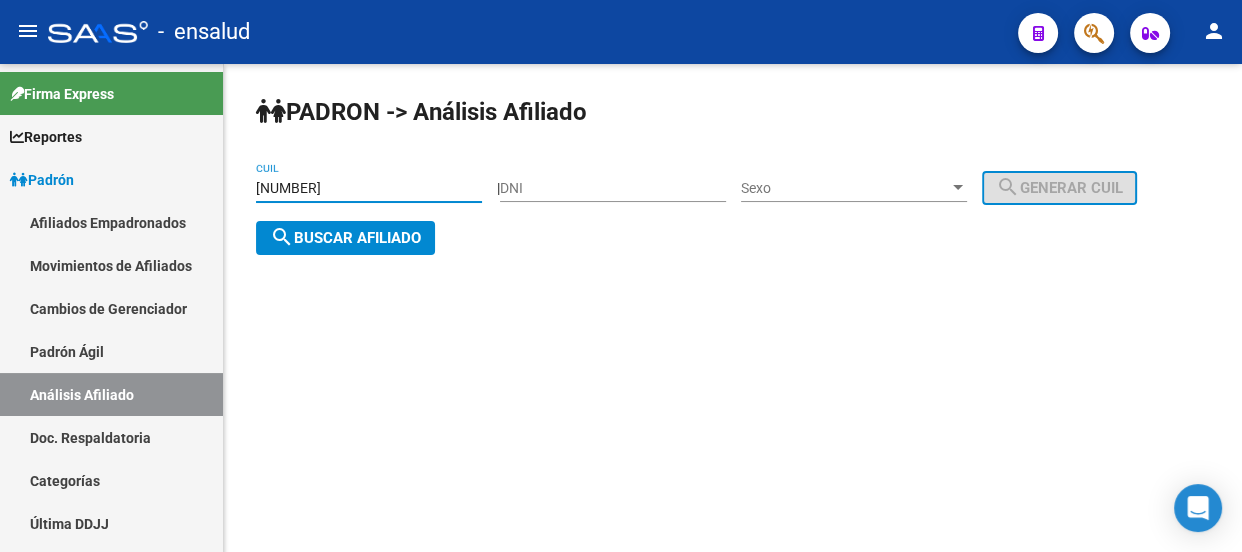 type on "[NUMBER]" 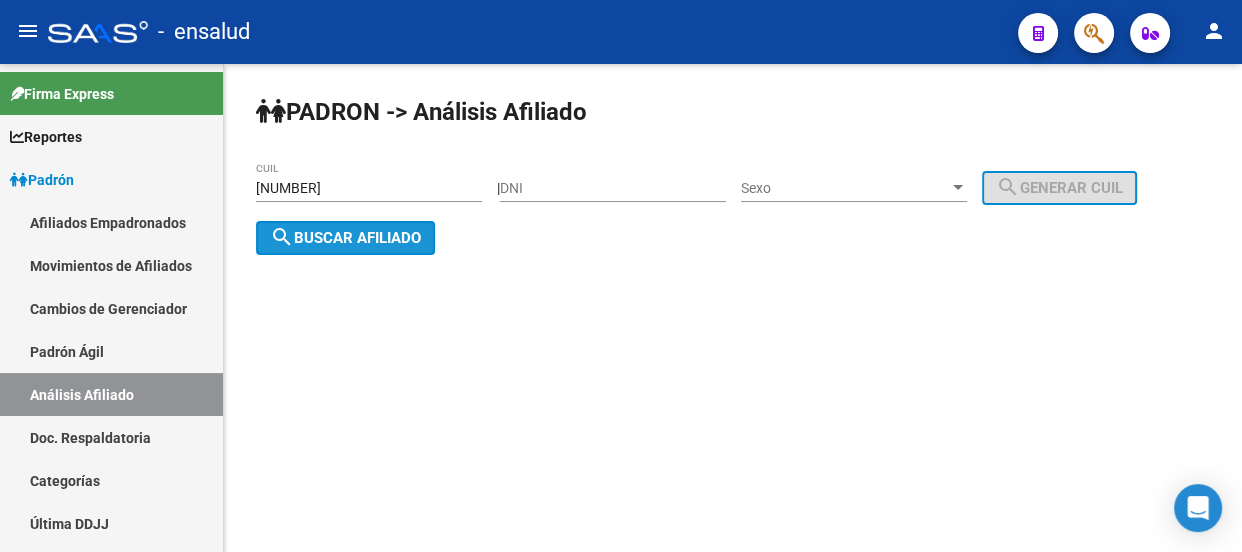 click on "search  Buscar afiliado" 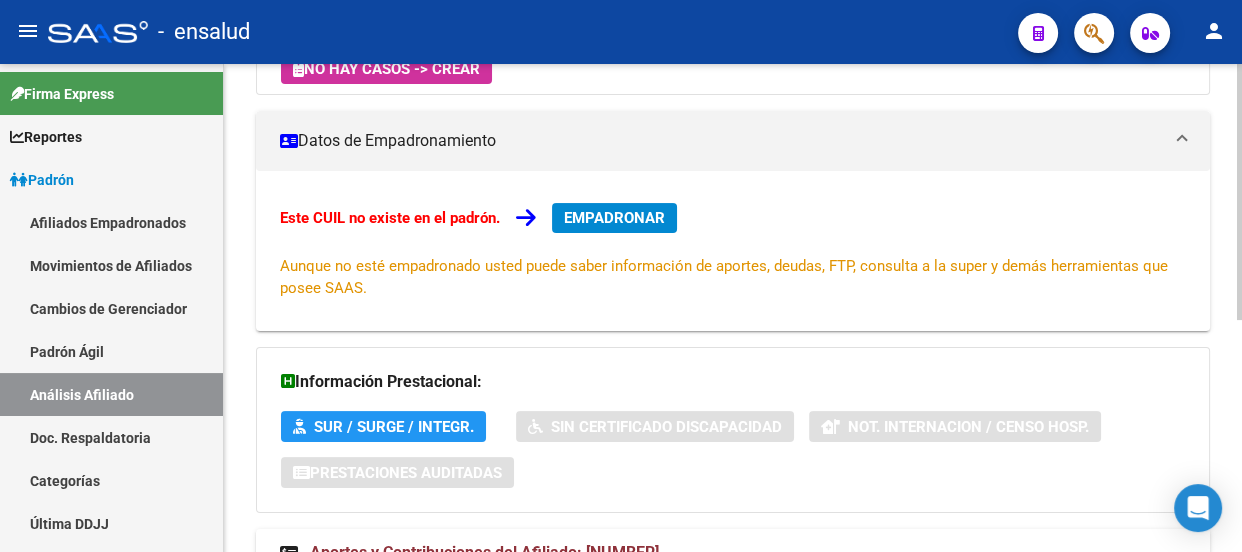 scroll, scrollTop: 440, scrollLeft: 0, axis: vertical 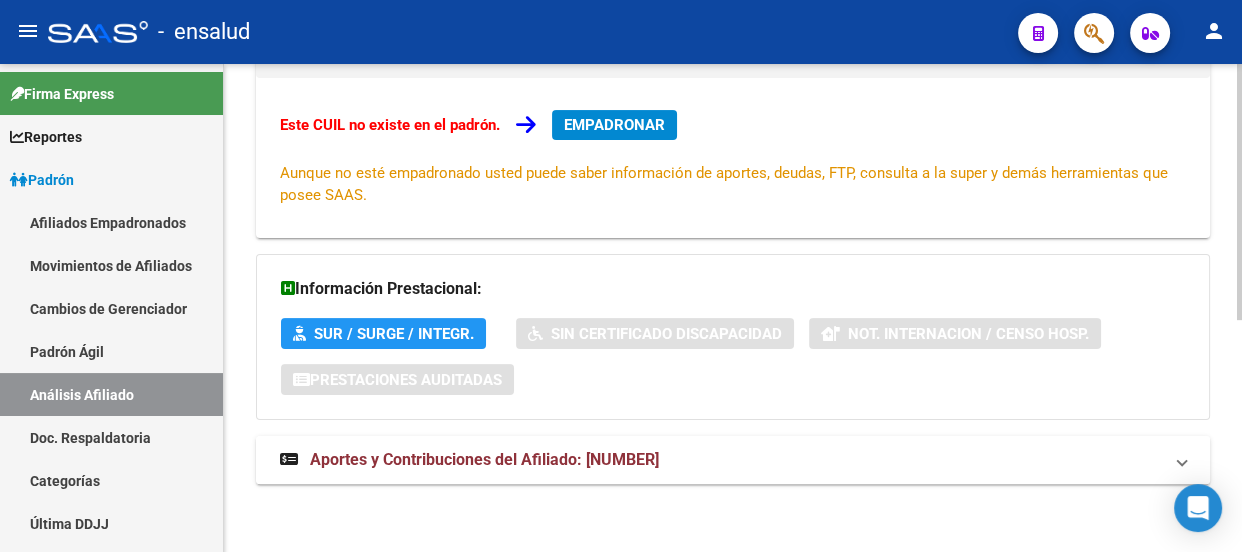 click on "Aportes y Contribuciones del Afiliado: [NUMBER]" at bounding box center [484, 459] 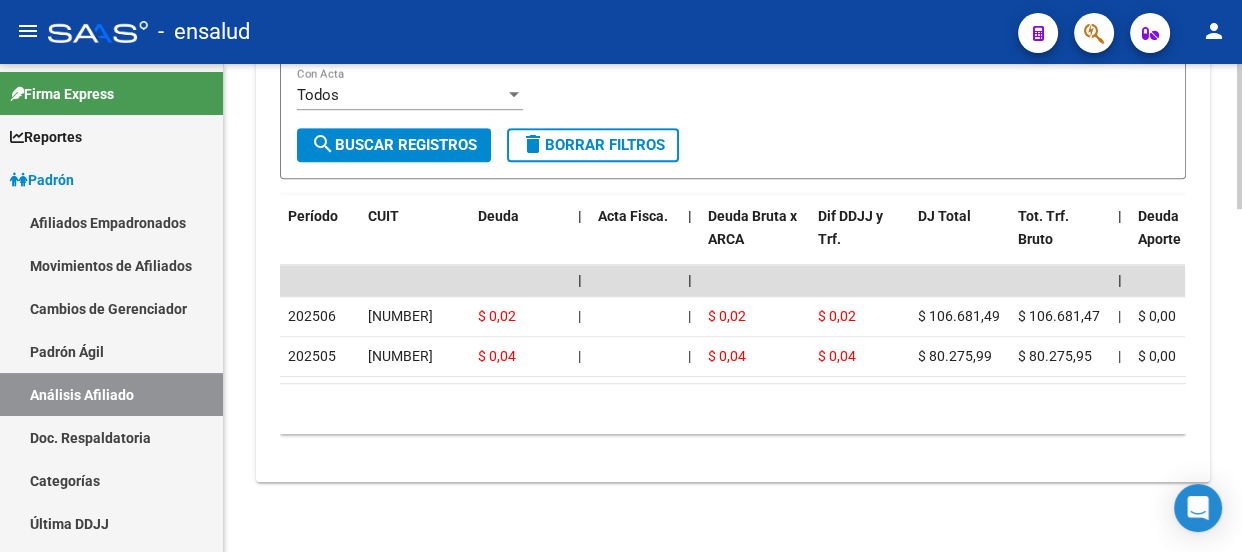 scroll, scrollTop: 1160, scrollLeft: 0, axis: vertical 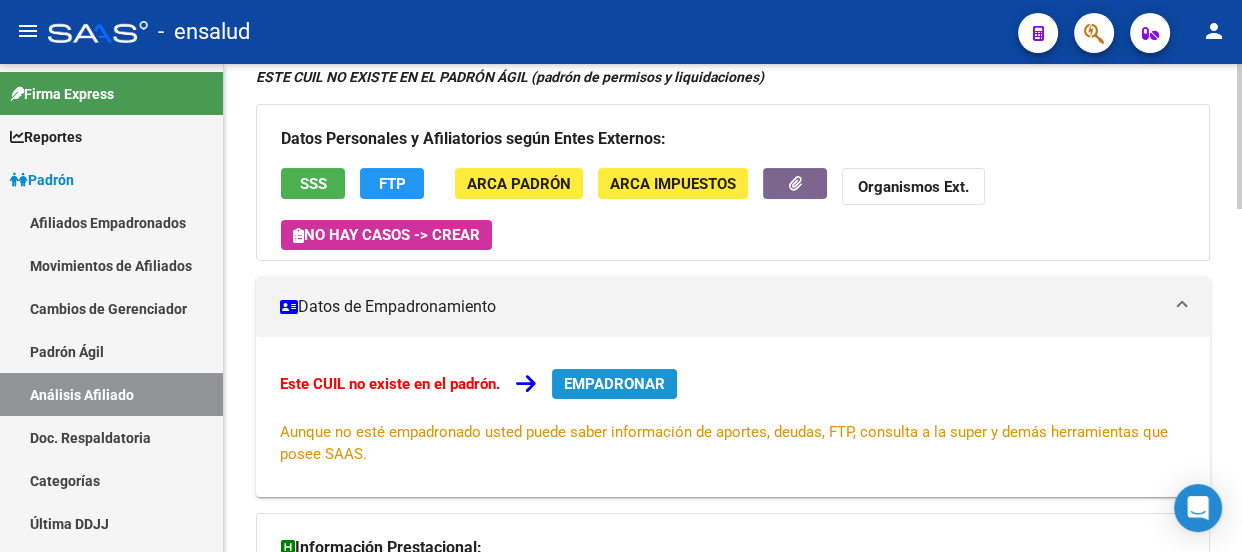 click on "EMPADRONAR" at bounding box center [614, 384] 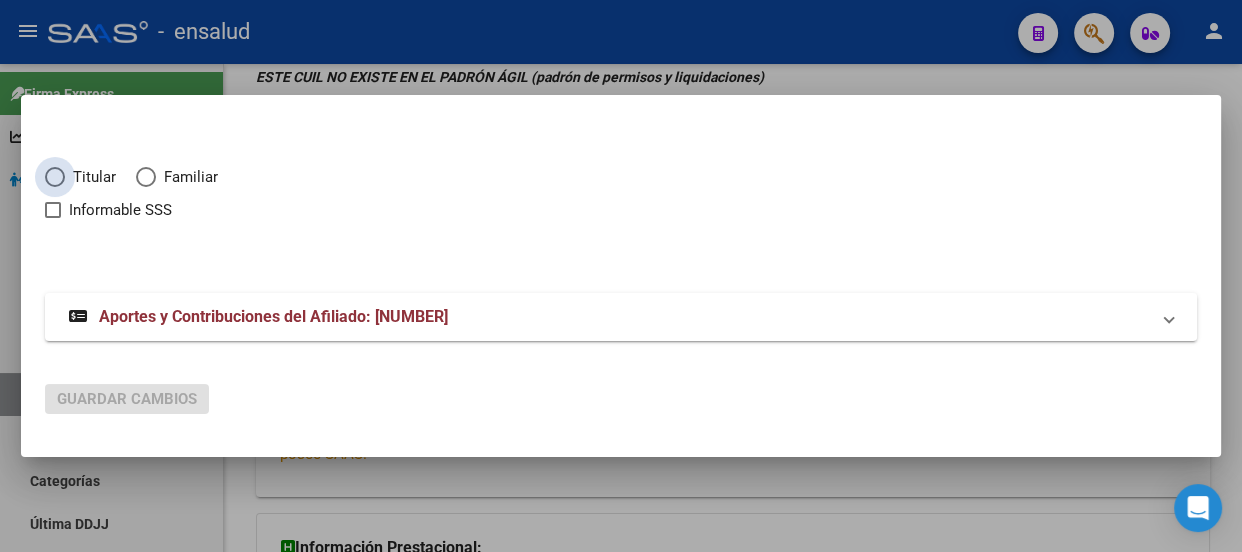 click at bounding box center [55, 177] 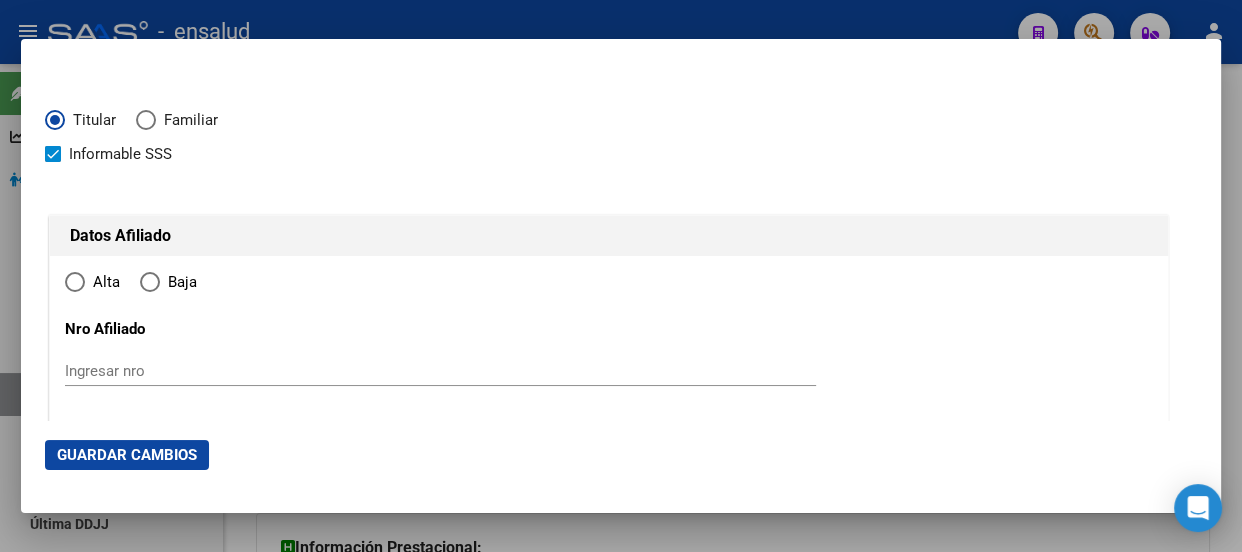 type on "[NUMBER]" 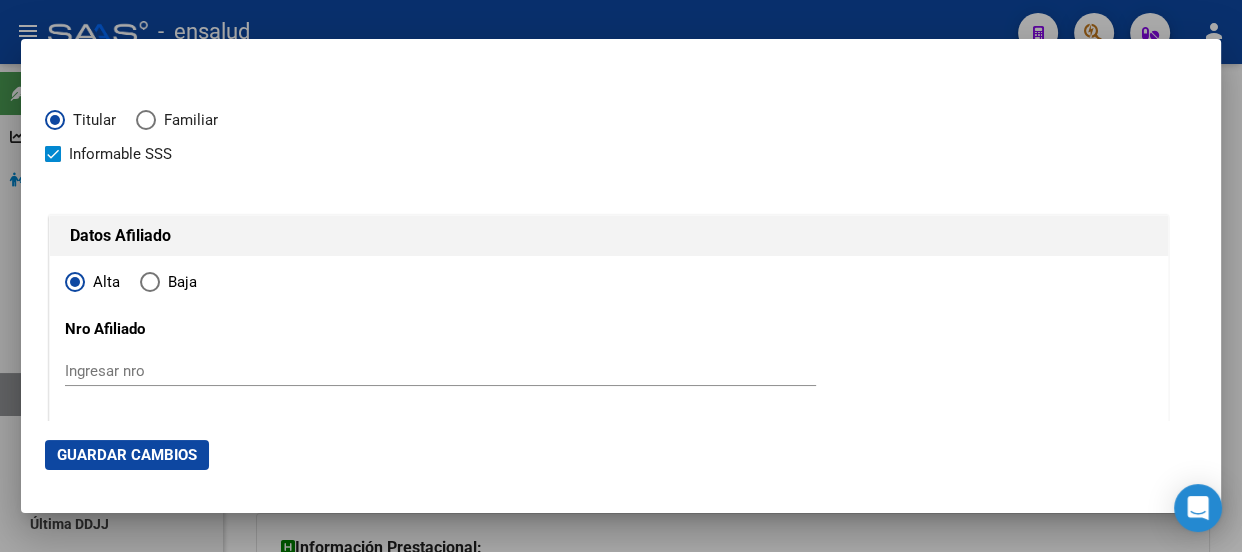 type on "[NUMBER]" 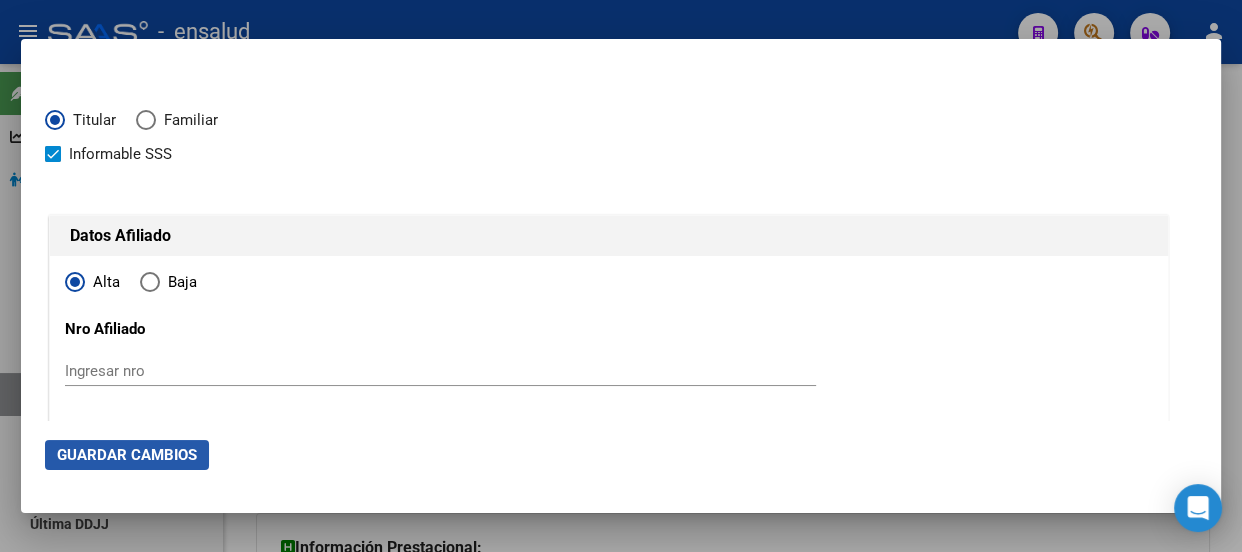 click on "Guardar Cambios" 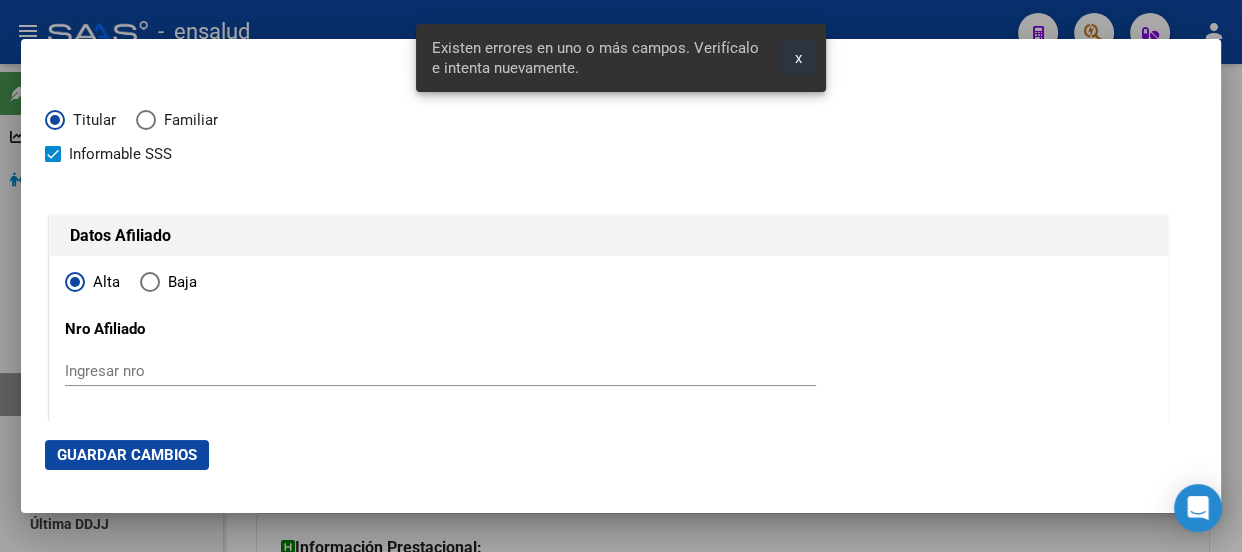 click on "x" at bounding box center [798, 58] 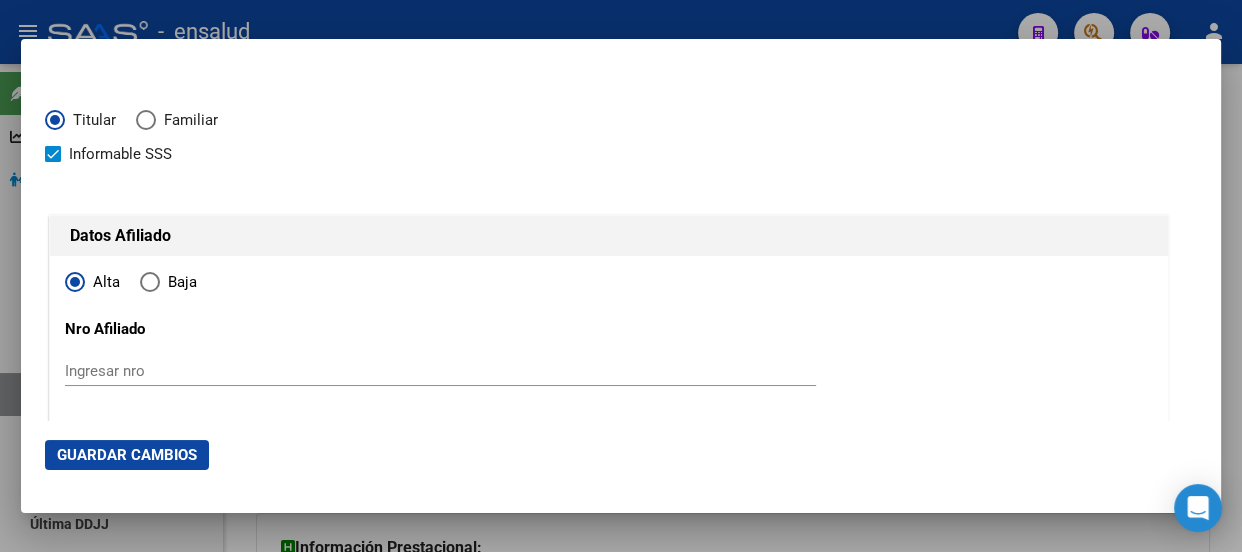 click at bounding box center (621, 276) 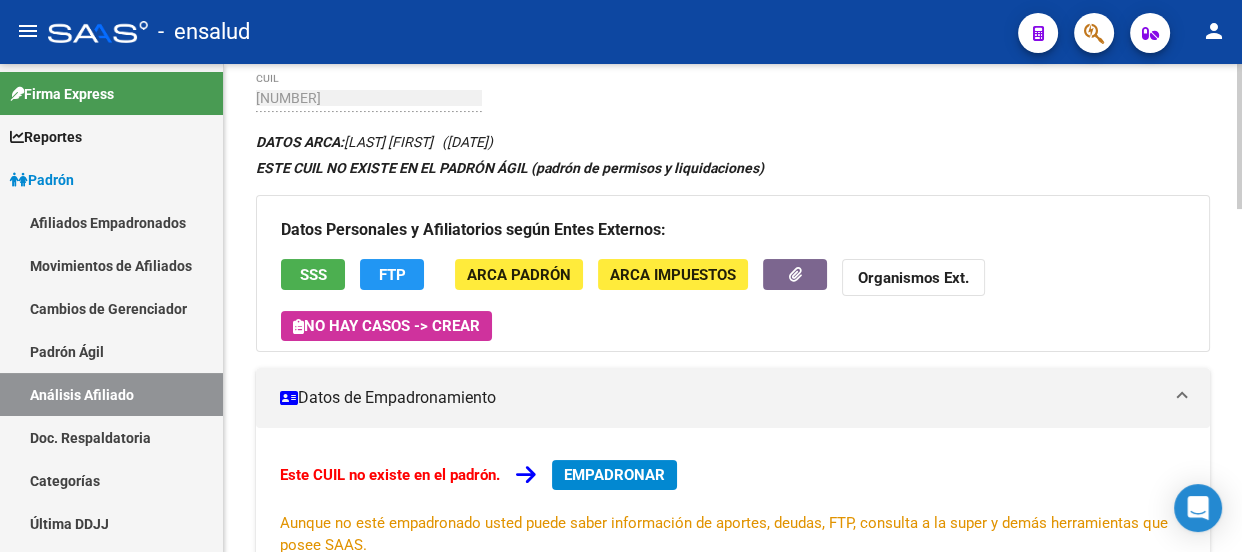 scroll, scrollTop: 0, scrollLeft: 0, axis: both 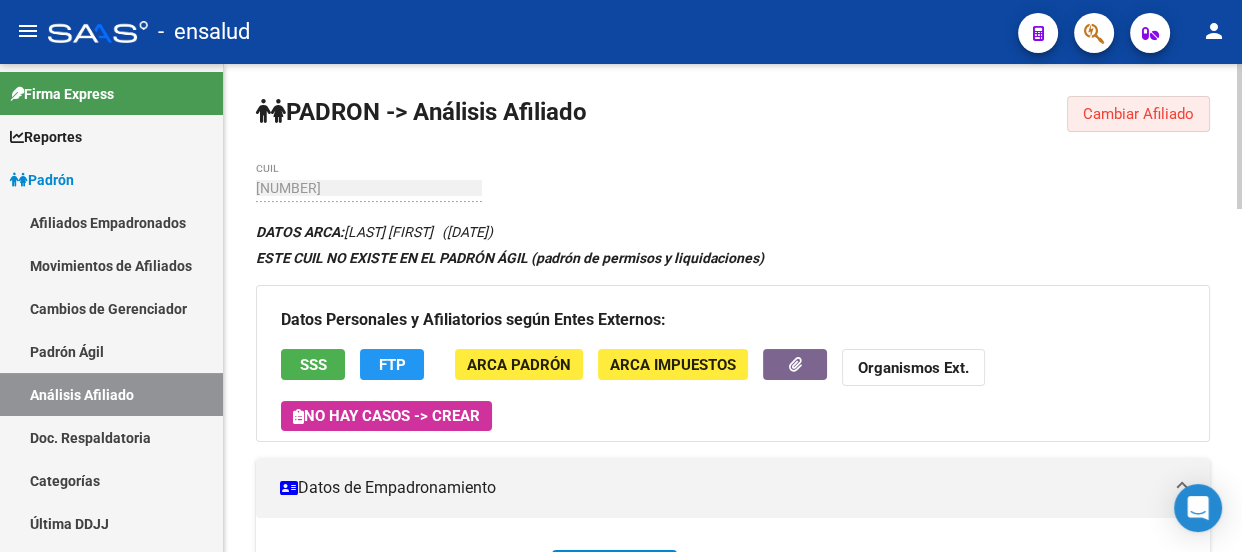 click on "Cambiar Afiliado" 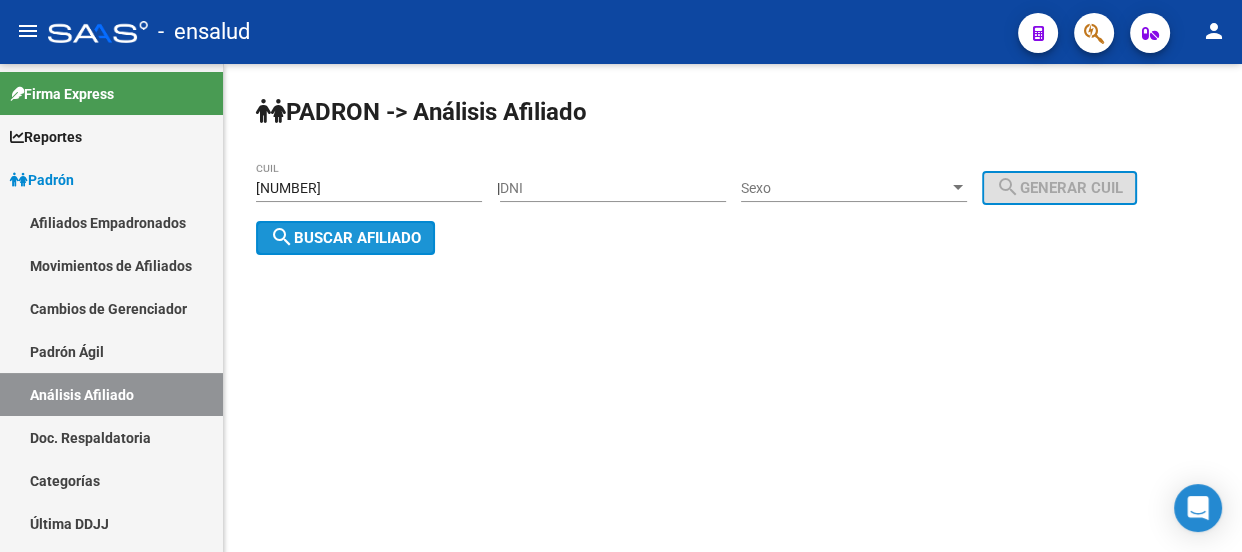 click on "search  Buscar afiliado" 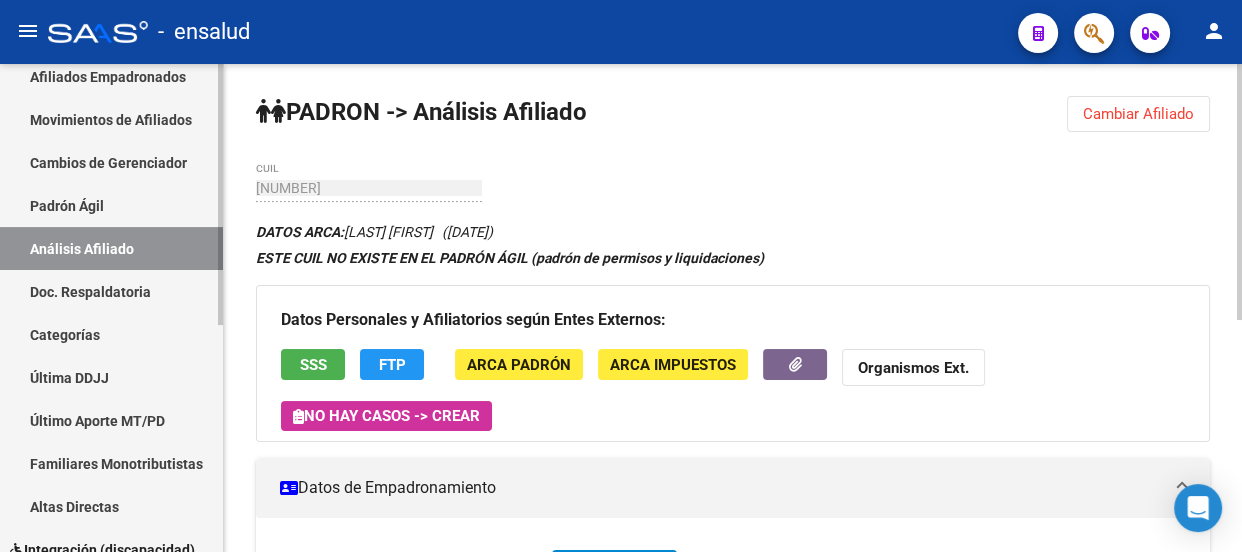 scroll, scrollTop: 181, scrollLeft: 0, axis: vertical 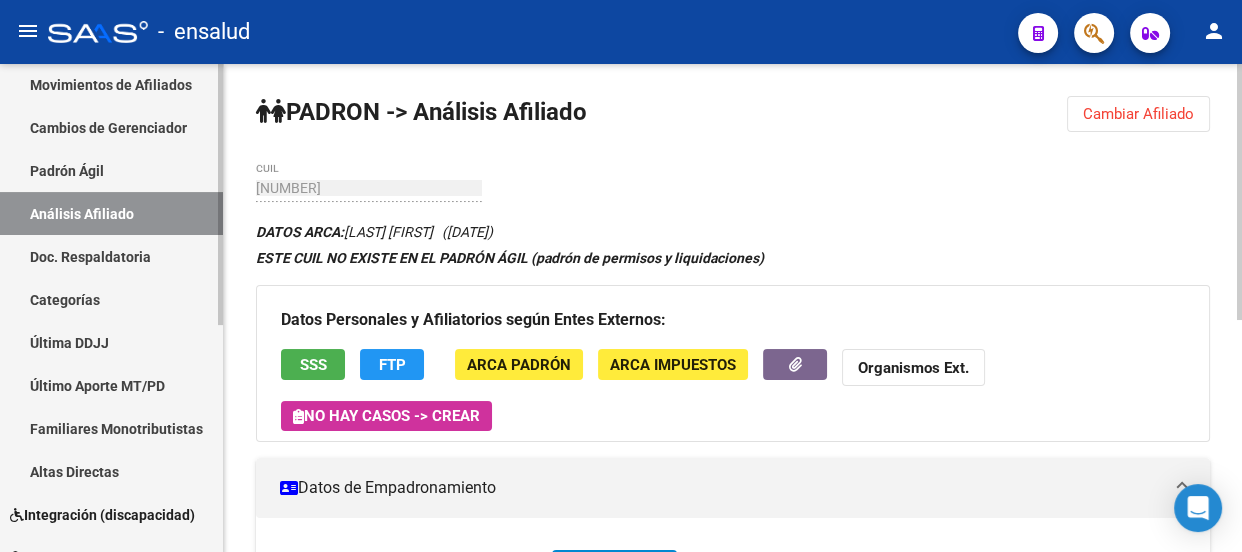click on "Altas Directas" at bounding box center [111, 471] 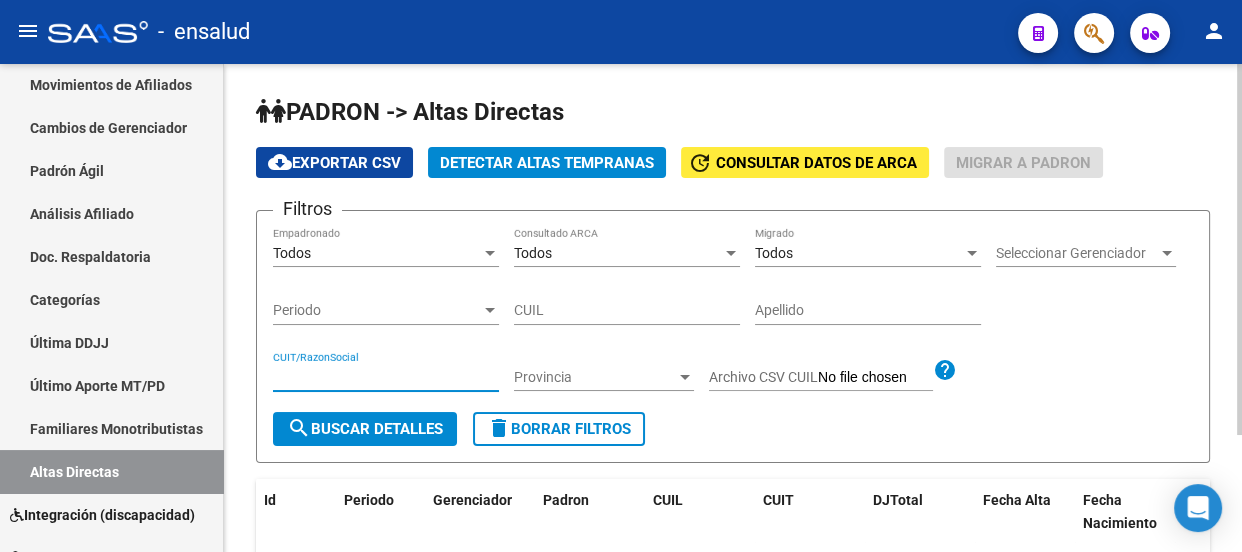 click on "CUIT/RazonSocial" at bounding box center [386, 377] 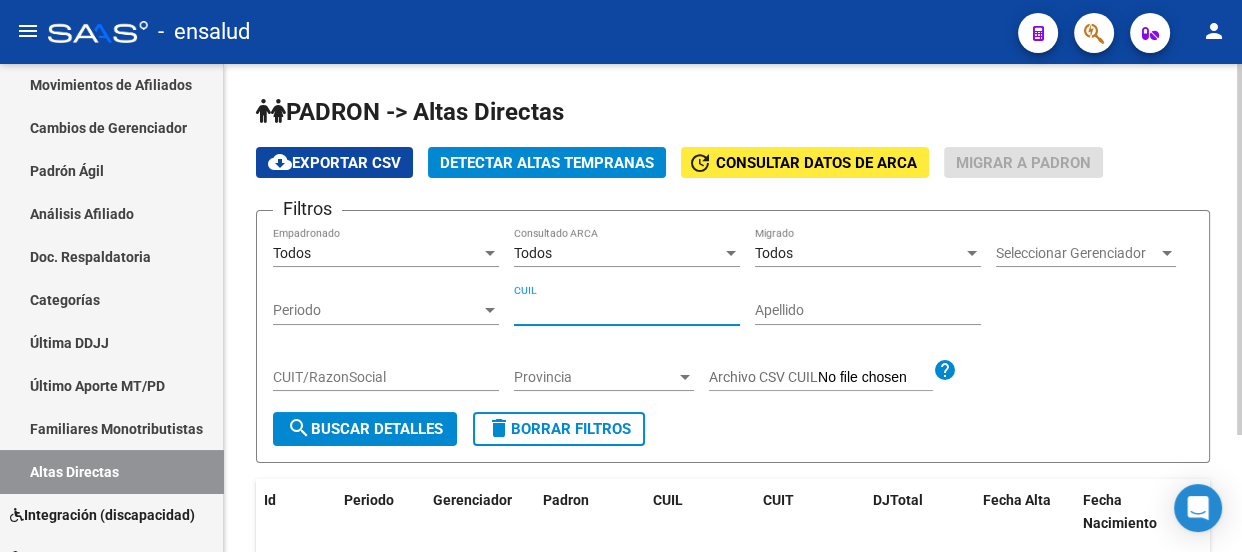 paste on "[NUMBER]" 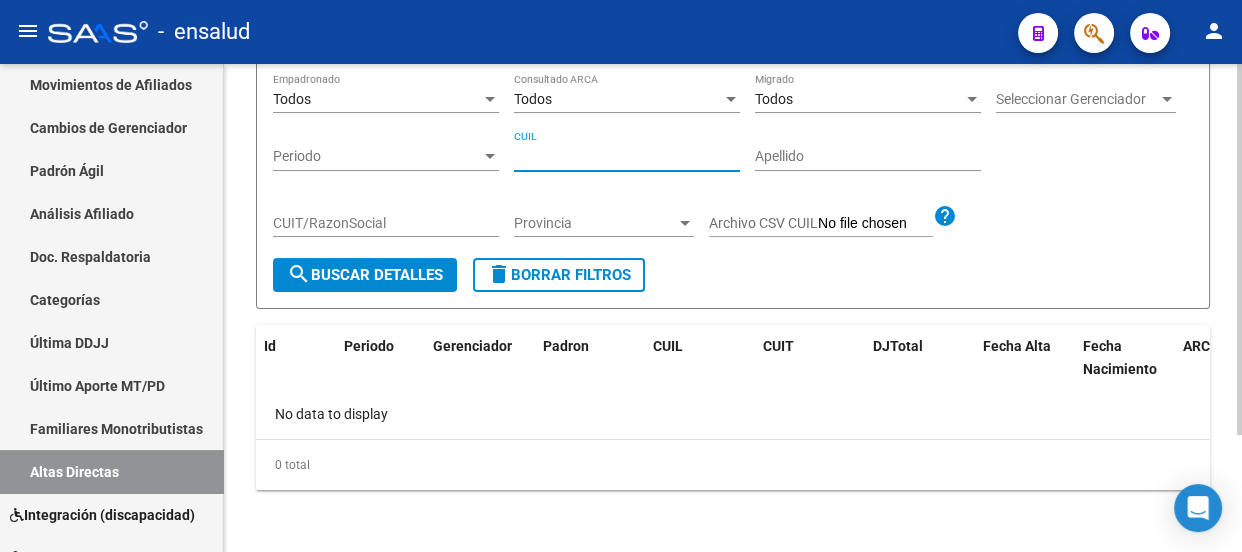 type on "[NUMBER]" 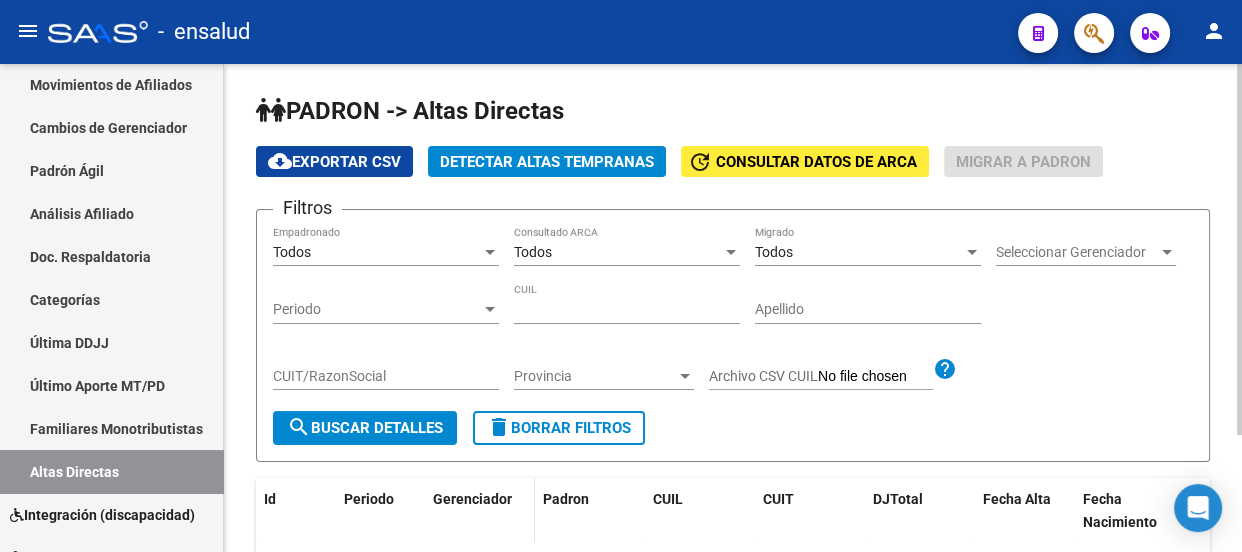 scroll, scrollTop: 0, scrollLeft: 0, axis: both 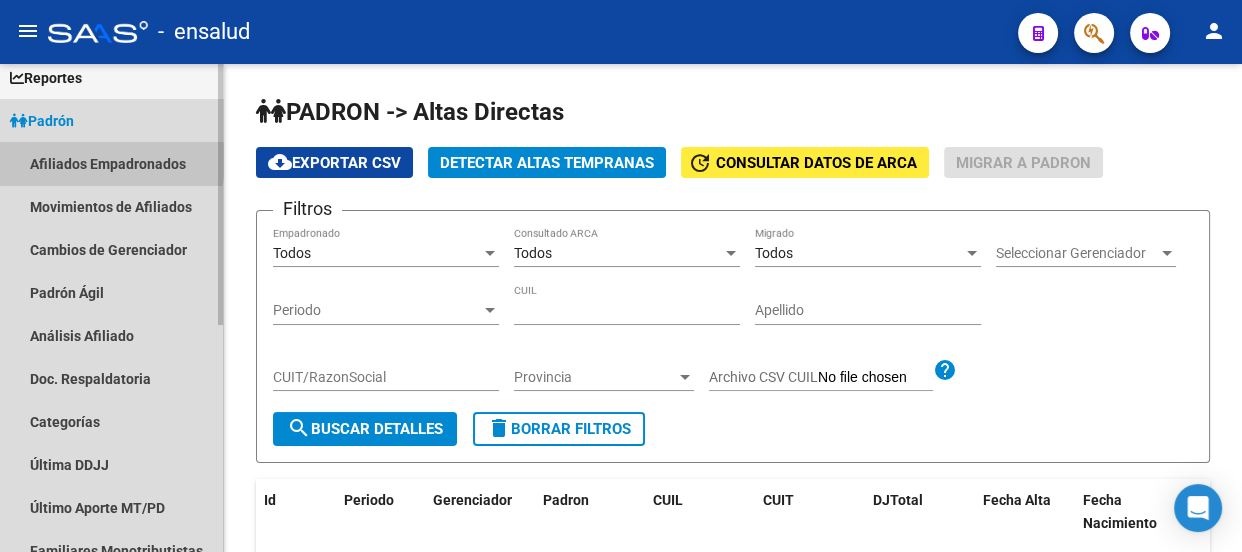 click on "Afiliados Empadronados" at bounding box center (111, 163) 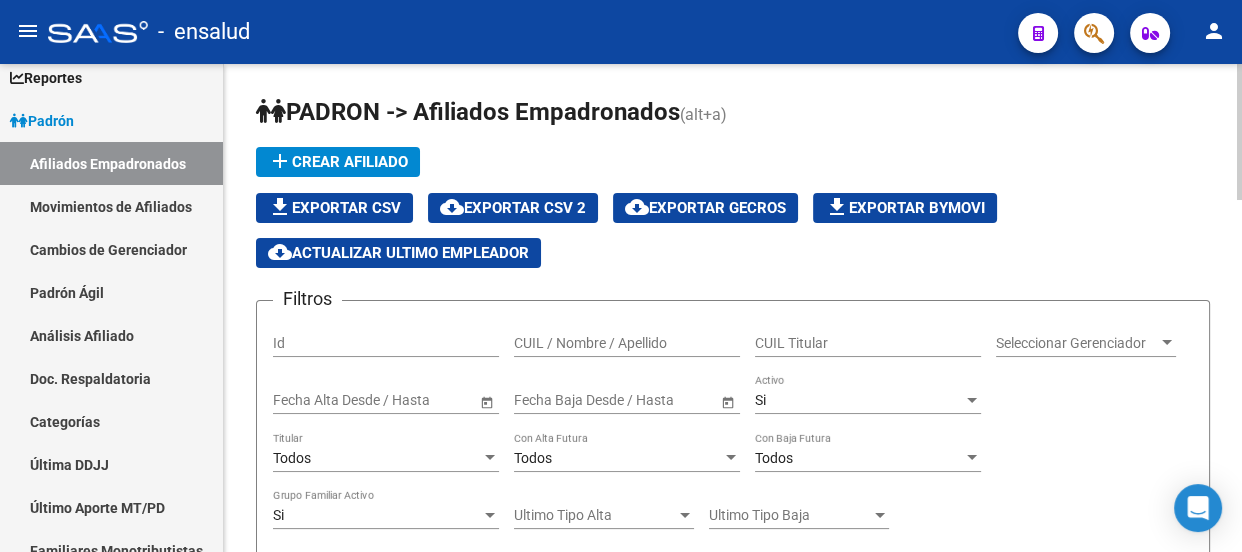 click on "CUIL / Nombre / Apellido" at bounding box center (627, 343) 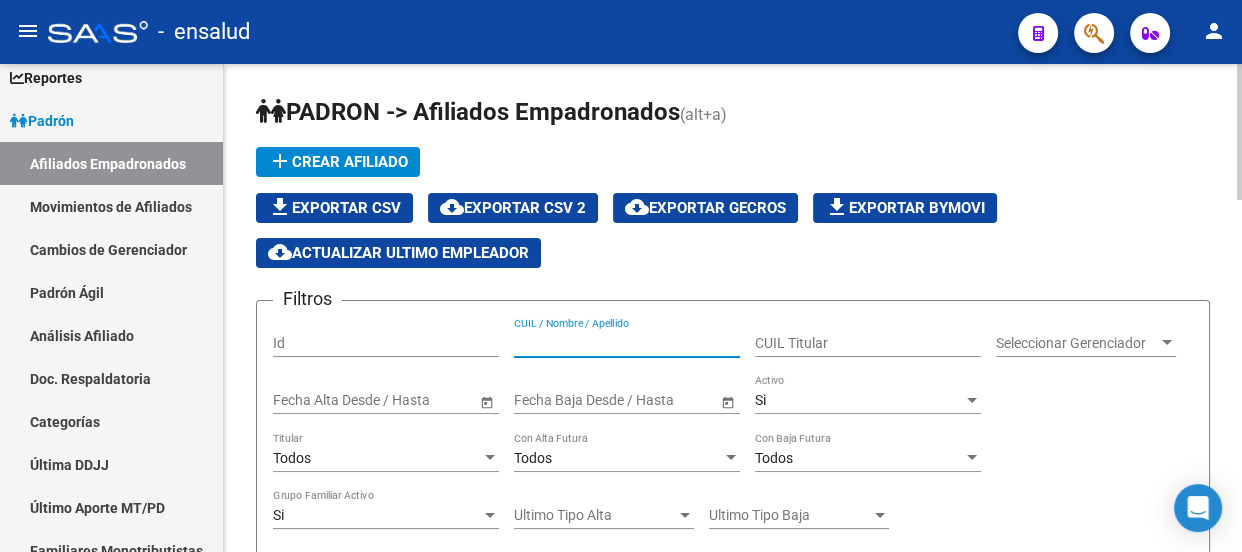 paste on "[NUMBER]" 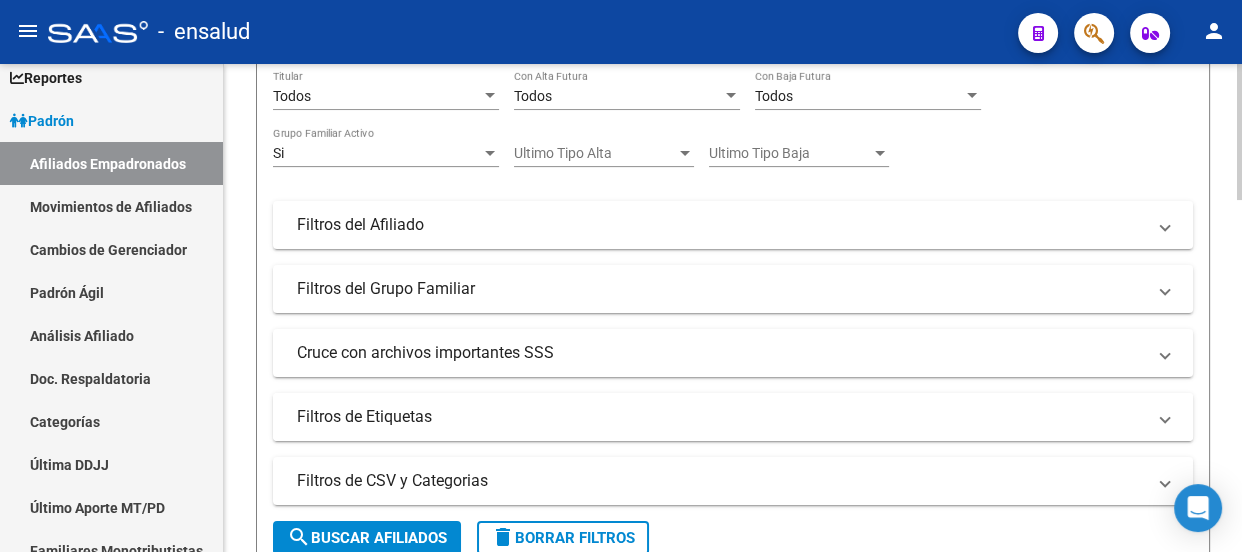 scroll, scrollTop: 363, scrollLeft: 0, axis: vertical 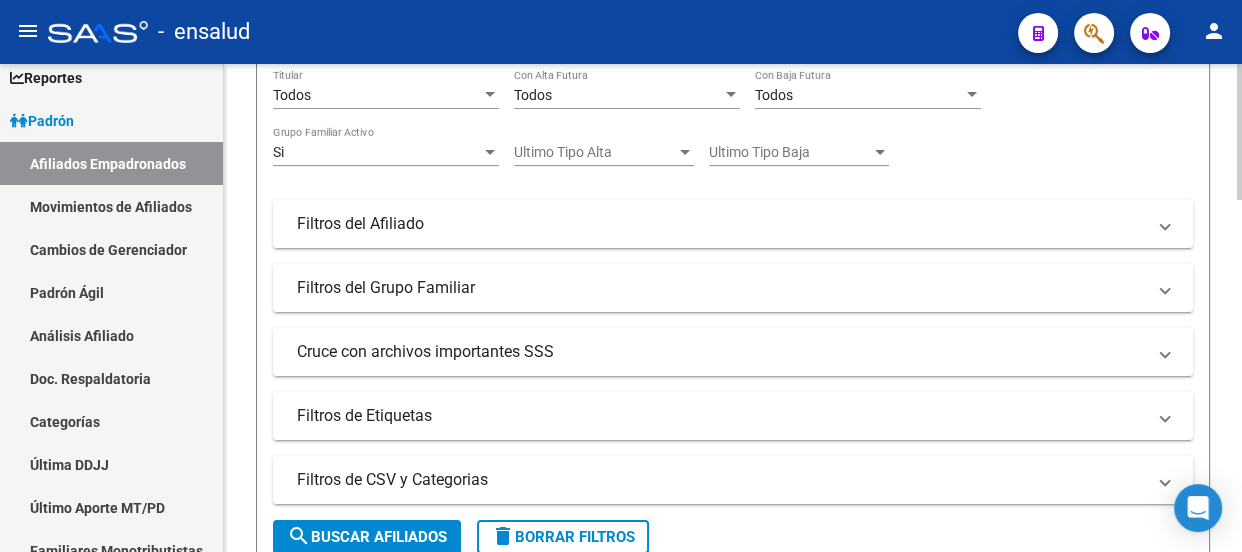 type on "[NUMBER]" 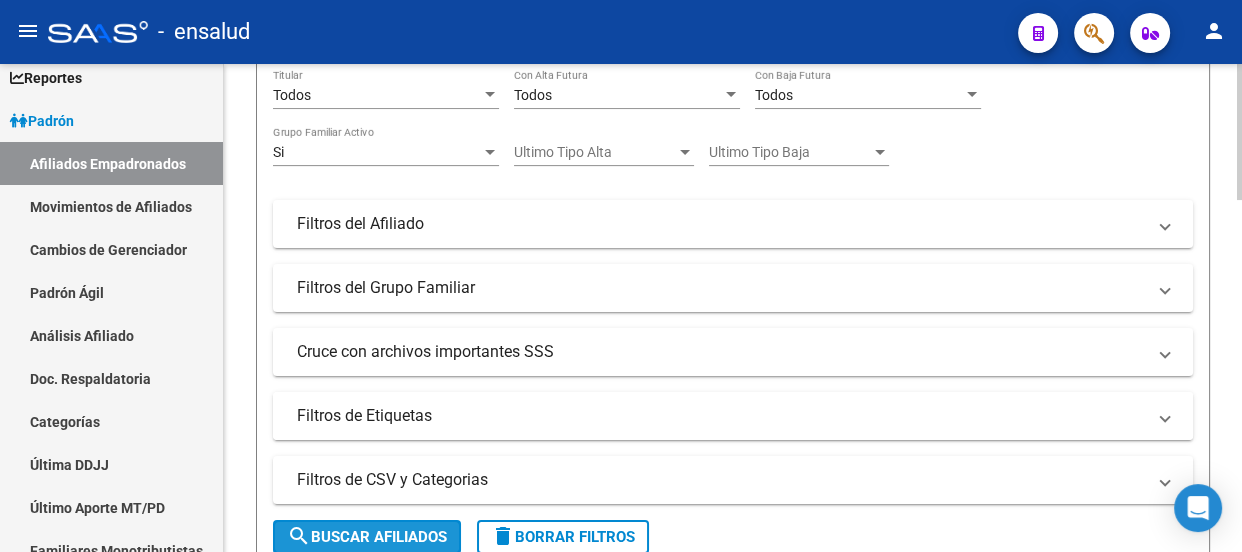 drag, startPoint x: 342, startPoint y: 528, endPoint x: 505, endPoint y: 393, distance: 211.64594 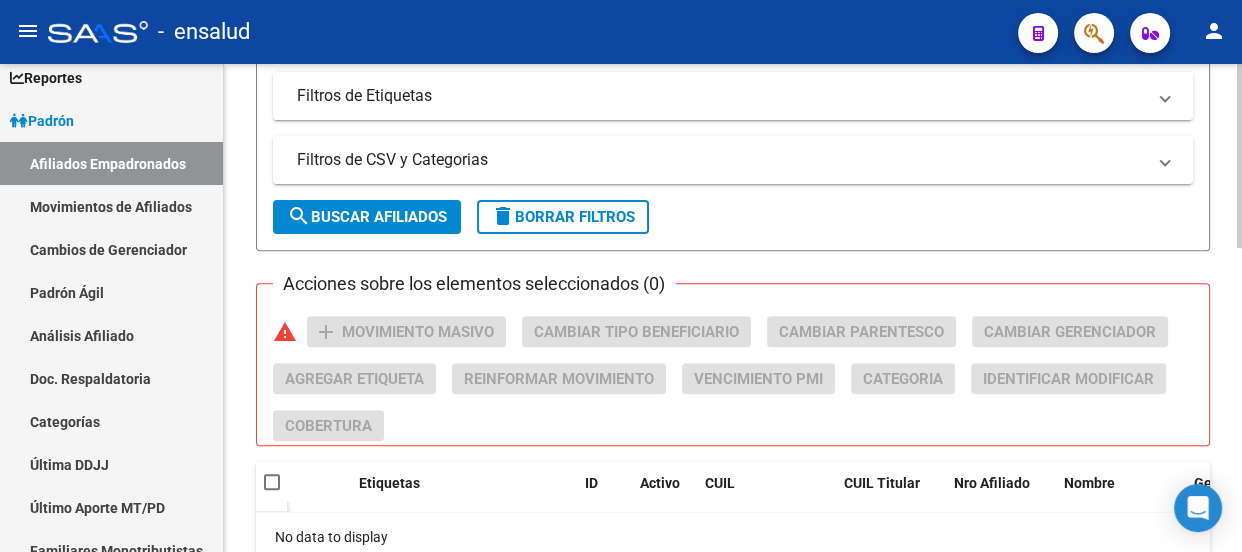 scroll, scrollTop: 727, scrollLeft: 0, axis: vertical 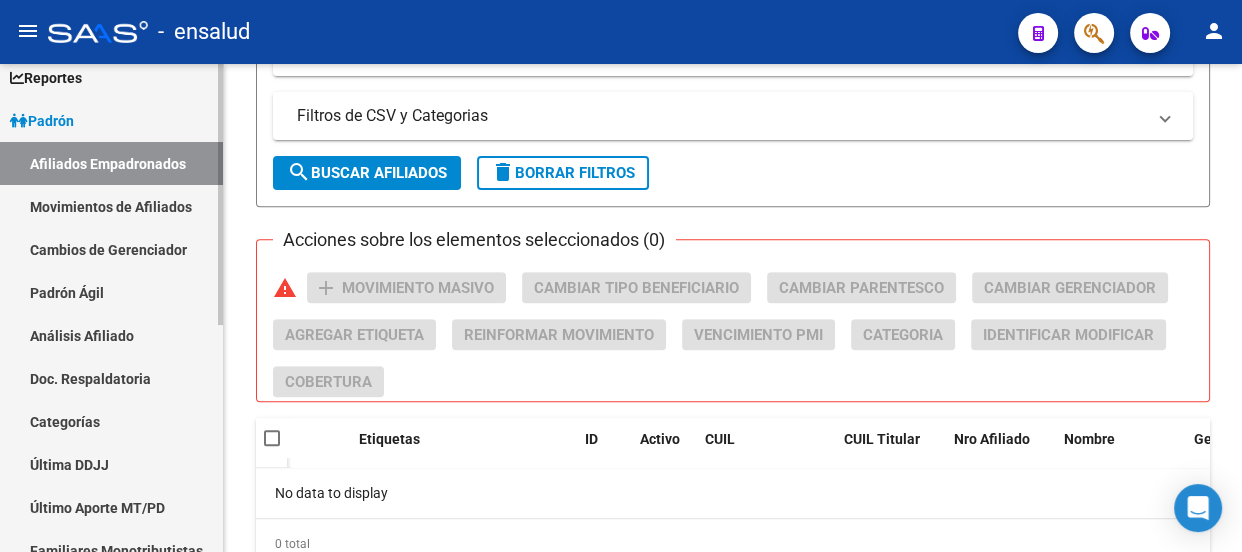 click on "Padrón Ágil" at bounding box center (111, 292) 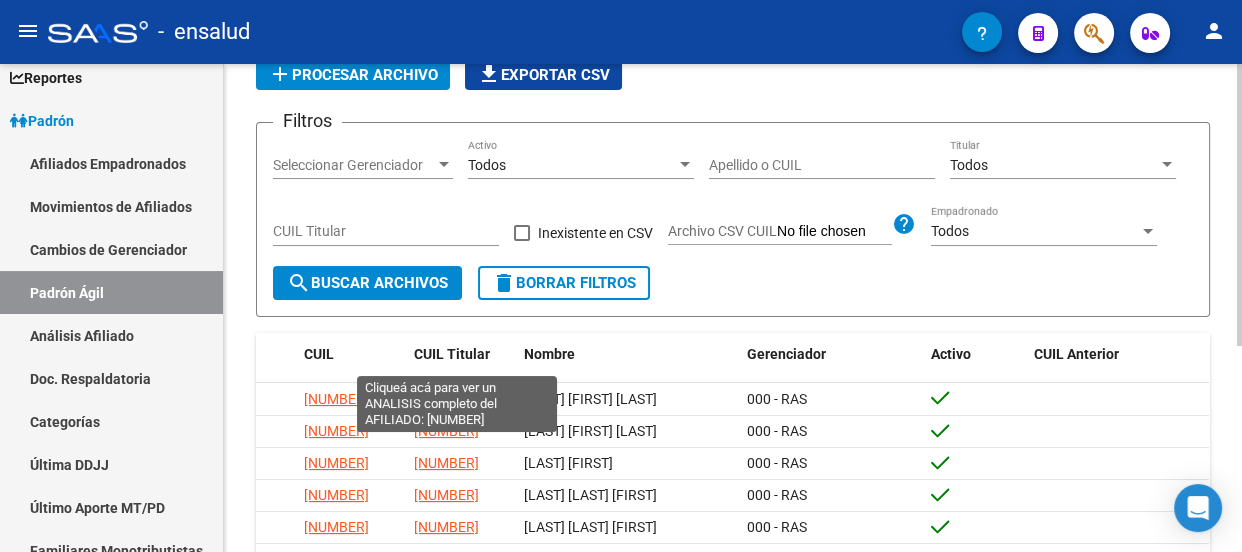 scroll, scrollTop: 83, scrollLeft: 0, axis: vertical 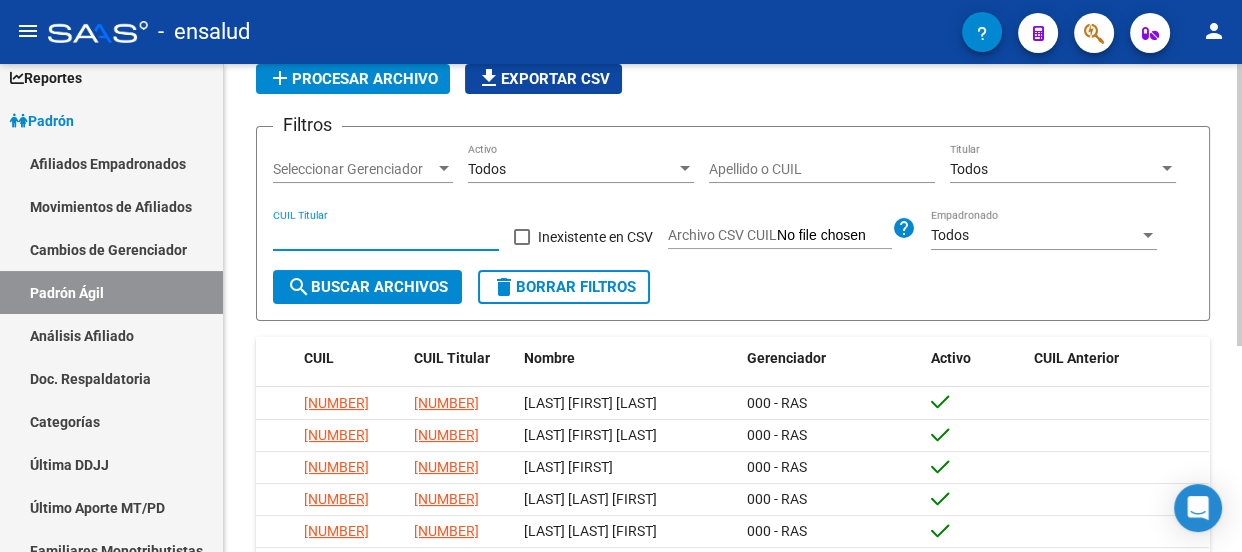 click on "CUIL Titular" at bounding box center [386, 235] 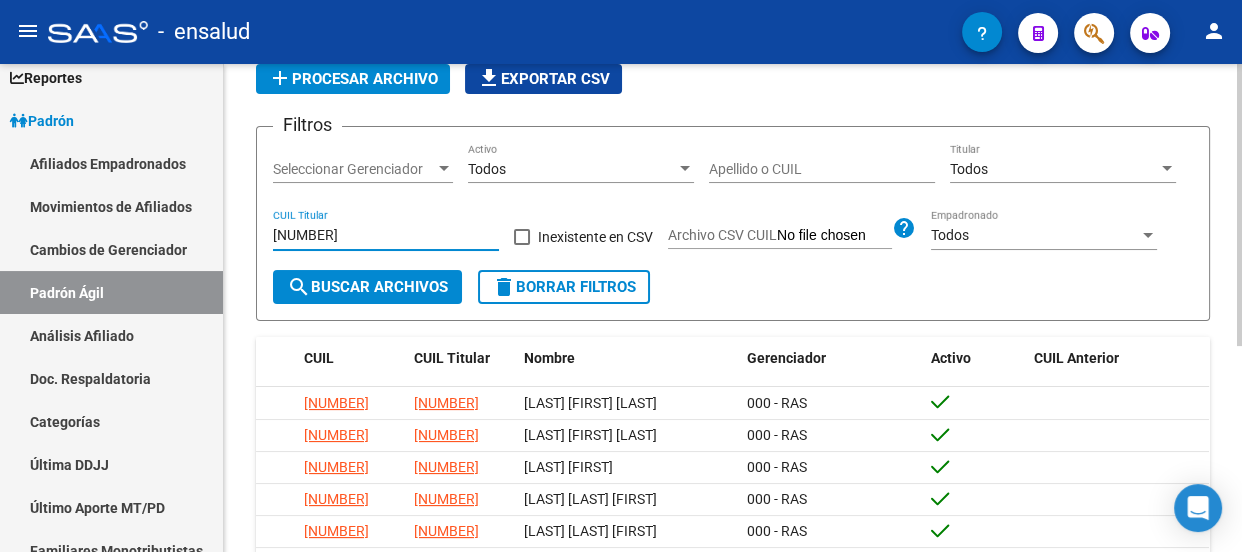 type on "[NUMBER]" 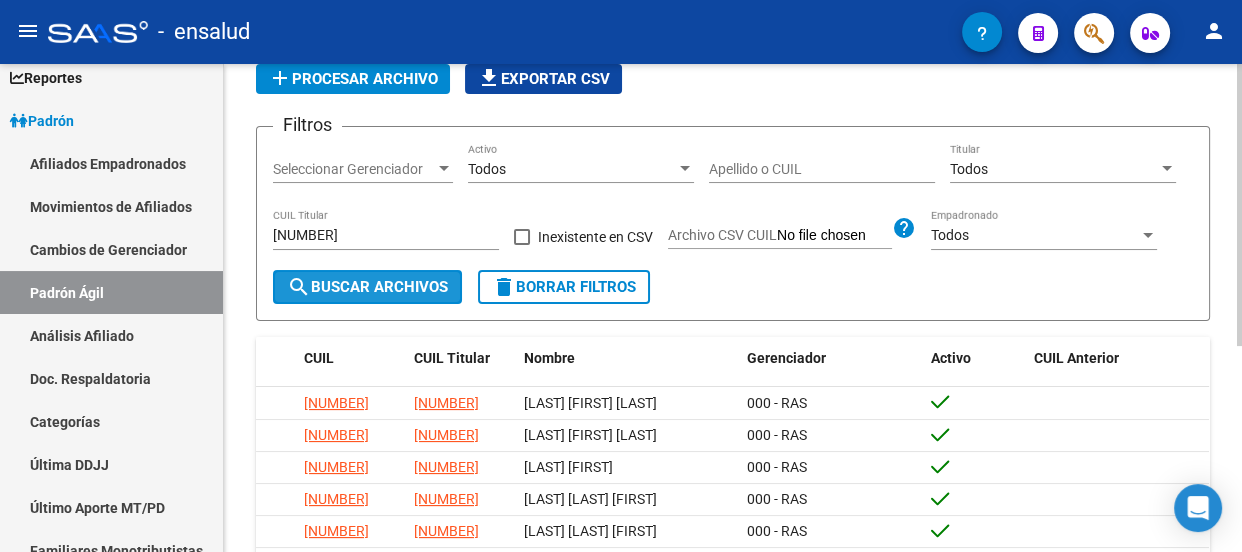 click on "search  Buscar Archivos" 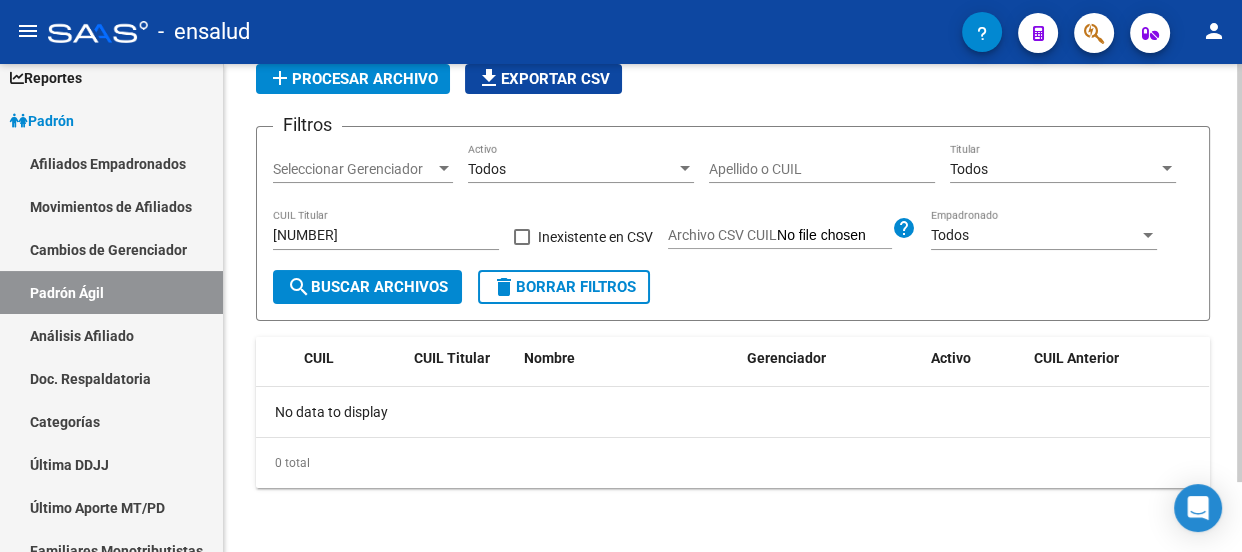 scroll, scrollTop: 81, scrollLeft: 0, axis: vertical 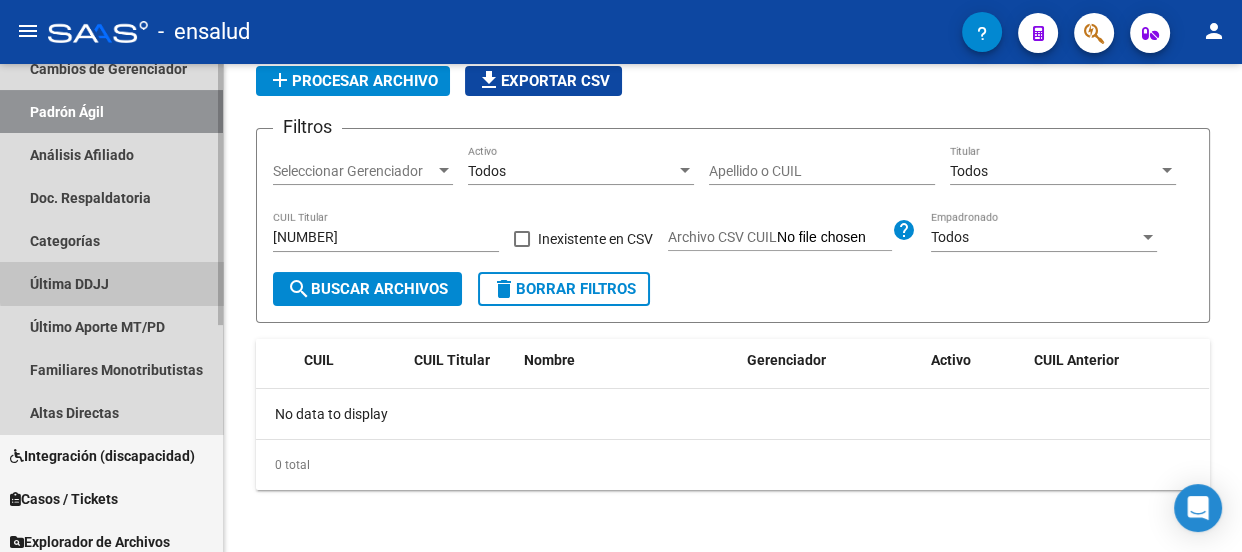 click on "Última DDJJ" at bounding box center (111, 283) 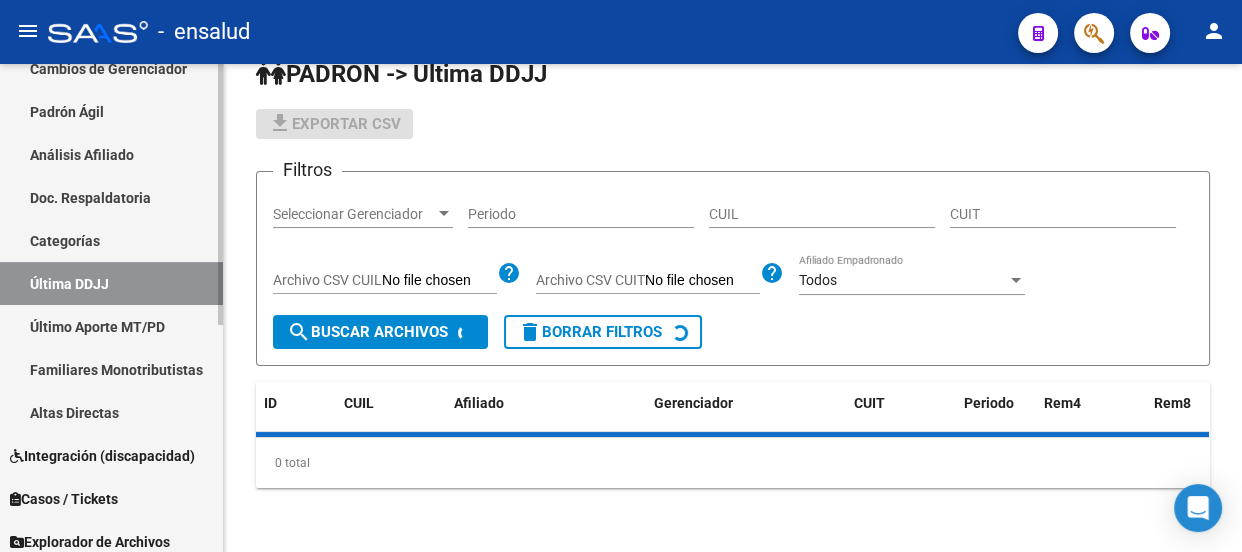 scroll, scrollTop: 0, scrollLeft: 0, axis: both 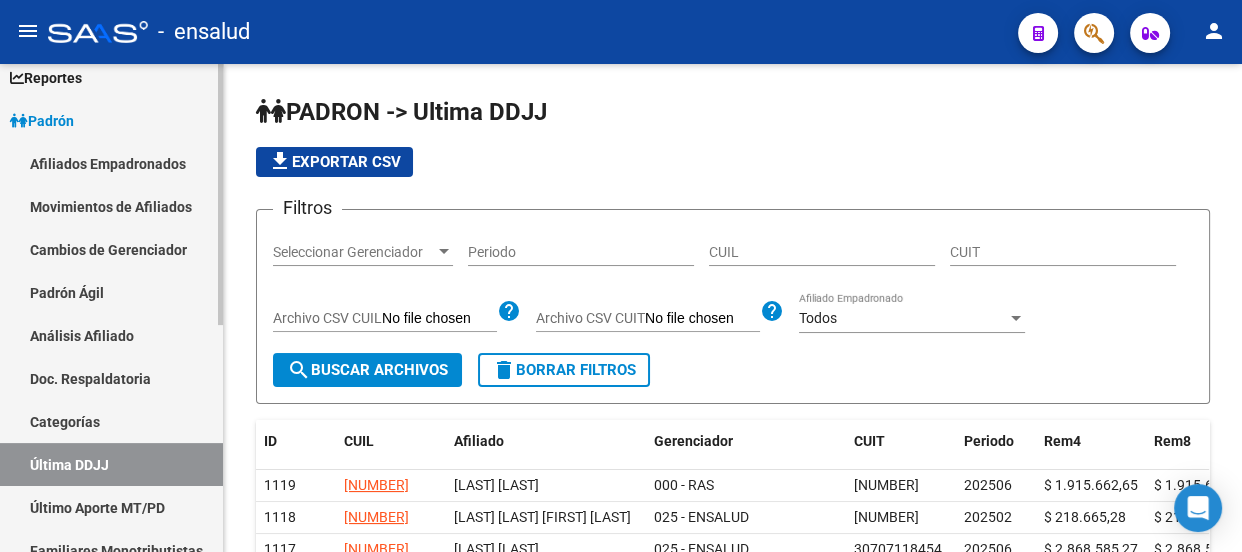 click on "Padrón" at bounding box center [111, 120] 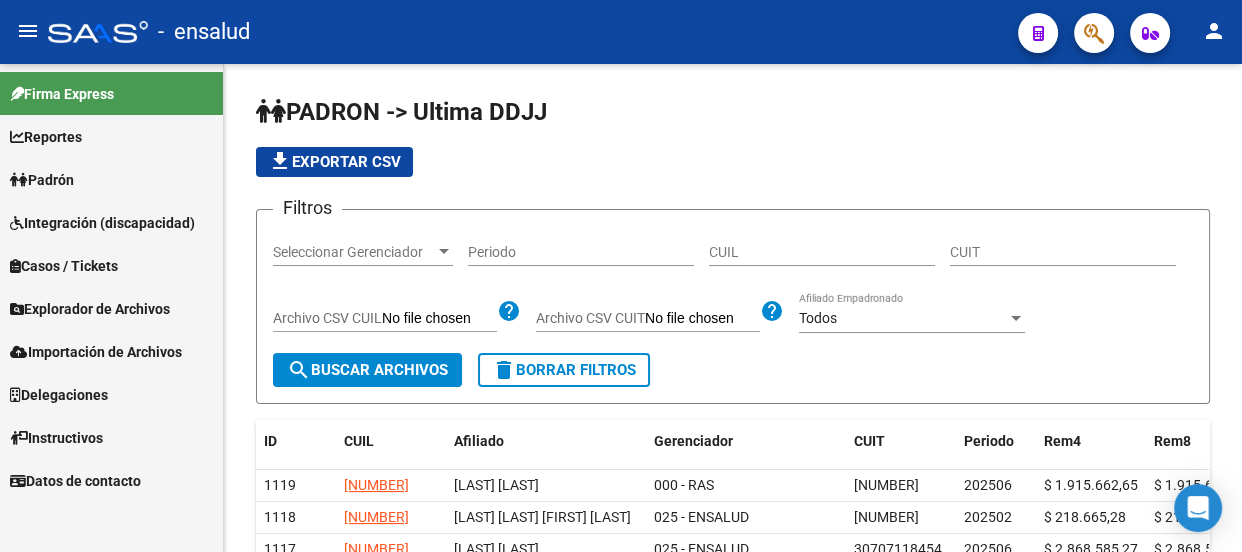 scroll, scrollTop: 0, scrollLeft: 0, axis: both 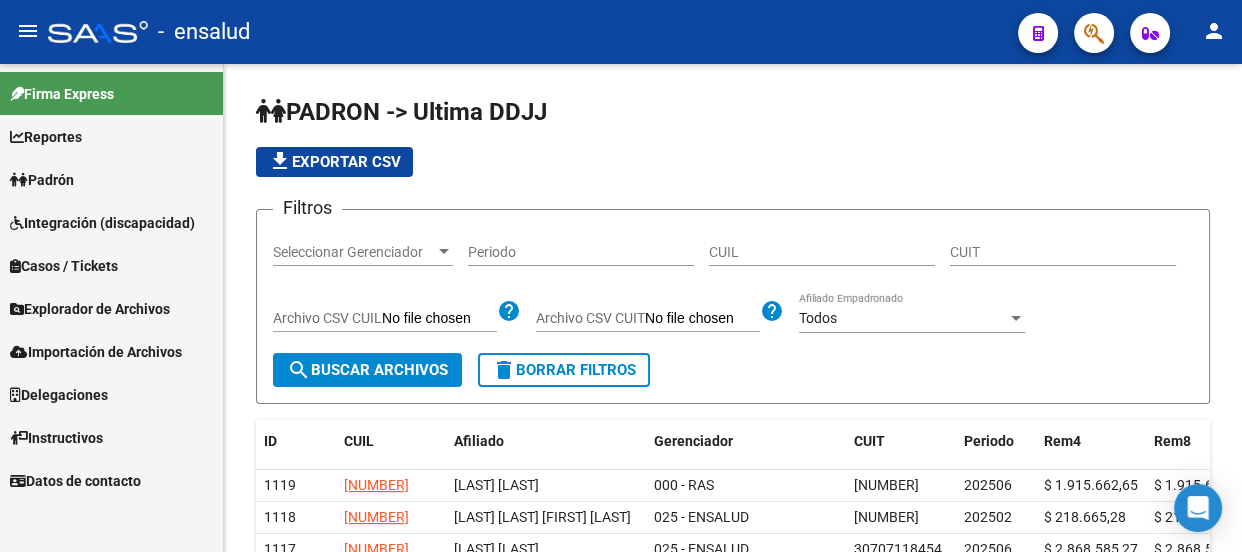 click on "Importación de Archivos" at bounding box center [96, 352] 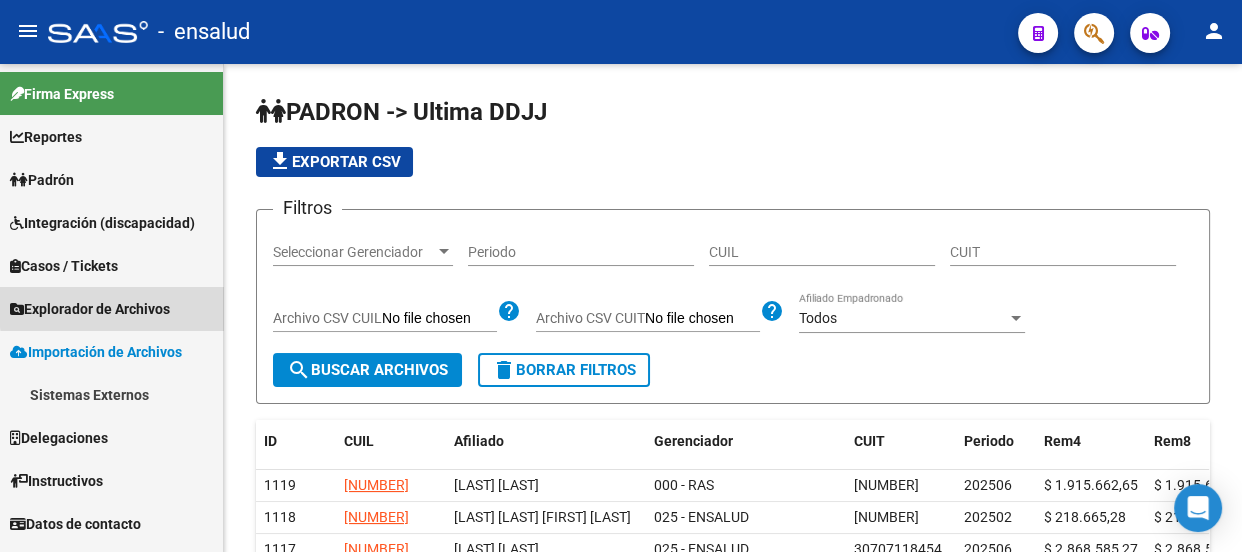click on "Explorador de Archivos" at bounding box center (90, 309) 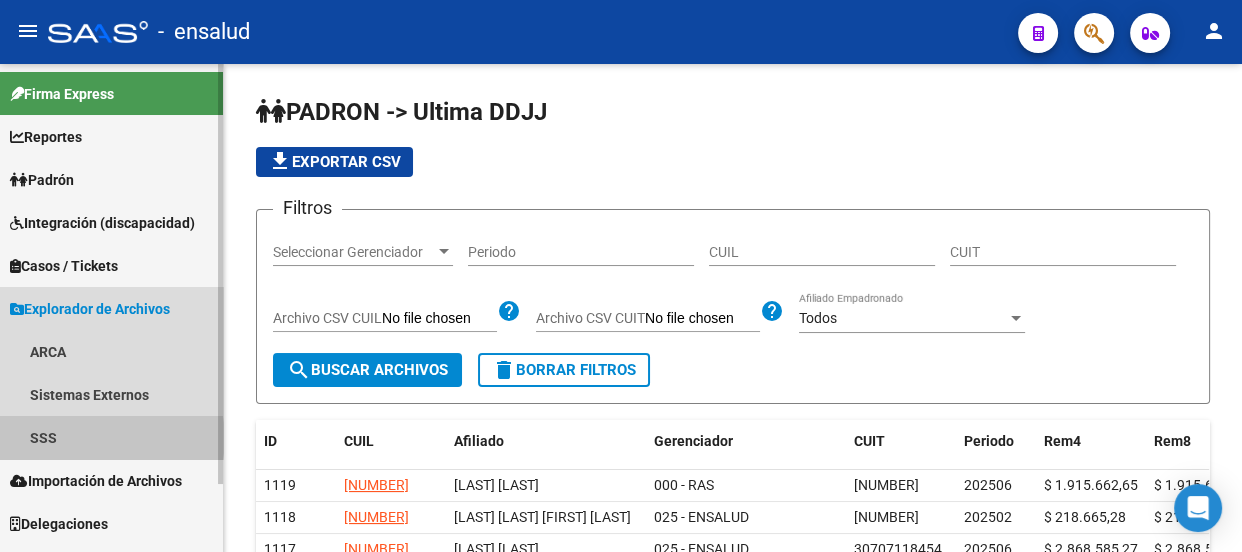click on "SSS" at bounding box center [111, 437] 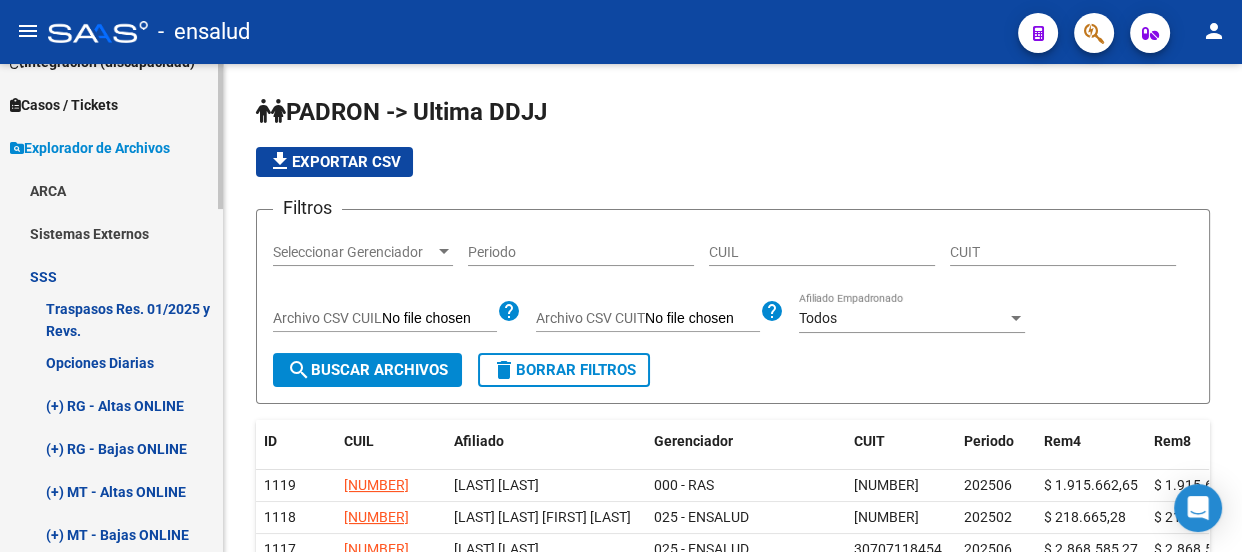 scroll, scrollTop: 181, scrollLeft: 0, axis: vertical 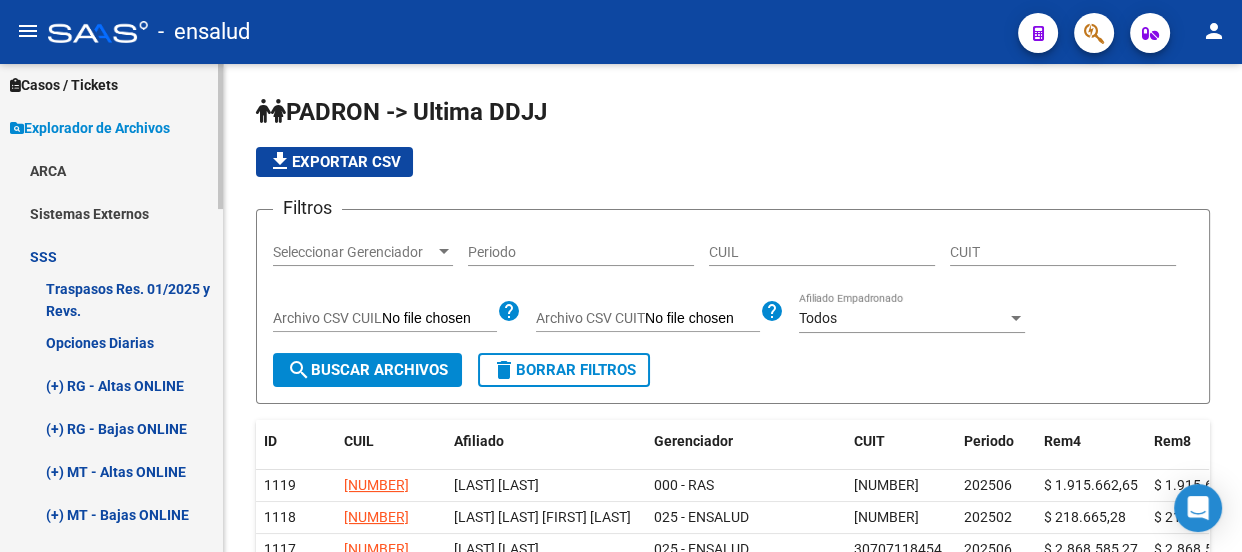 click on "Opciones Diarias" at bounding box center (111, 342) 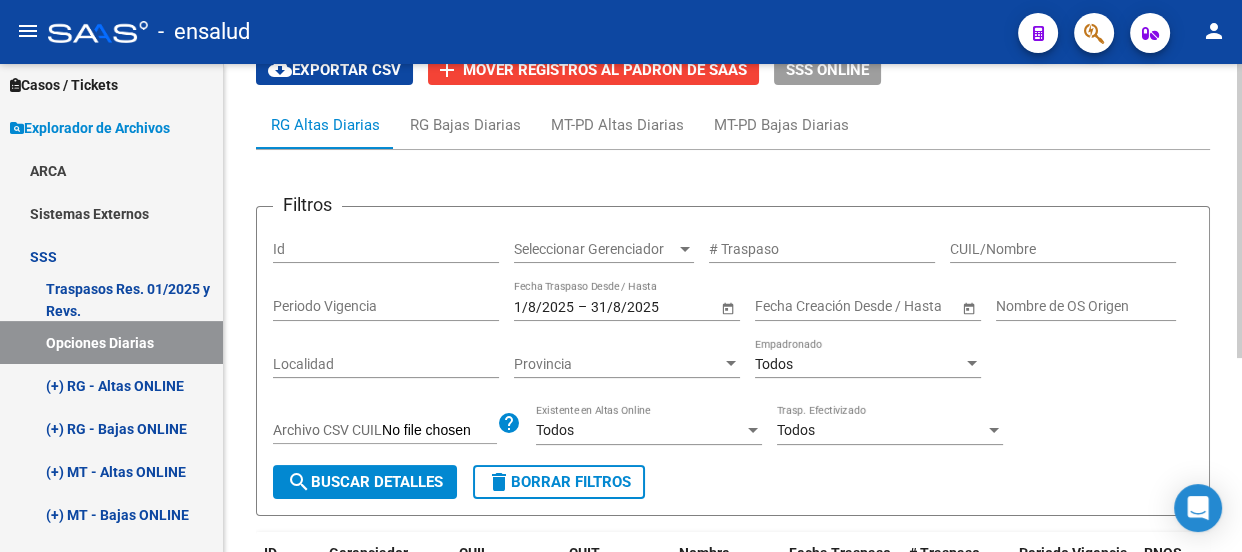 scroll, scrollTop: 90, scrollLeft: 0, axis: vertical 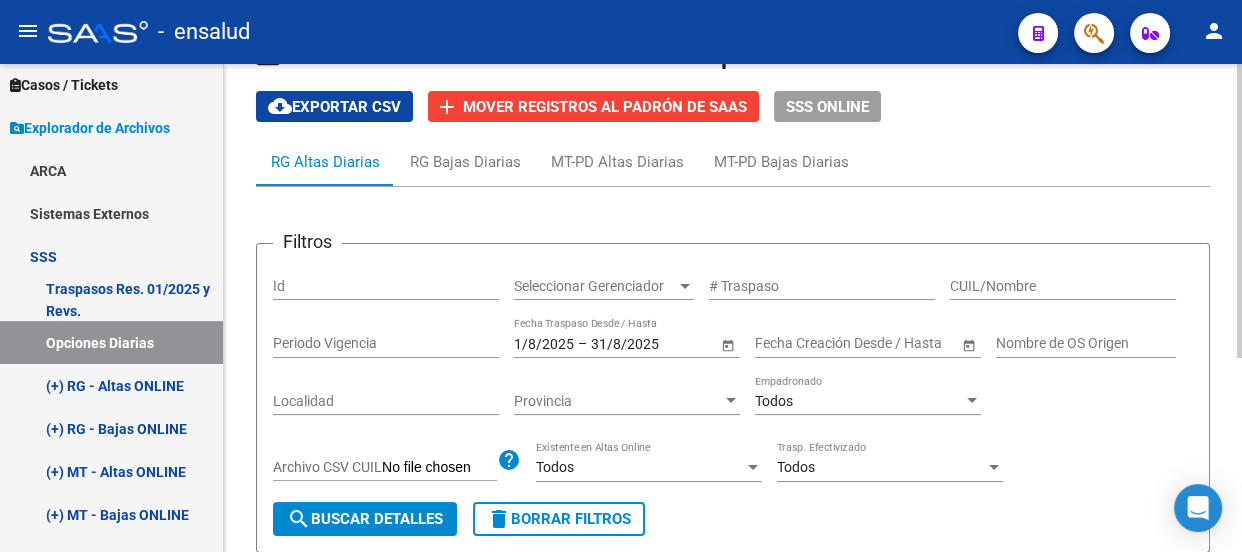 click on "CUIL/Nombre" at bounding box center (1063, 286) 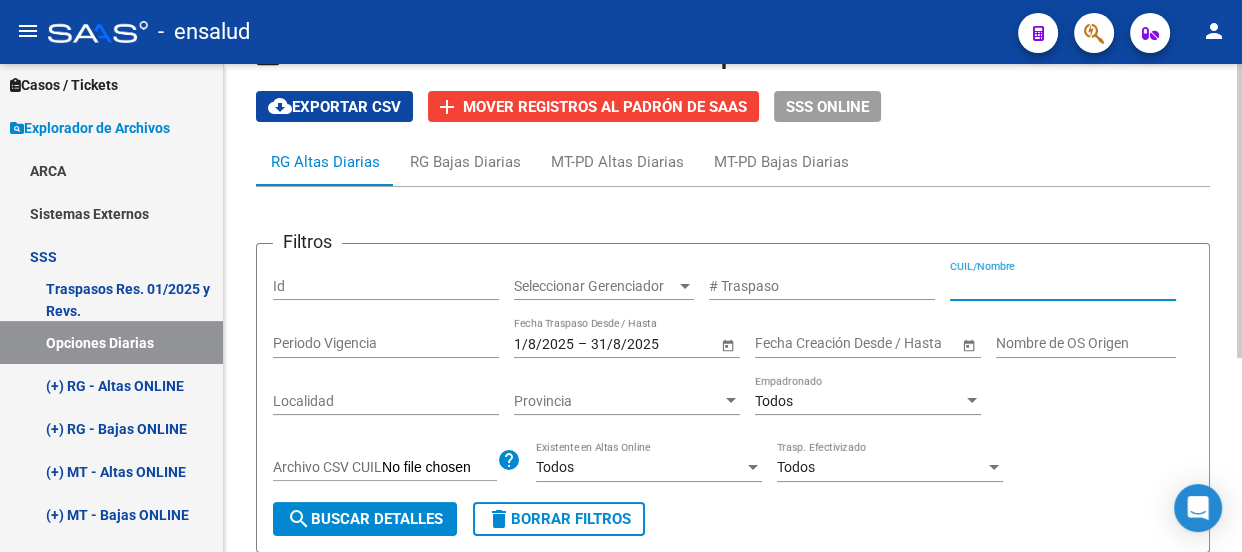 paste on "[NUMBER]" 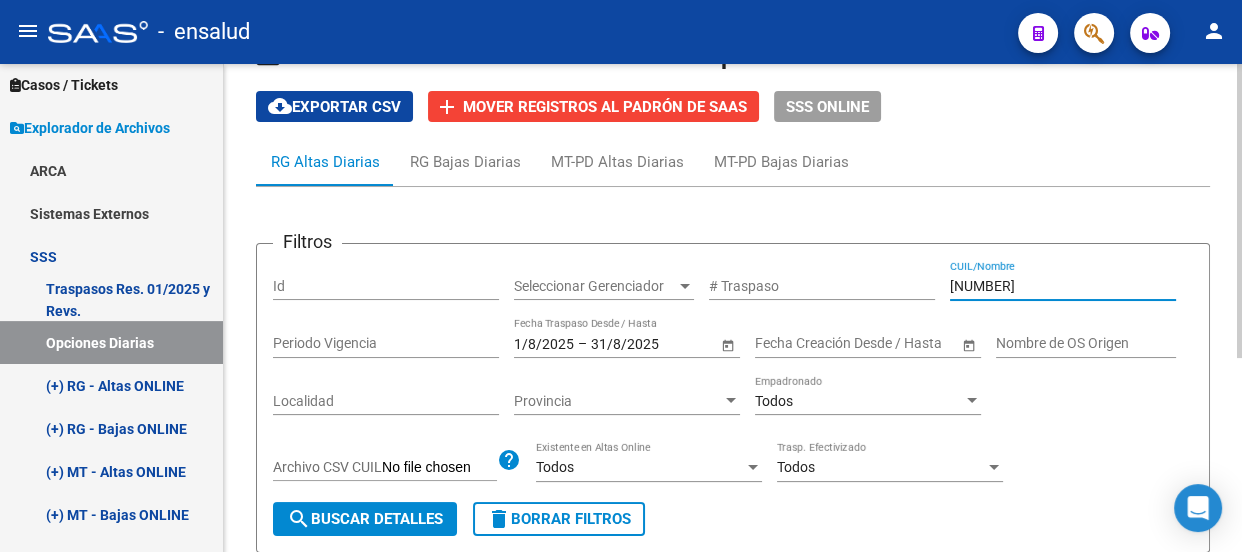 type on "[NUMBER]" 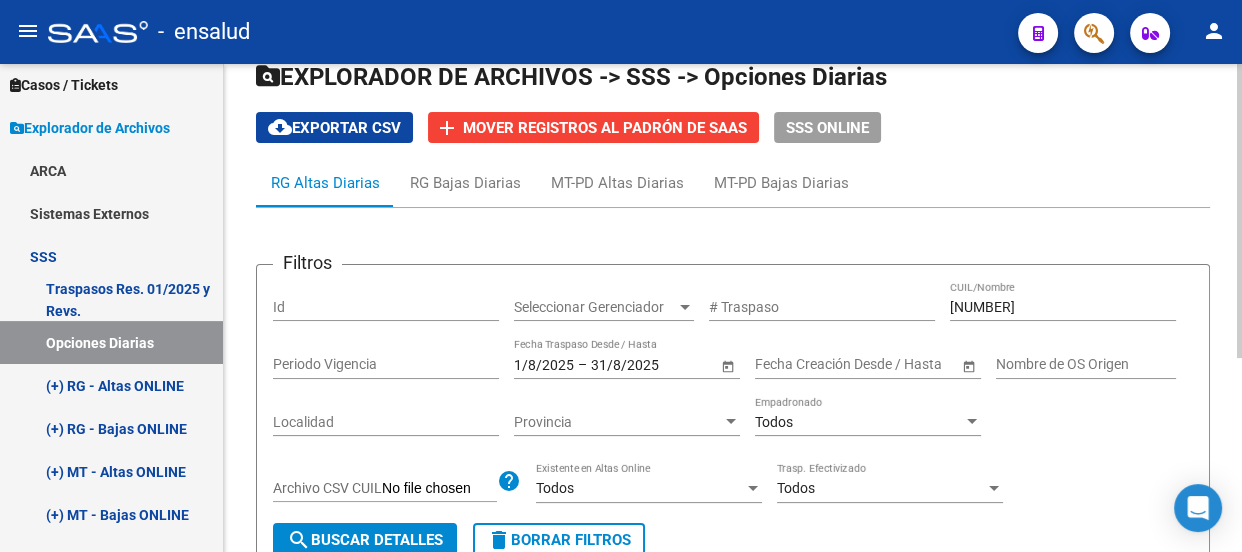 scroll, scrollTop: 48, scrollLeft: 0, axis: vertical 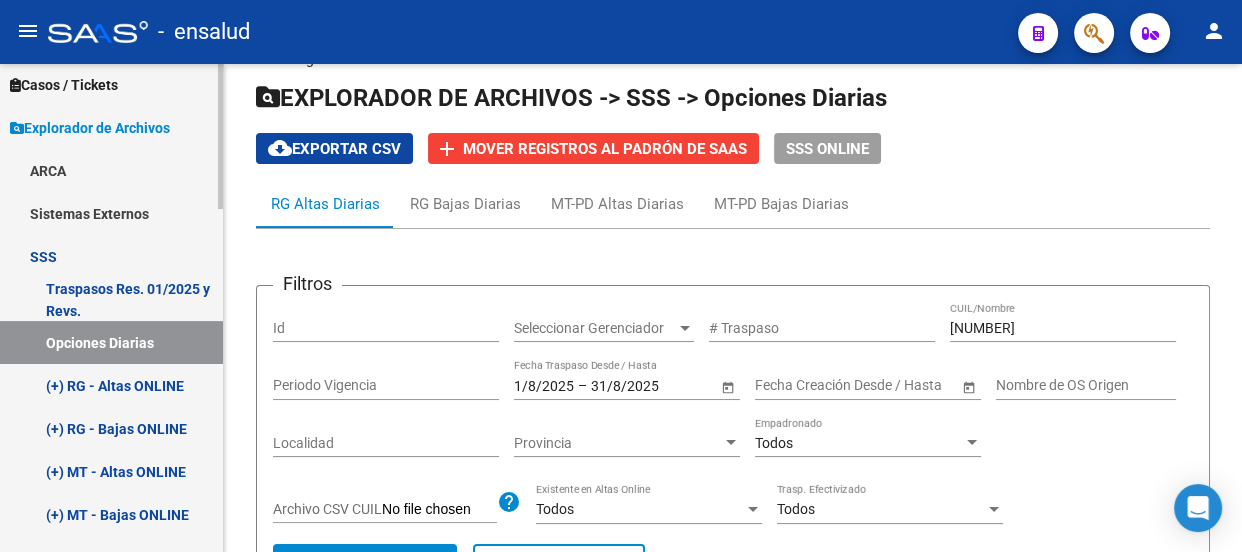 click on "(+) RG - Altas ONLINE" at bounding box center [111, 385] 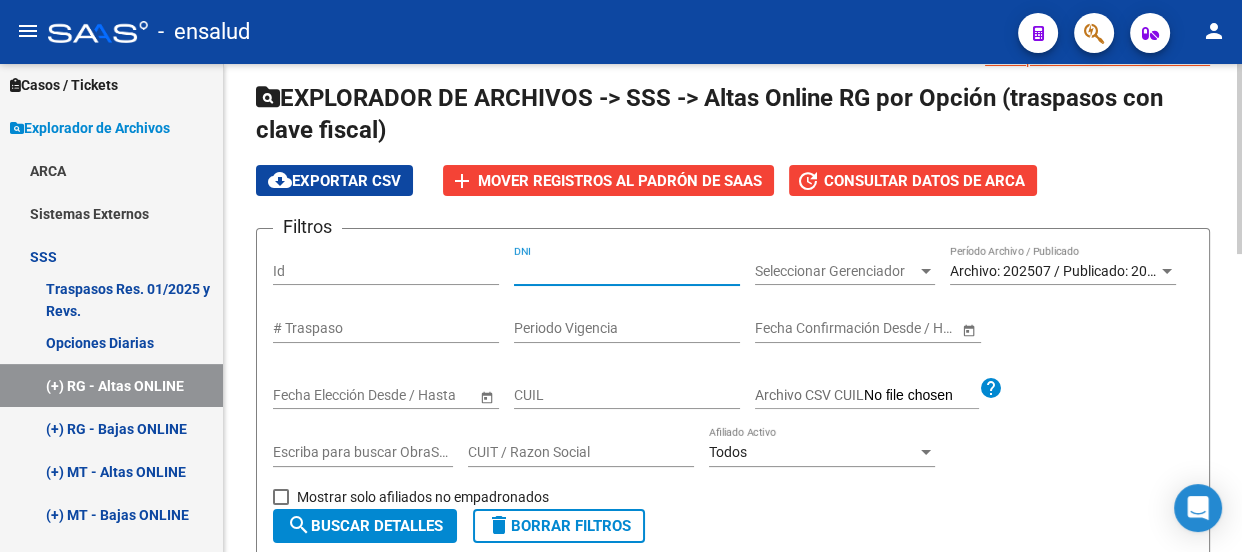 click on "DNI" at bounding box center (627, 271) 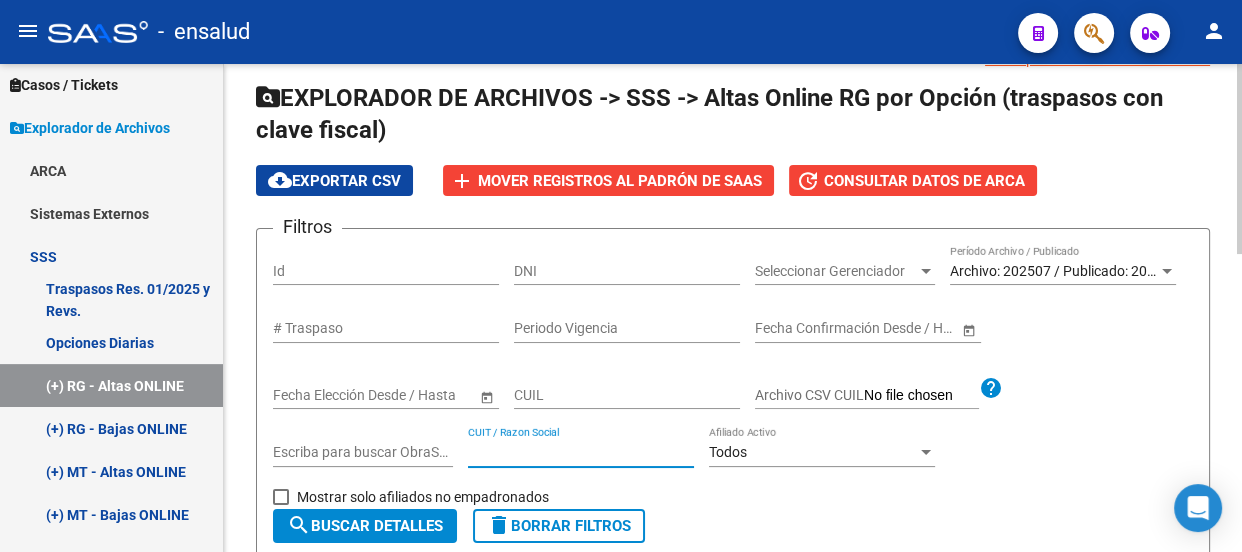 click on "CUIT / Razon Social" at bounding box center [581, 452] 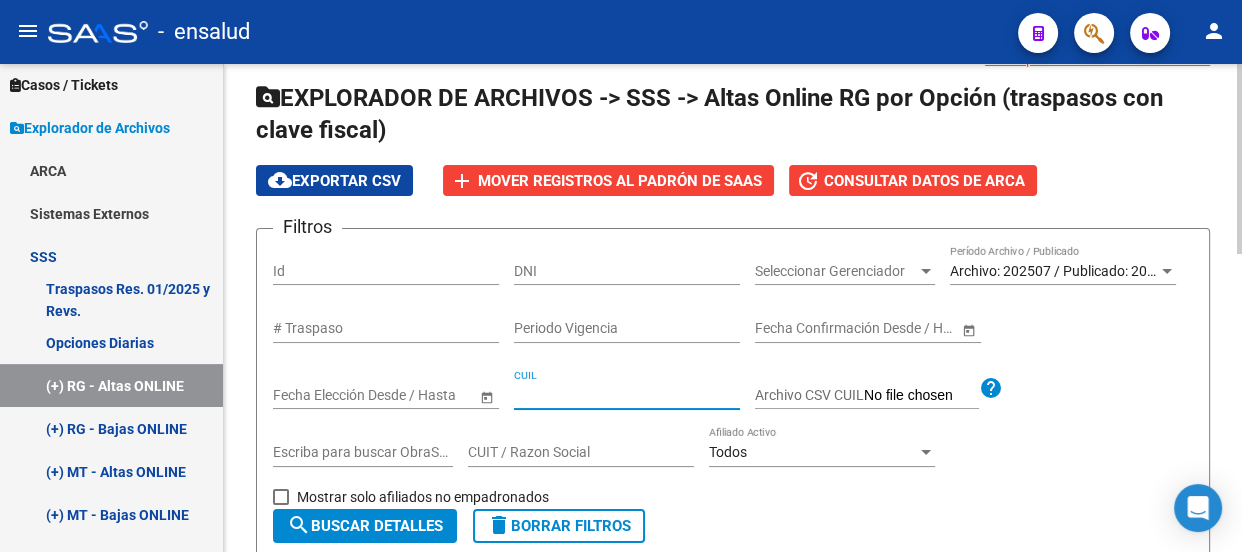 paste on "[NUMBER]" 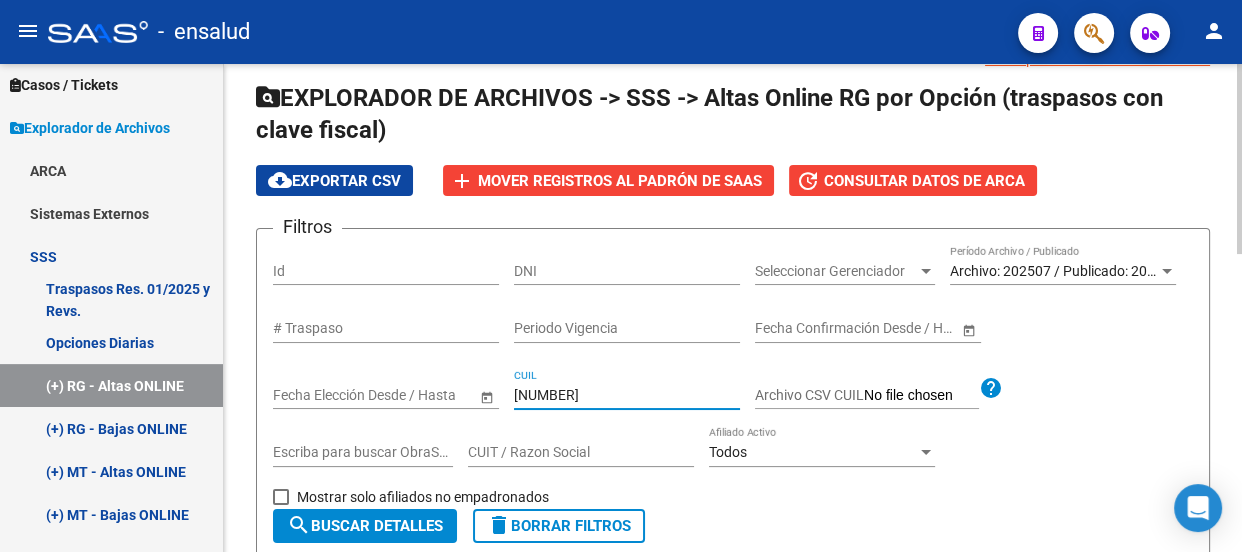 type on "[NUMBER]" 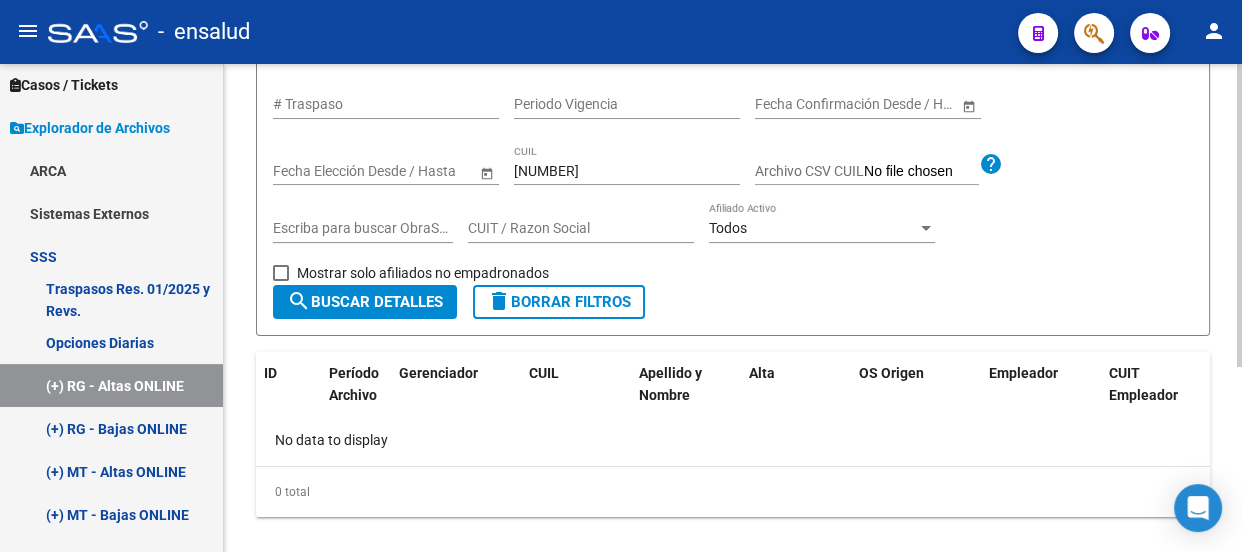 scroll, scrollTop: 298, scrollLeft: 0, axis: vertical 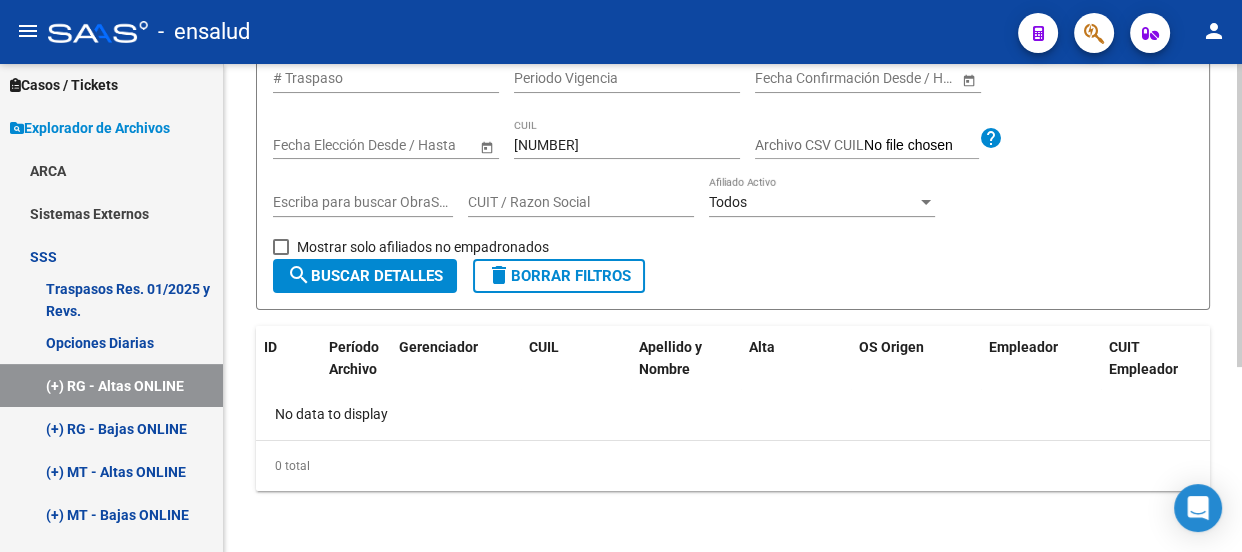 drag, startPoint x: 142, startPoint y: 465, endPoint x: 237, endPoint y: 446, distance: 96.88137 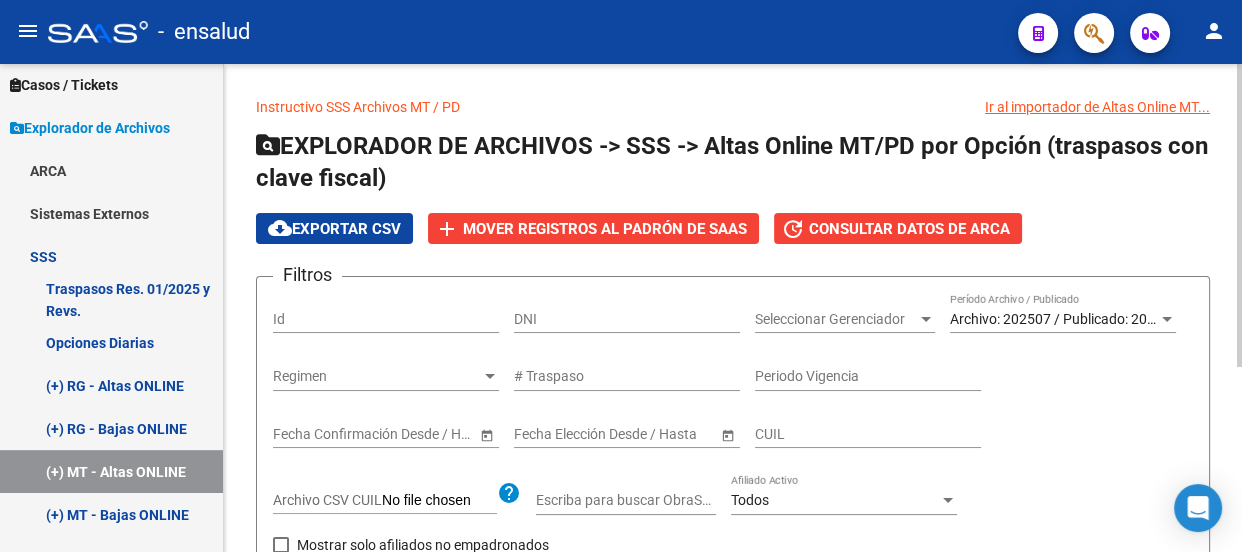 scroll, scrollTop: 90, scrollLeft: 0, axis: vertical 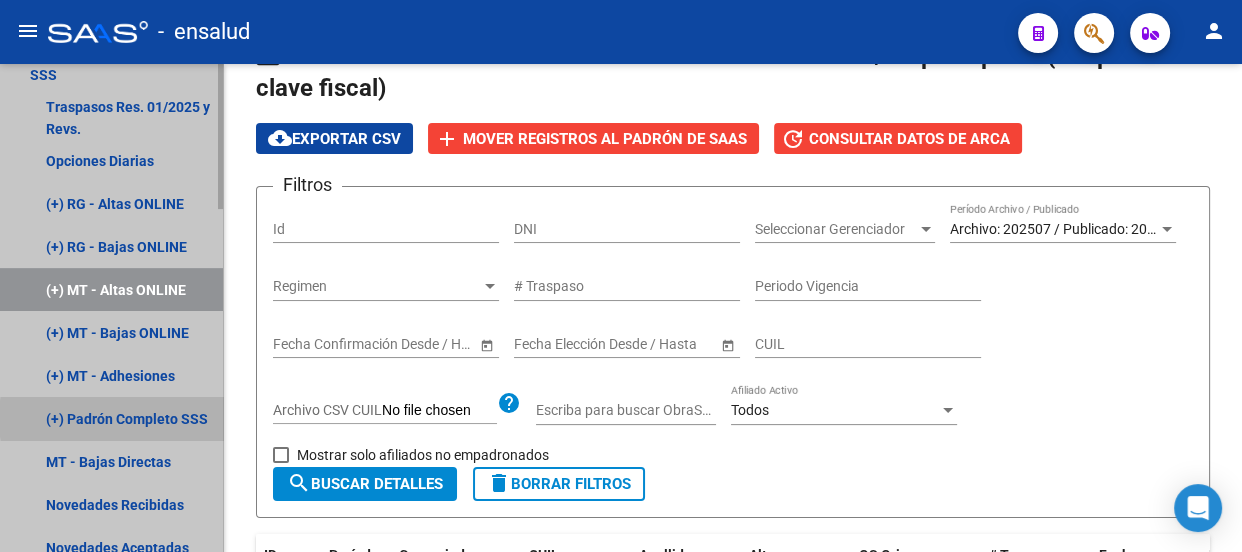 click on "(+) Padrón Completo SSS" at bounding box center (111, 418) 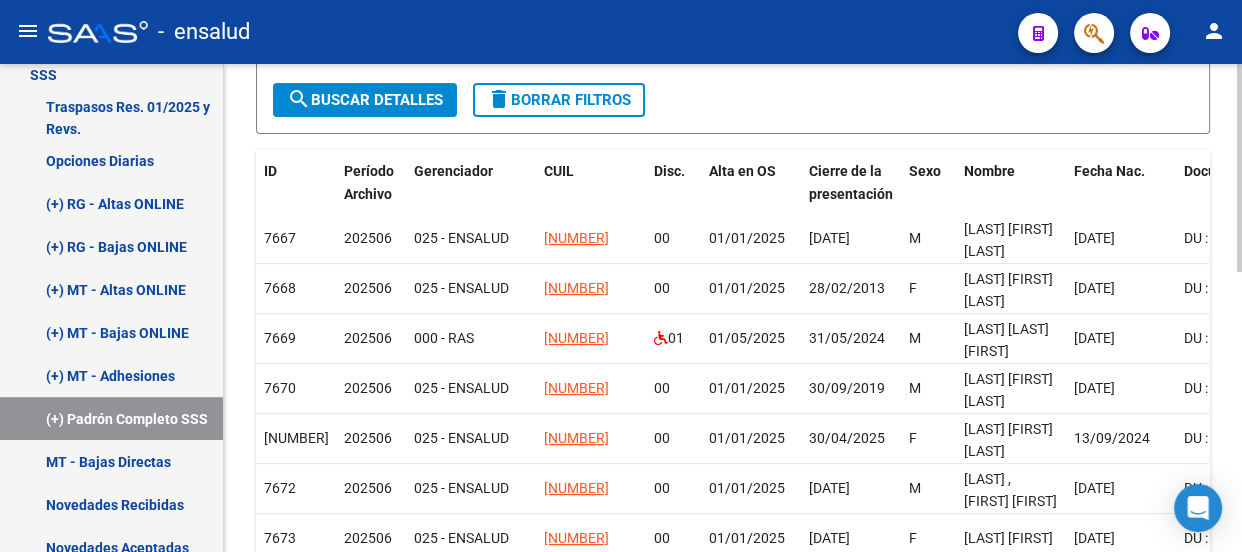 scroll, scrollTop: 90, scrollLeft: 0, axis: vertical 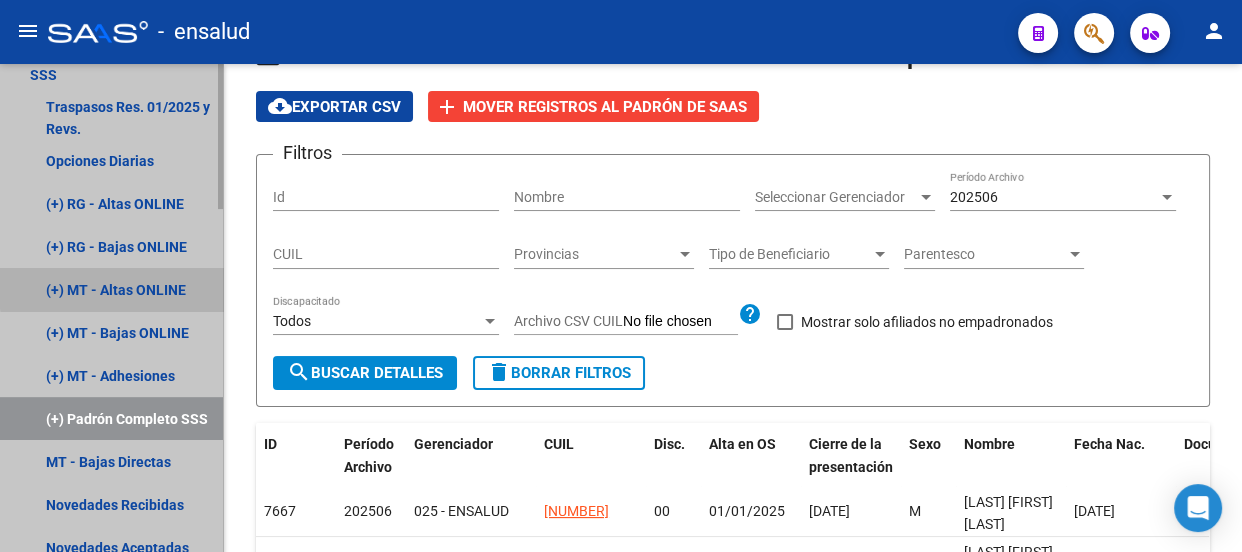 click on "(+) MT - Altas ONLINE" at bounding box center (111, 289) 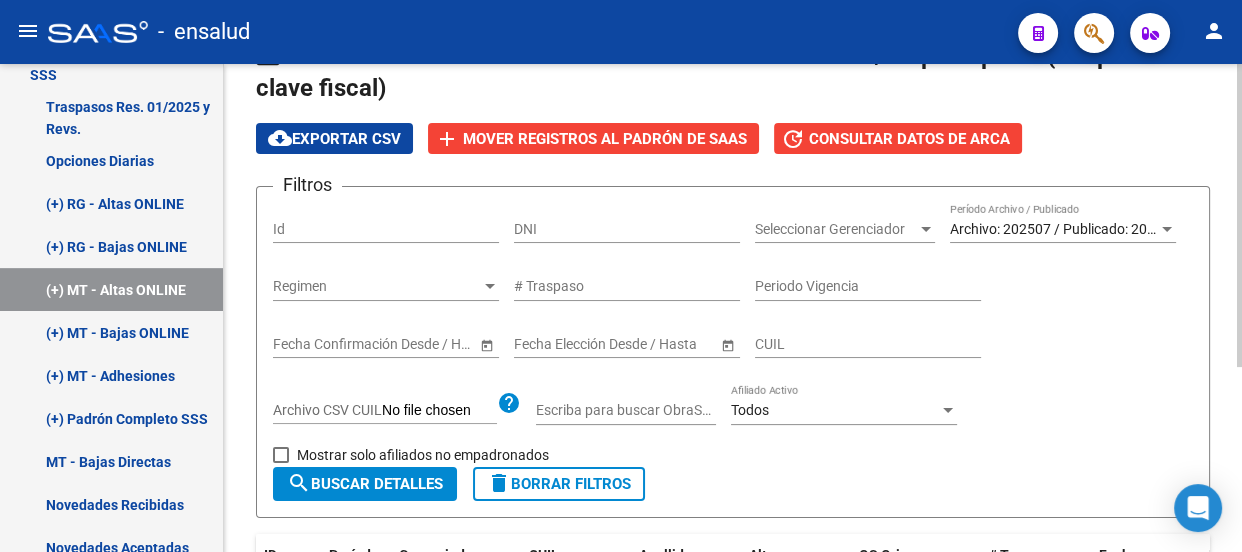 click on "DNI" at bounding box center [627, 229] 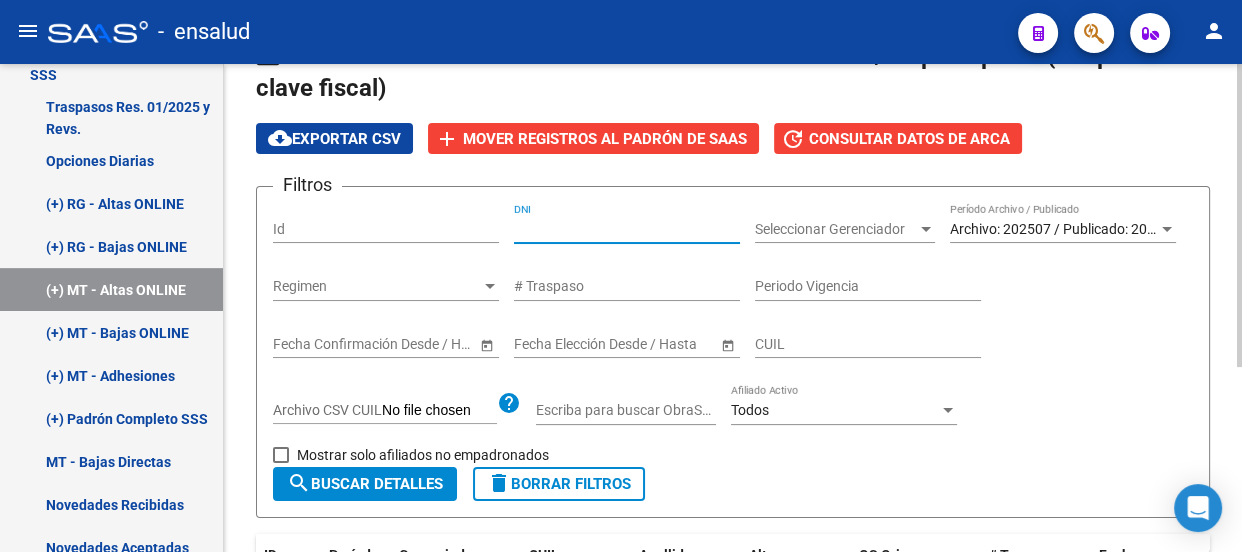 paste on "[NUMBER]" 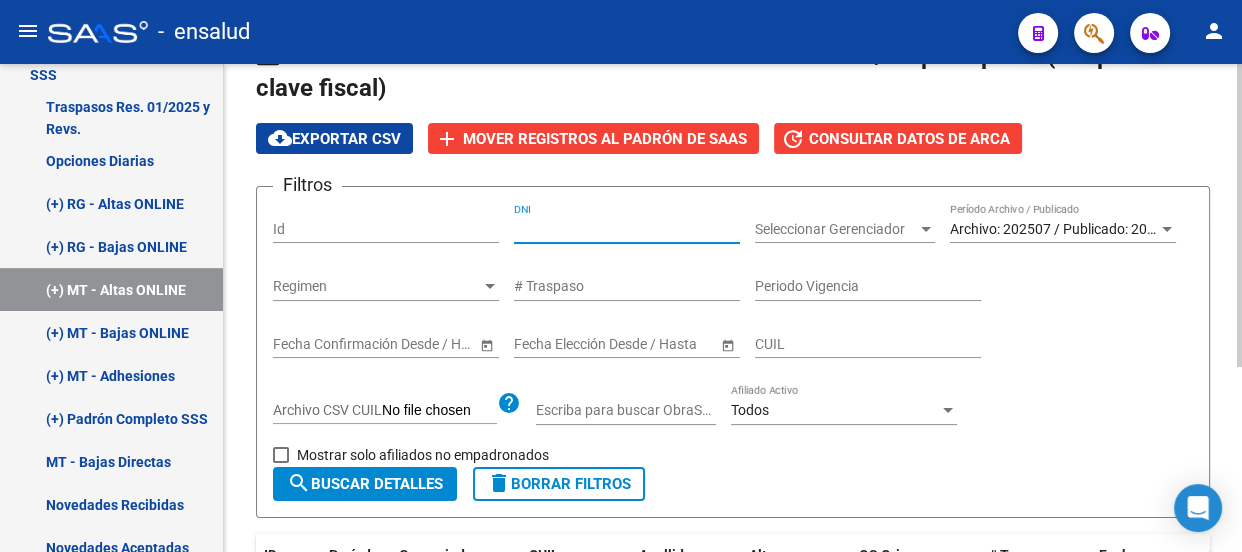 type on "3" 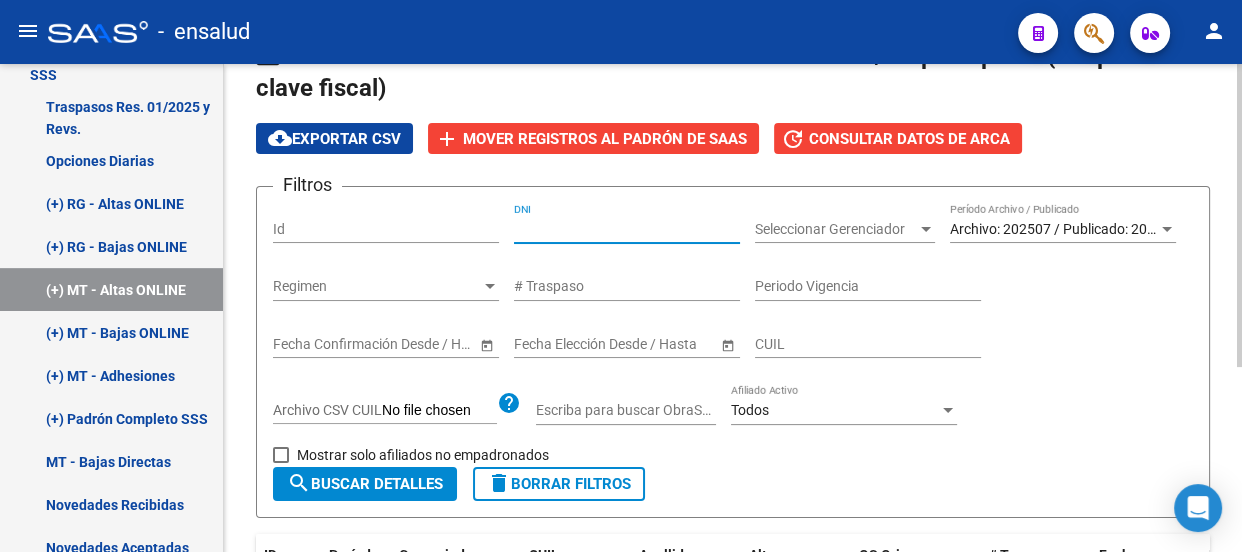 click on "[NUMBER]" at bounding box center [627, 229] 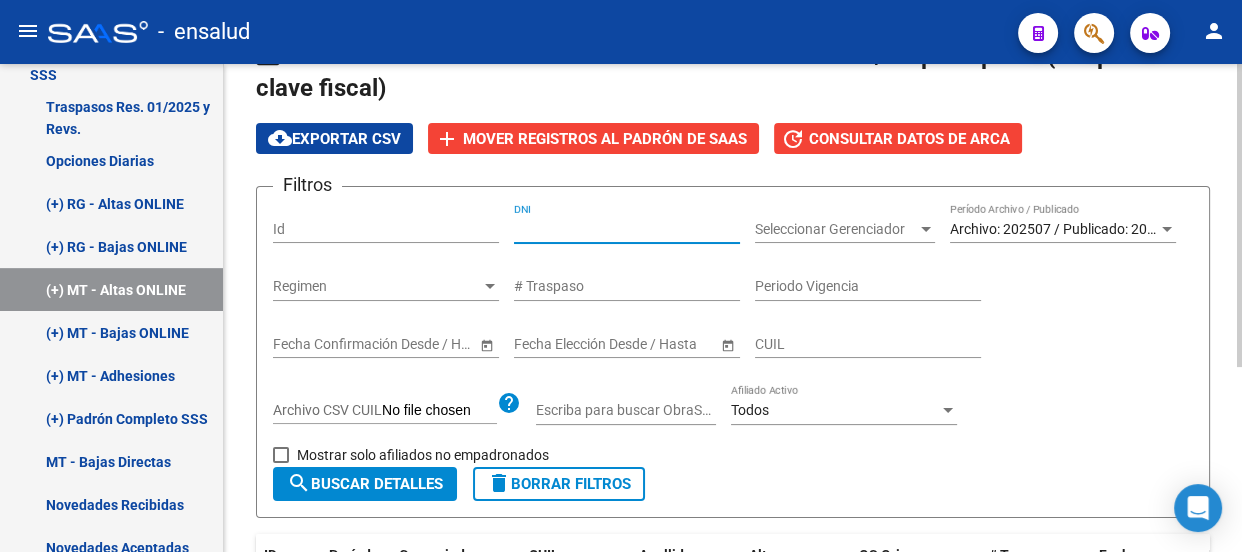 type on "[NUMBER]" 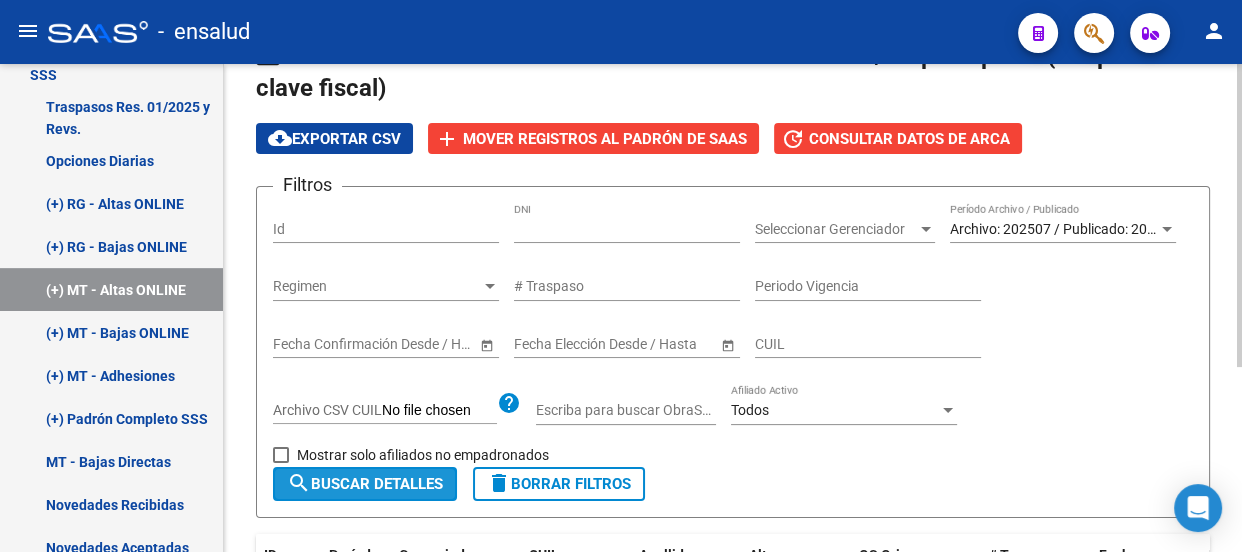 click on "search  Buscar Detalles" 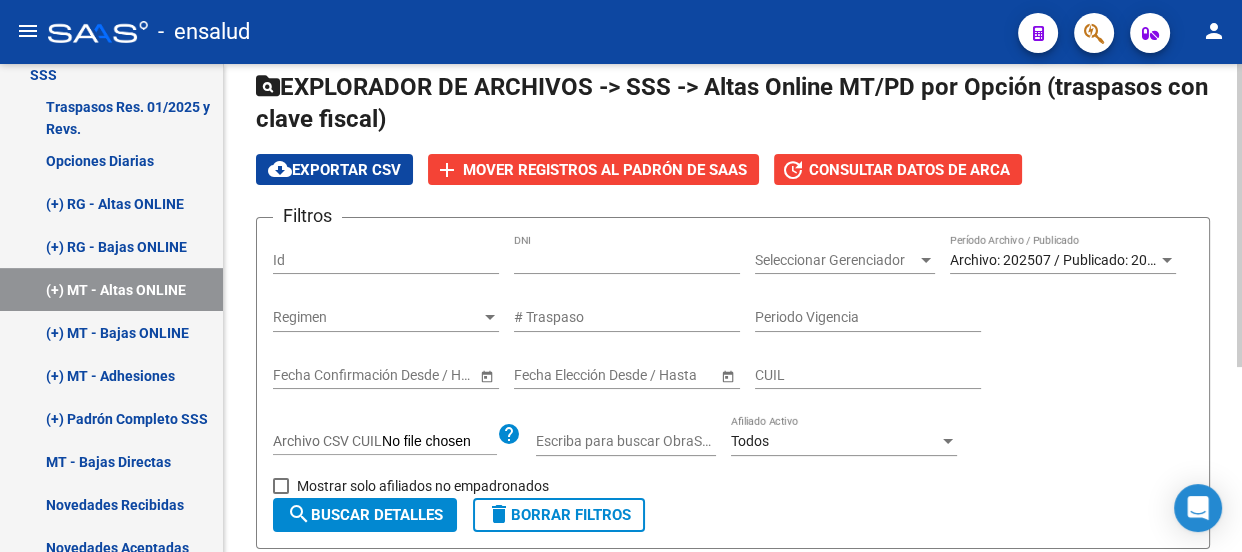 scroll, scrollTop: 25, scrollLeft: 0, axis: vertical 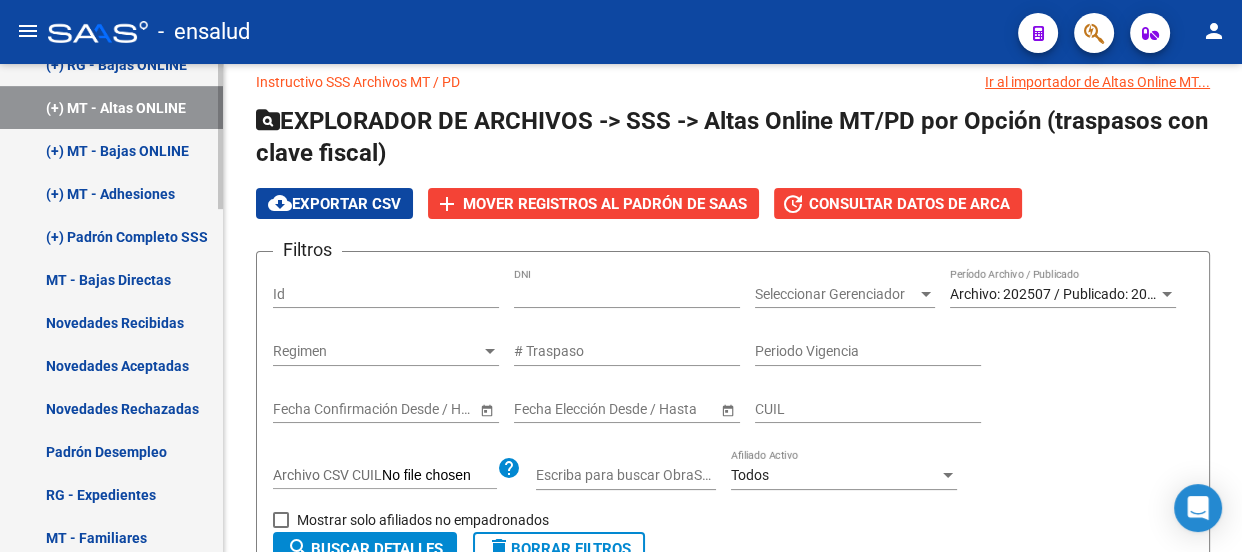 click on "Novedades Recibidas" at bounding box center [111, 322] 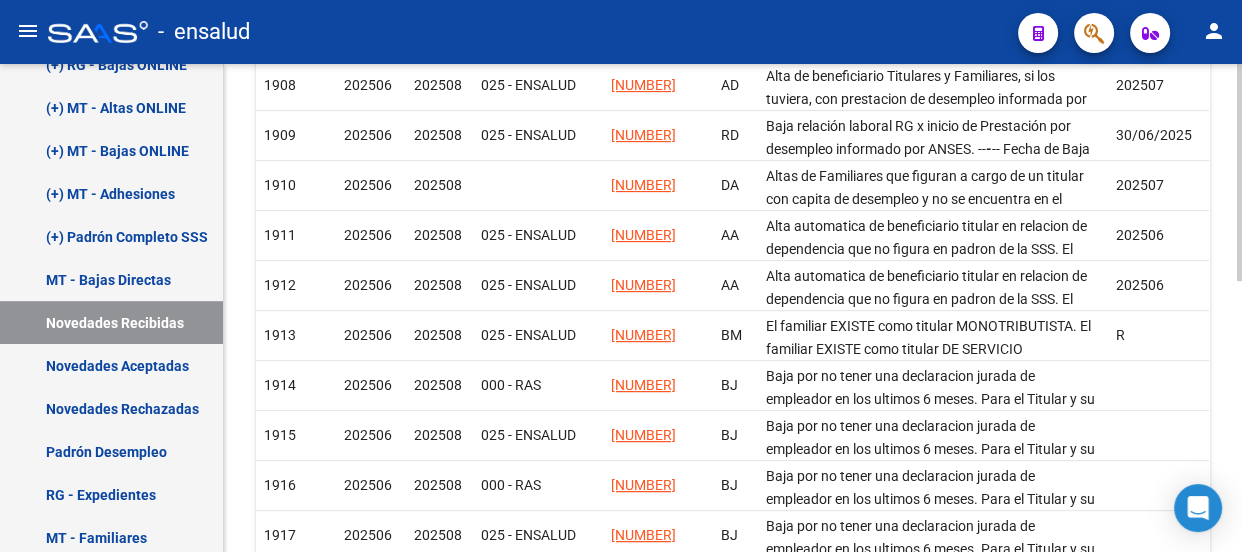 scroll, scrollTop: 298, scrollLeft: 0, axis: vertical 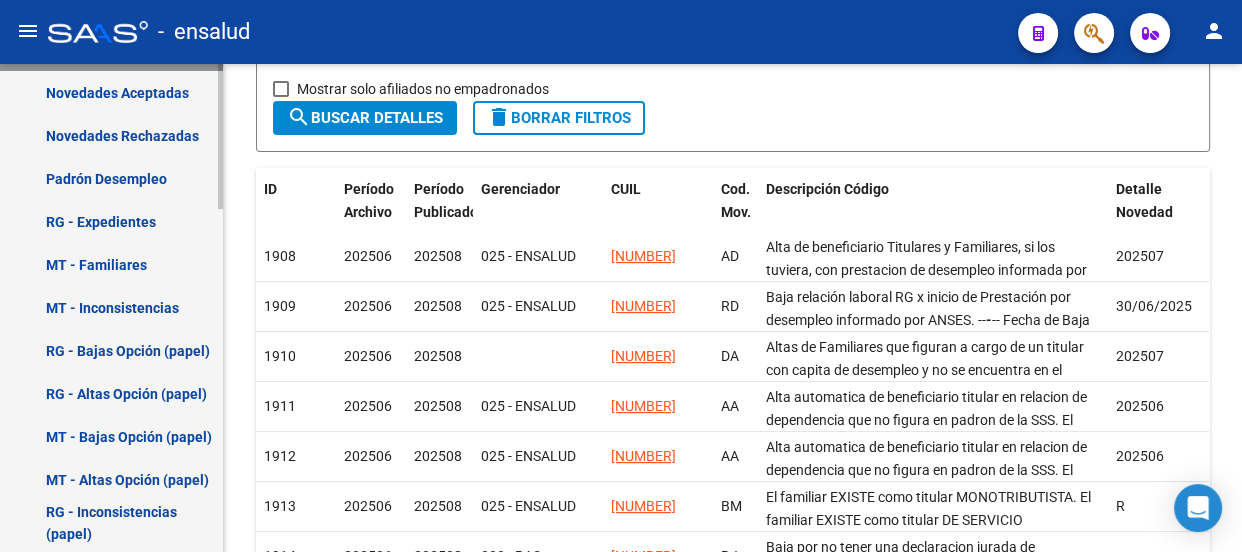 click on "RG - Altas Opción (papel)" at bounding box center (111, 393) 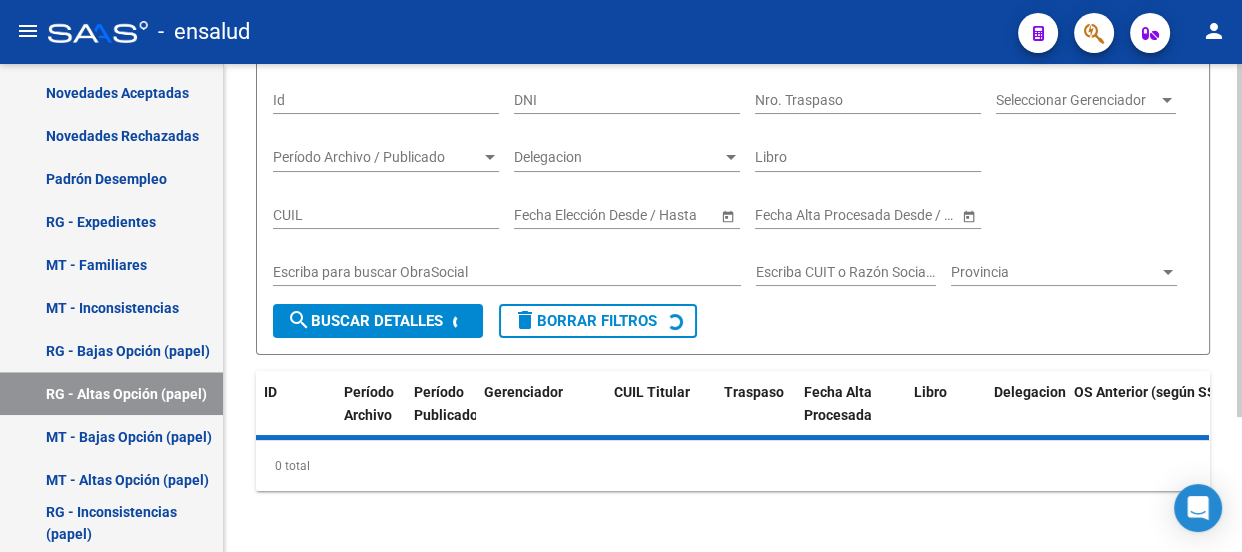 scroll, scrollTop: 231, scrollLeft: 0, axis: vertical 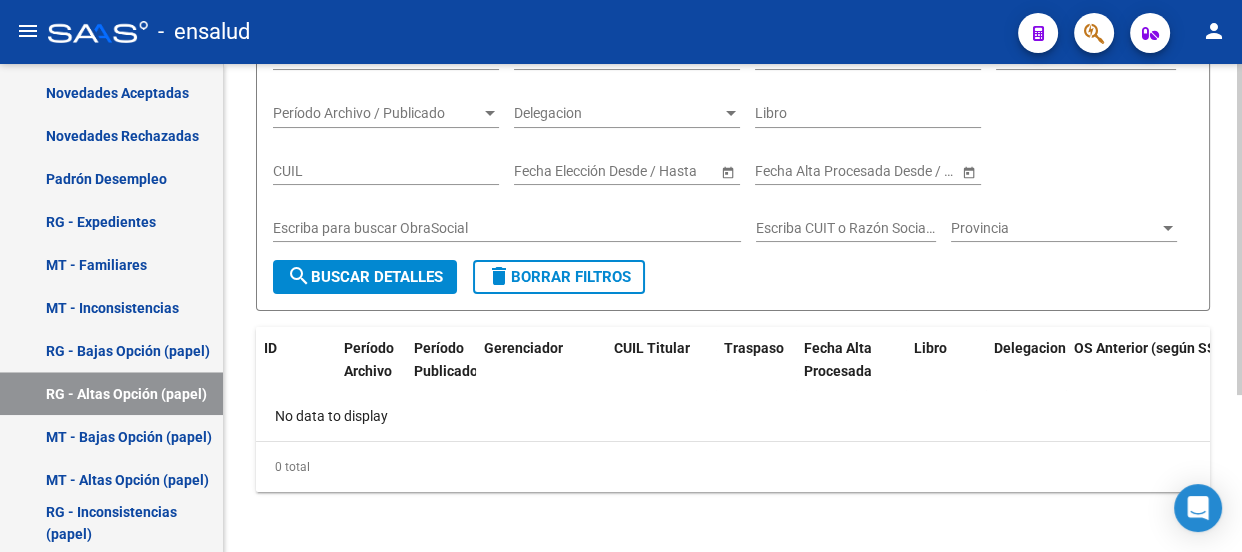 click on "CUIL" at bounding box center (386, 171) 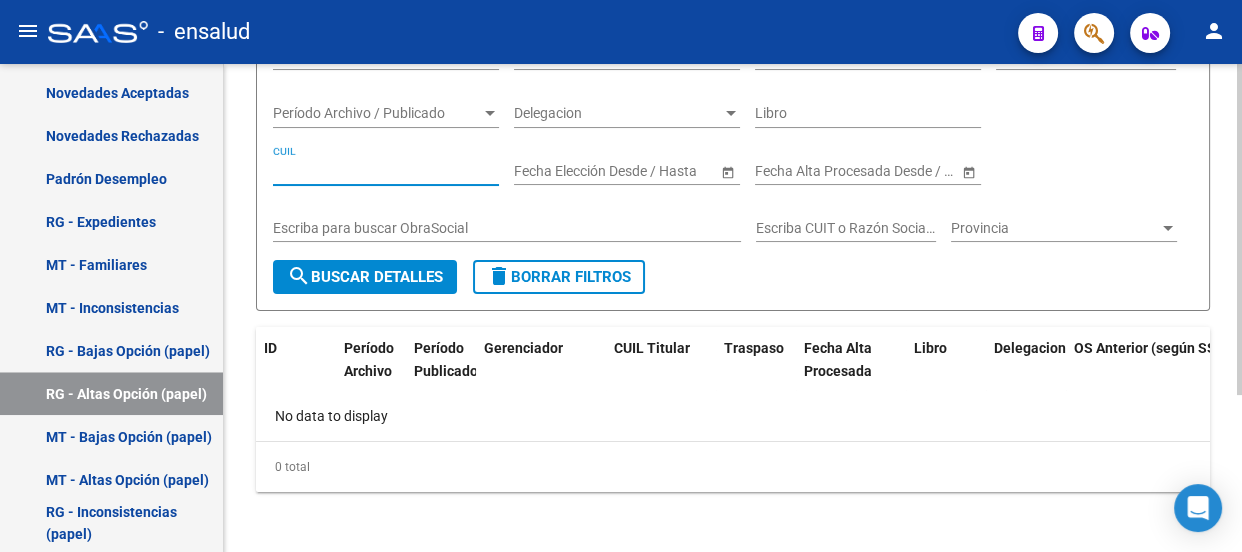 paste on "[NUMBER]" 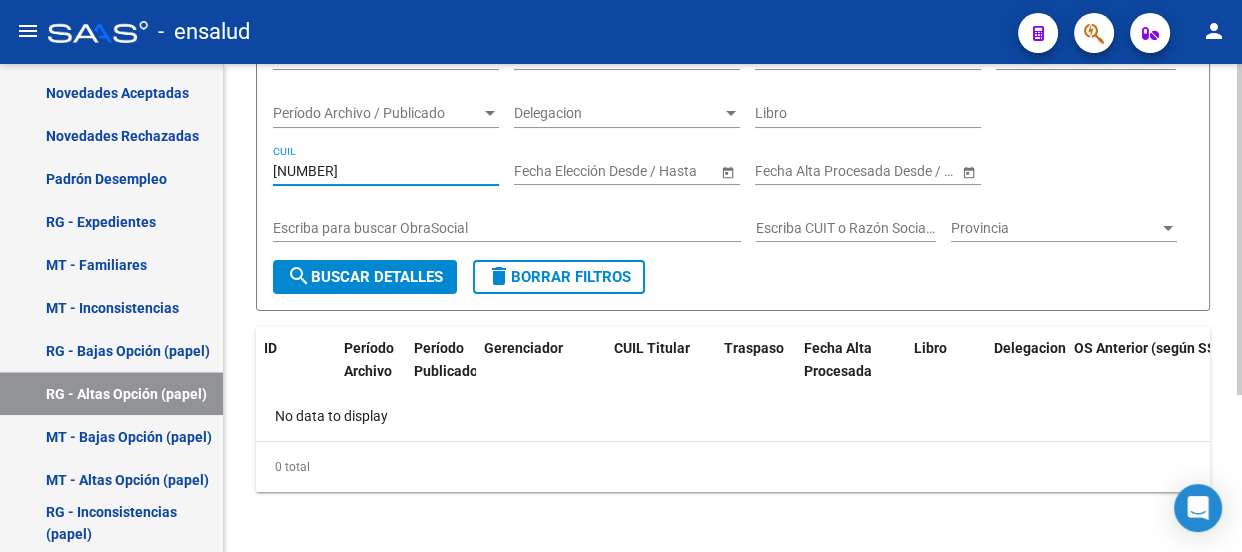 type on "[NUMBER]" 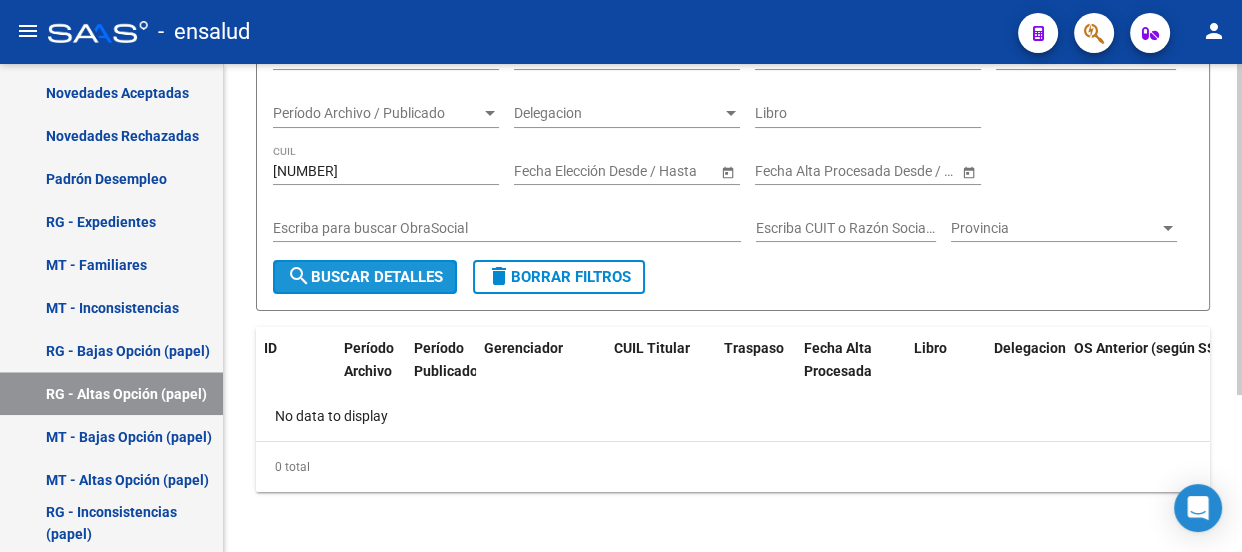 click on "search  Buscar Detalles" 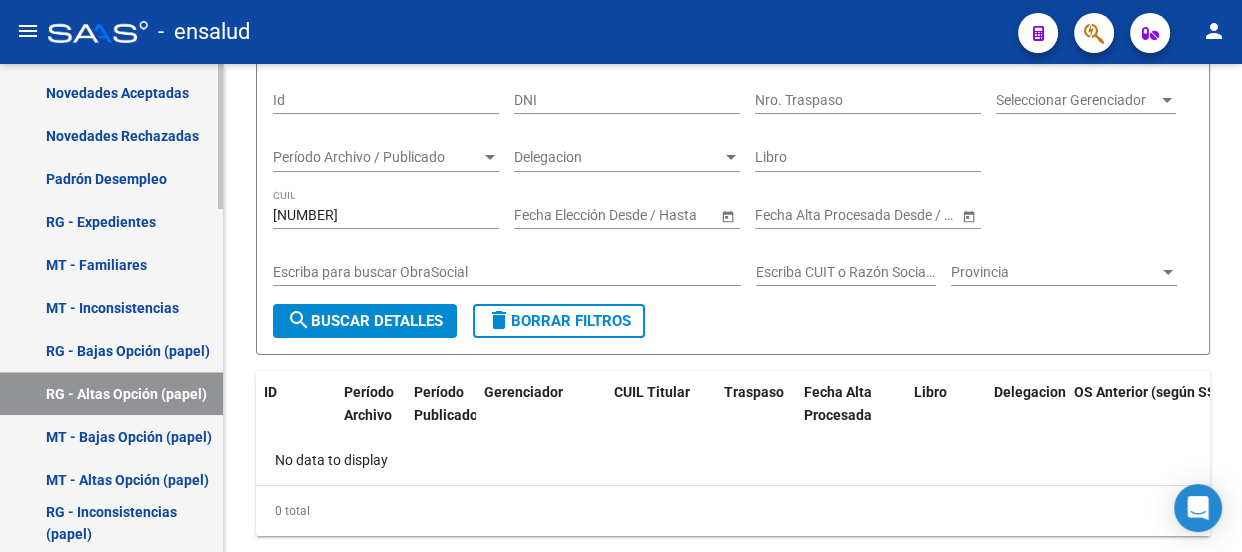 scroll, scrollTop: 231, scrollLeft: 0, axis: vertical 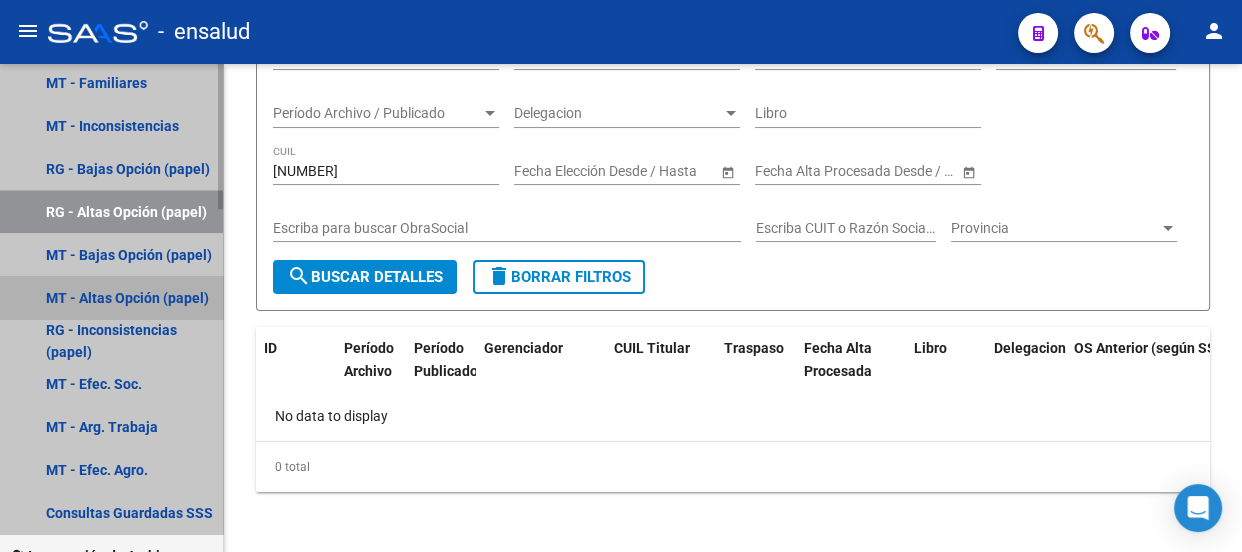 click on "MT - Altas Opción (papel)" at bounding box center (111, 297) 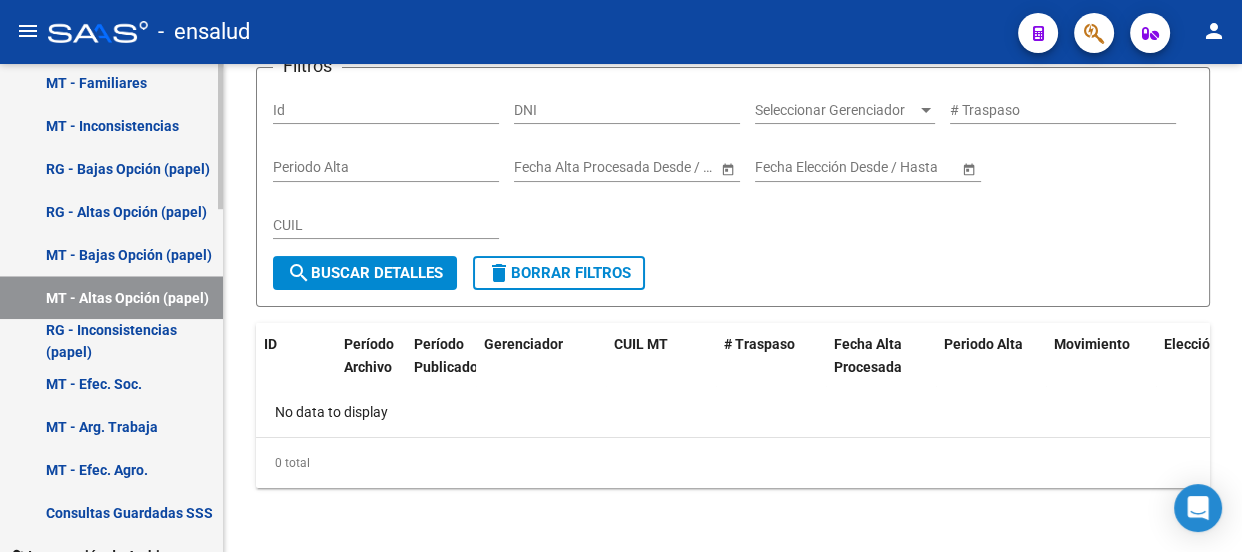 scroll, scrollTop: 0, scrollLeft: 0, axis: both 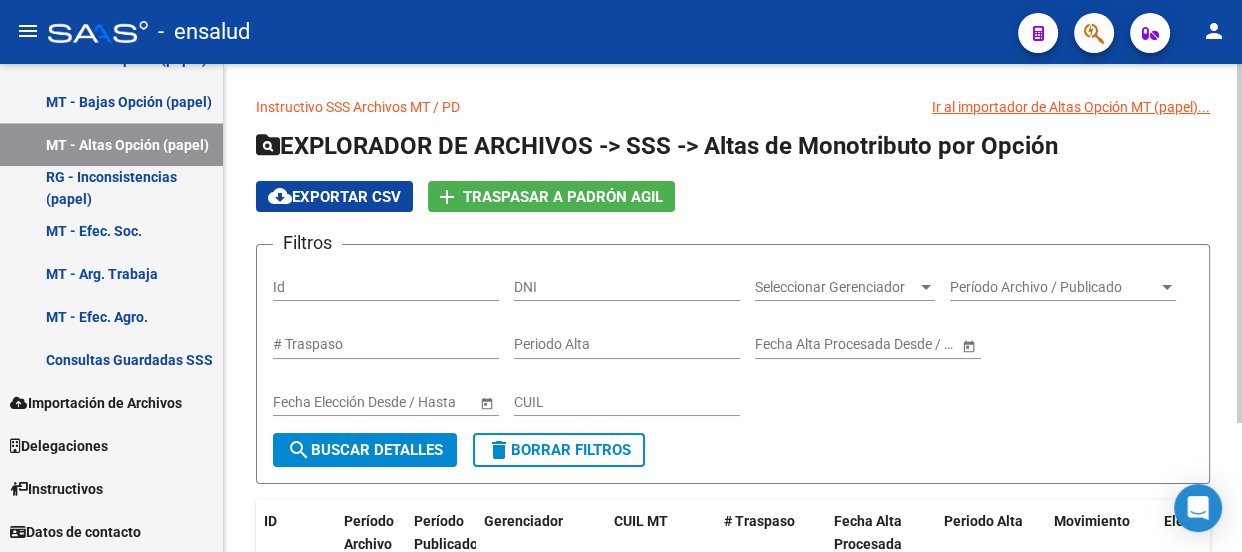 click on "DNI" at bounding box center [627, 287] 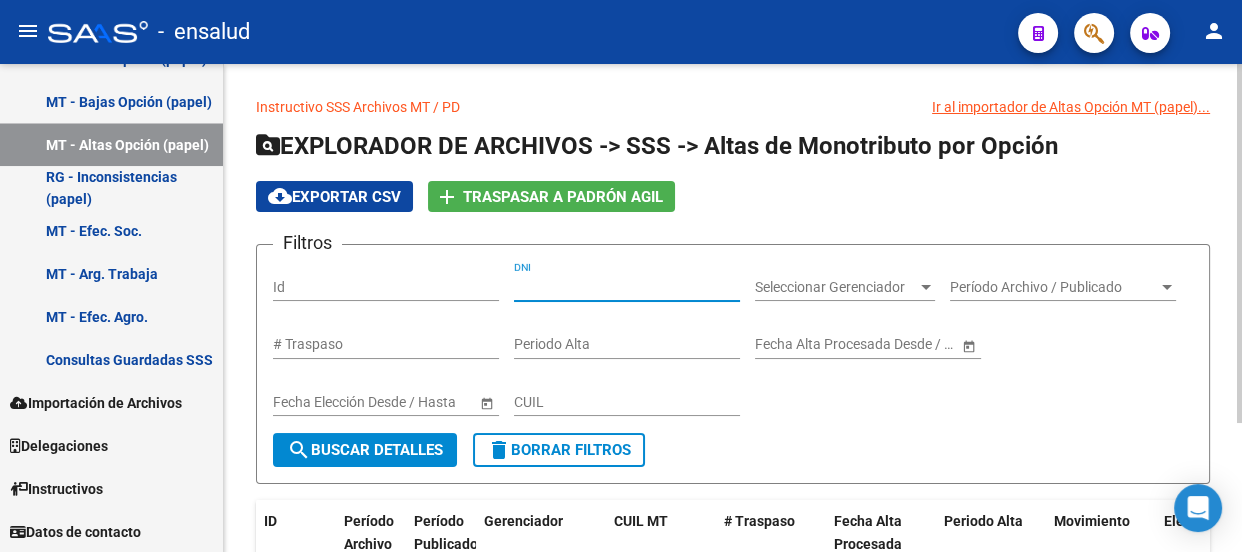 paste on "[NUMBER]" 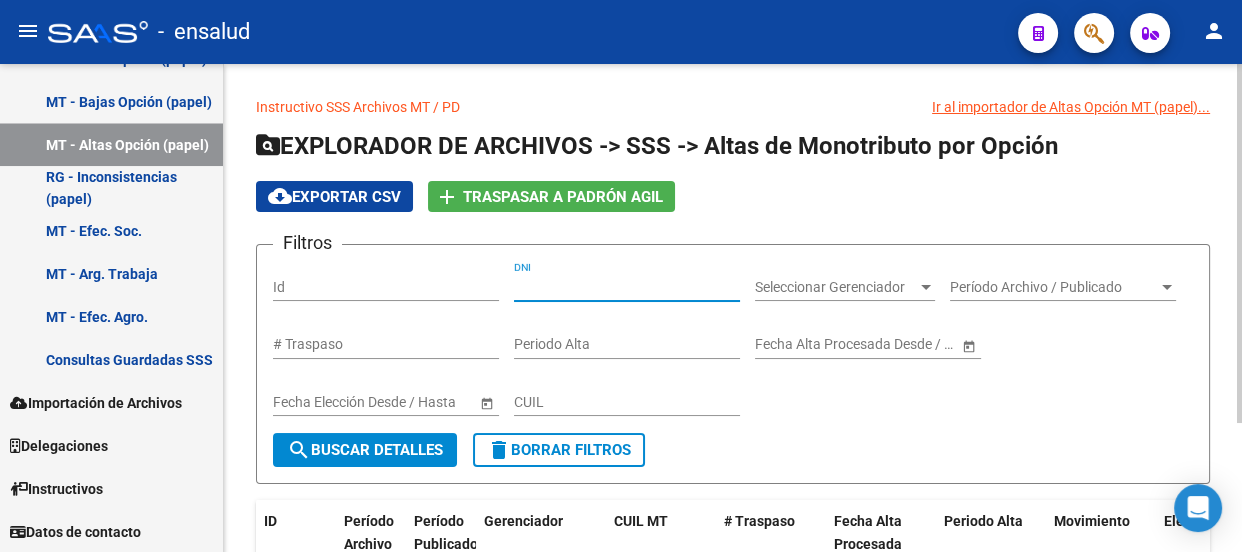 drag, startPoint x: 529, startPoint y: 282, endPoint x: 400, endPoint y: 368, distance: 155.03871 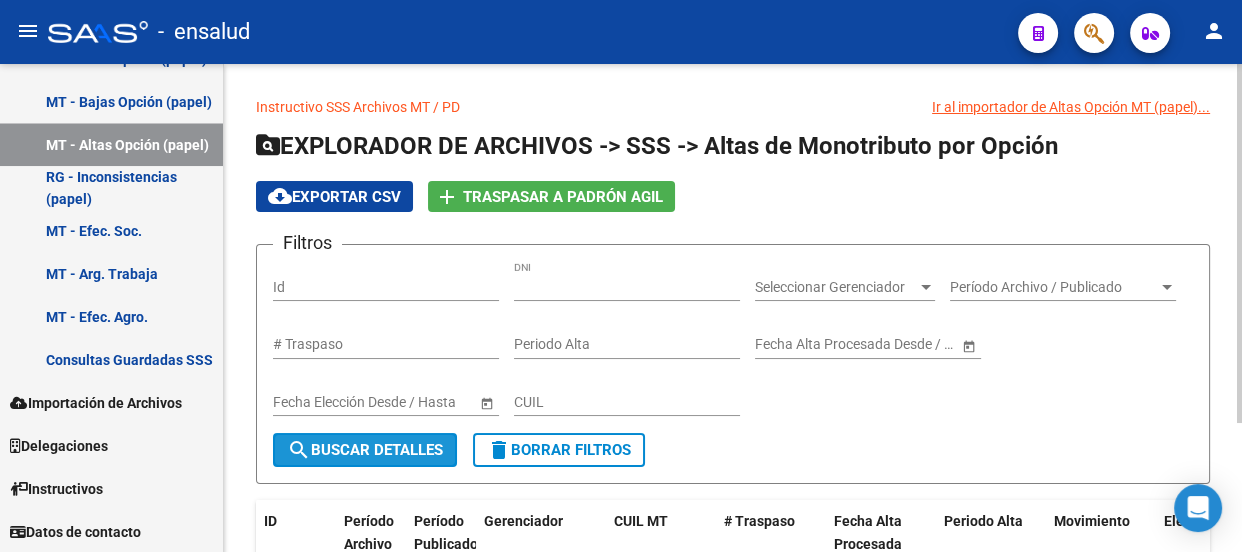 click on "search  Buscar Detalles" 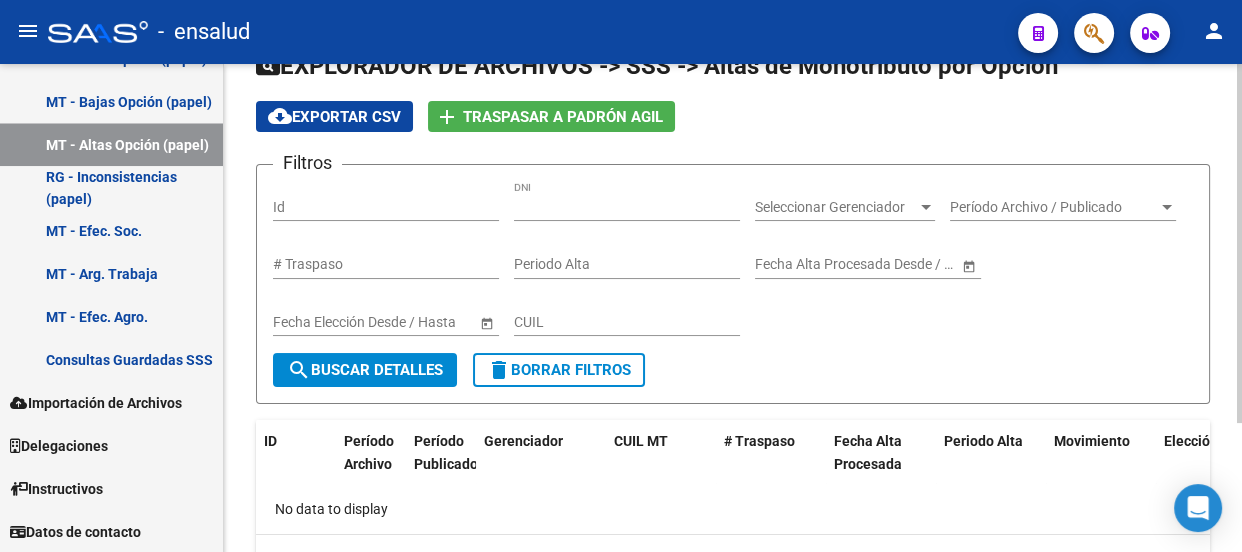 scroll, scrollTop: 174, scrollLeft: 0, axis: vertical 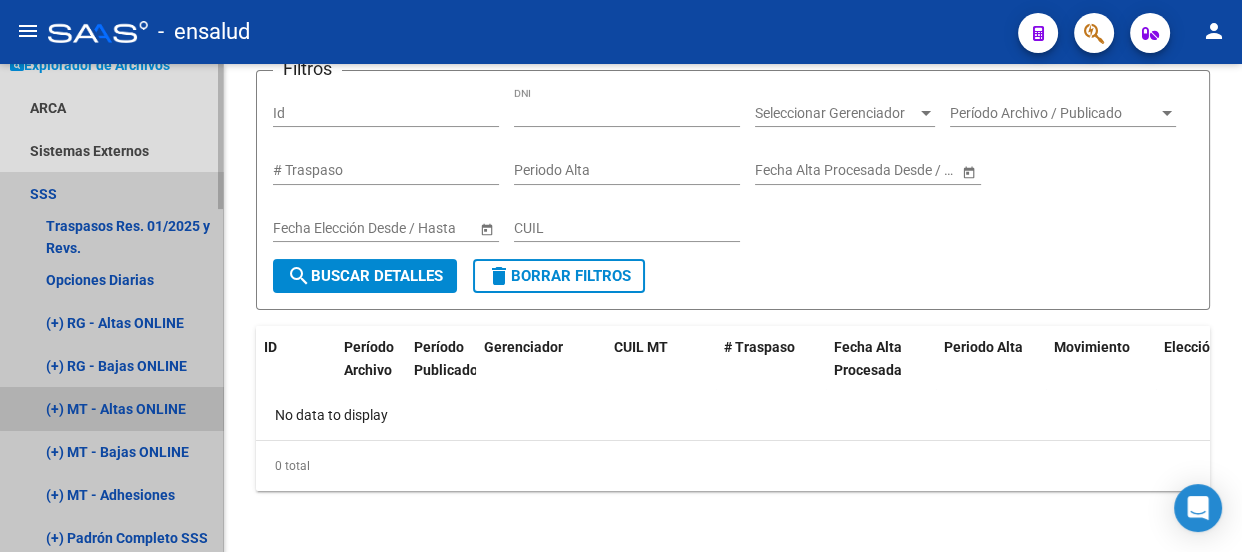 click on "(+) MT - Altas ONLINE" at bounding box center (111, 408) 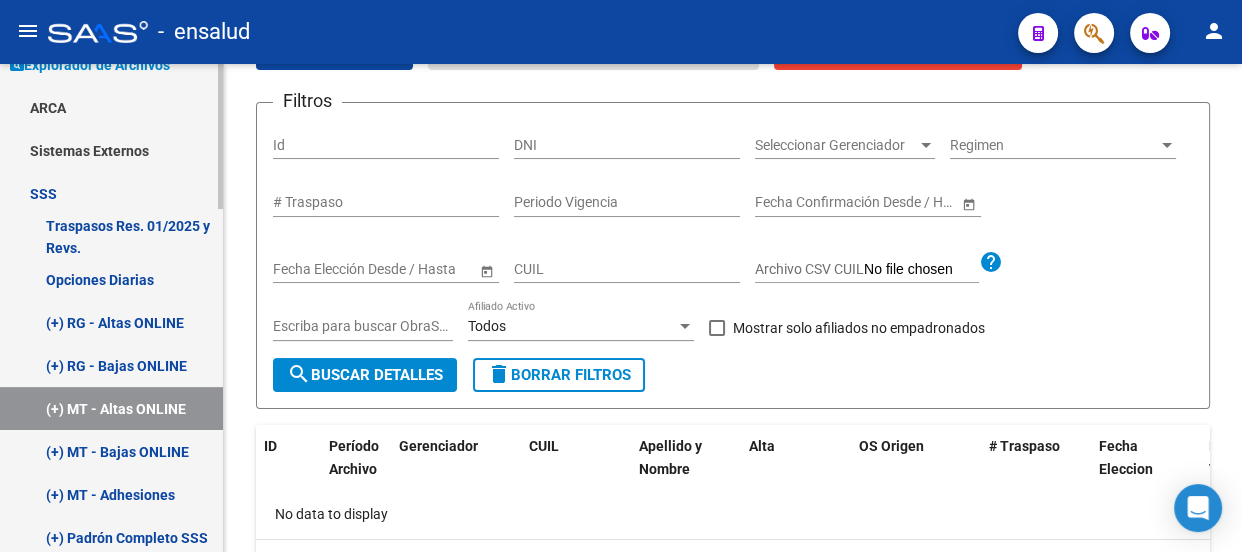 scroll, scrollTop: 0, scrollLeft: 0, axis: both 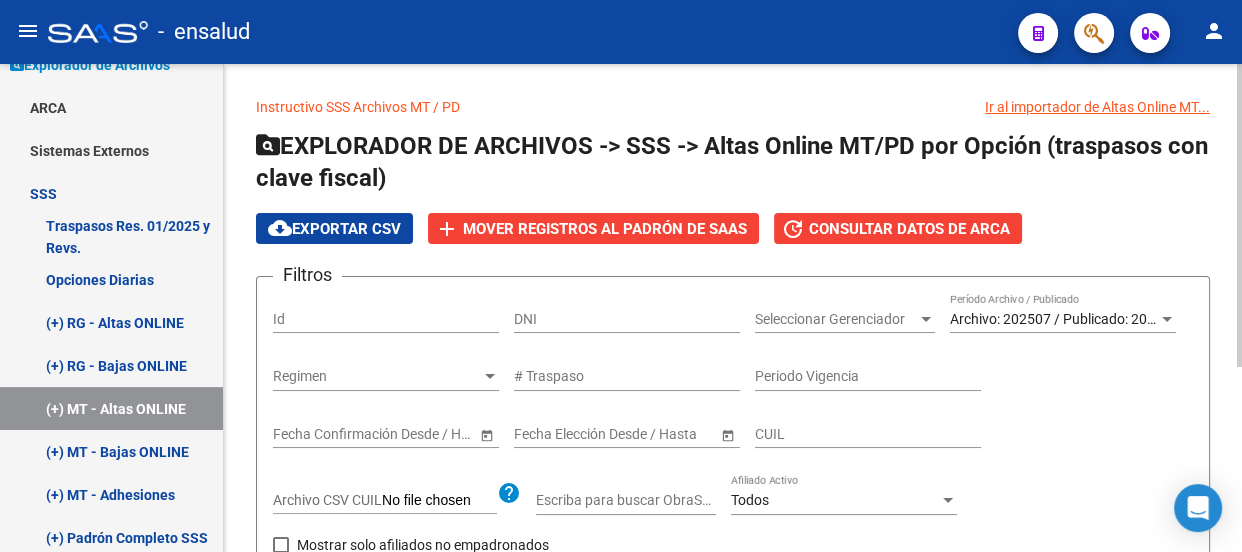 click on "DNI" at bounding box center (627, 319) 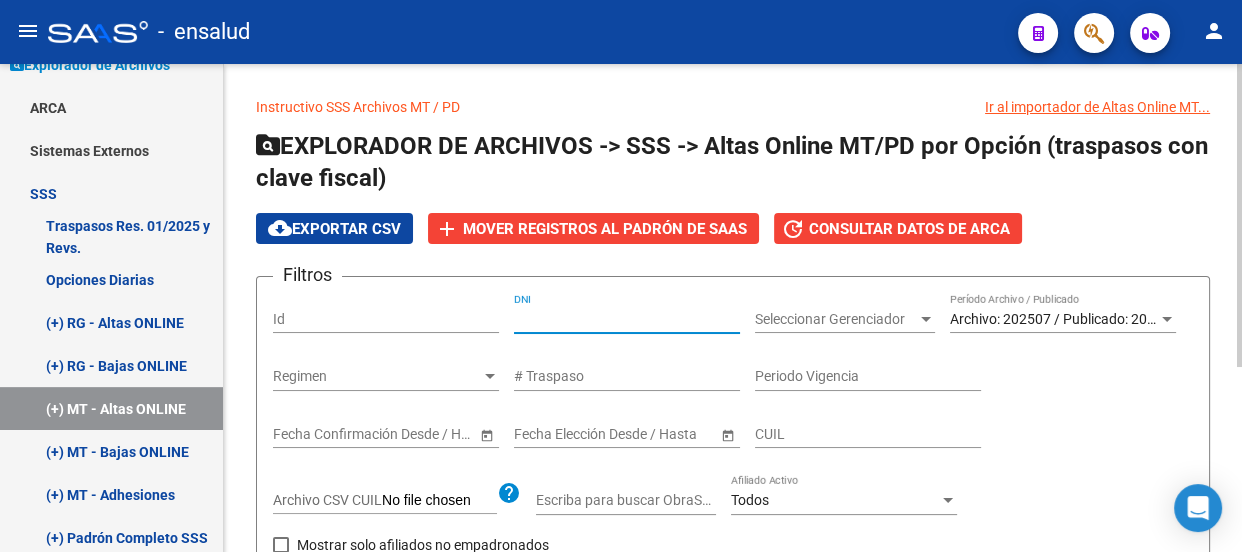 paste on "[NUMBER]" 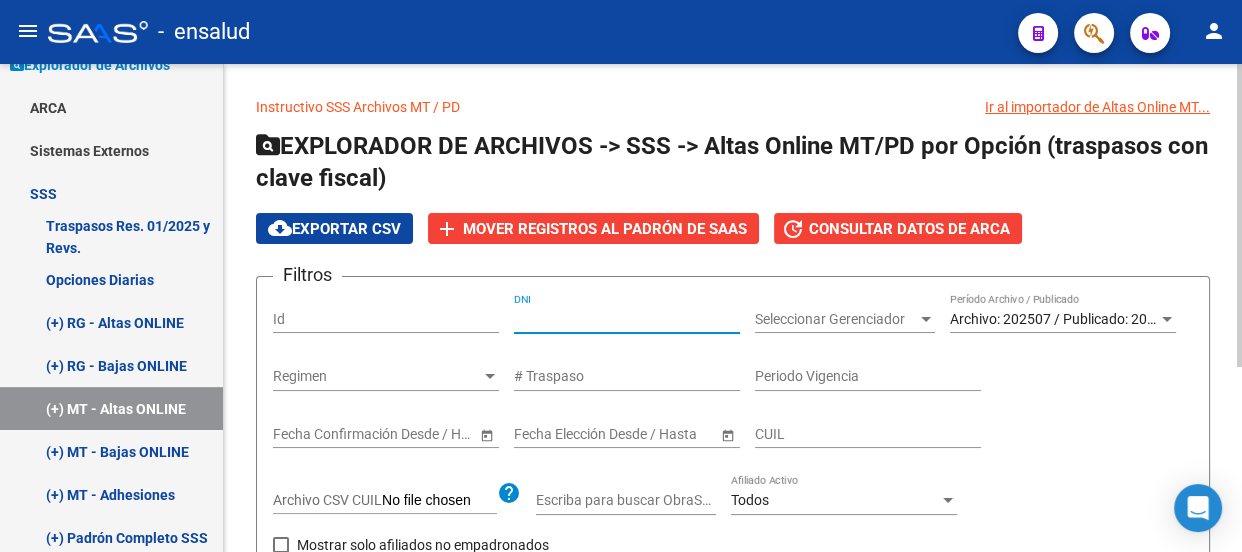 drag, startPoint x: 491, startPoint y: 316, endPoint x: 477, endPoint y: 316, distance: 14 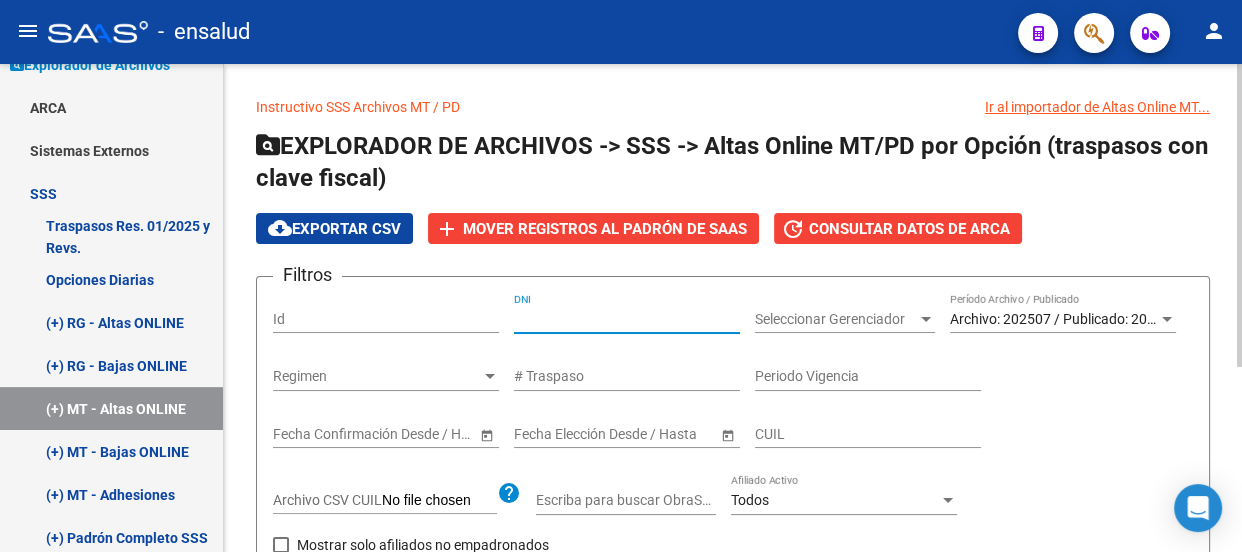 click on "[NUMBER]" at bounding box center (627, 319) 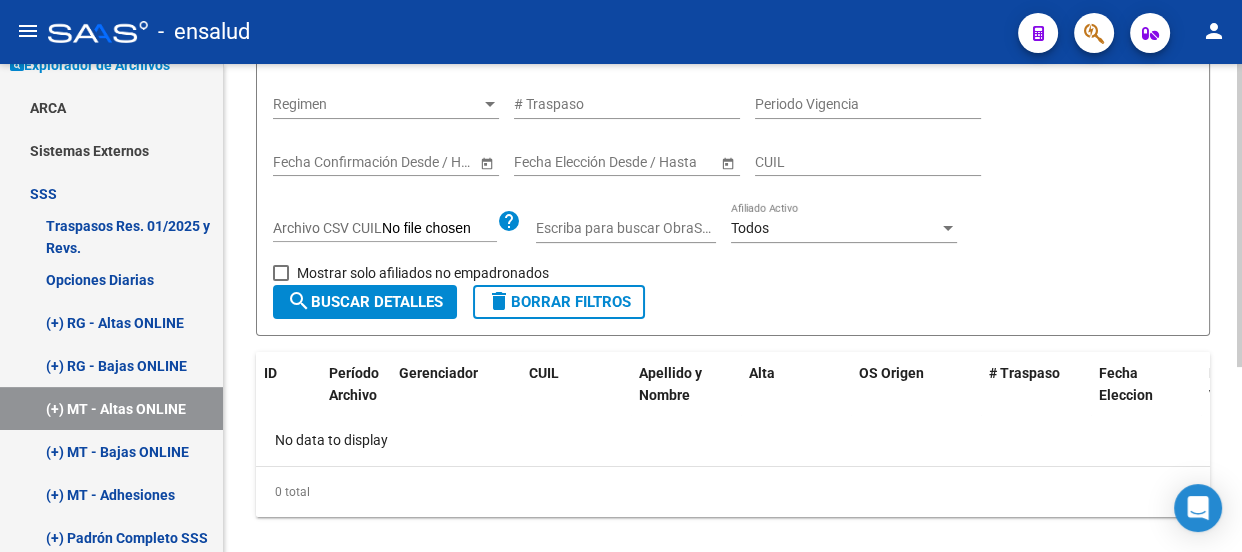 type on "[NUMBER]" 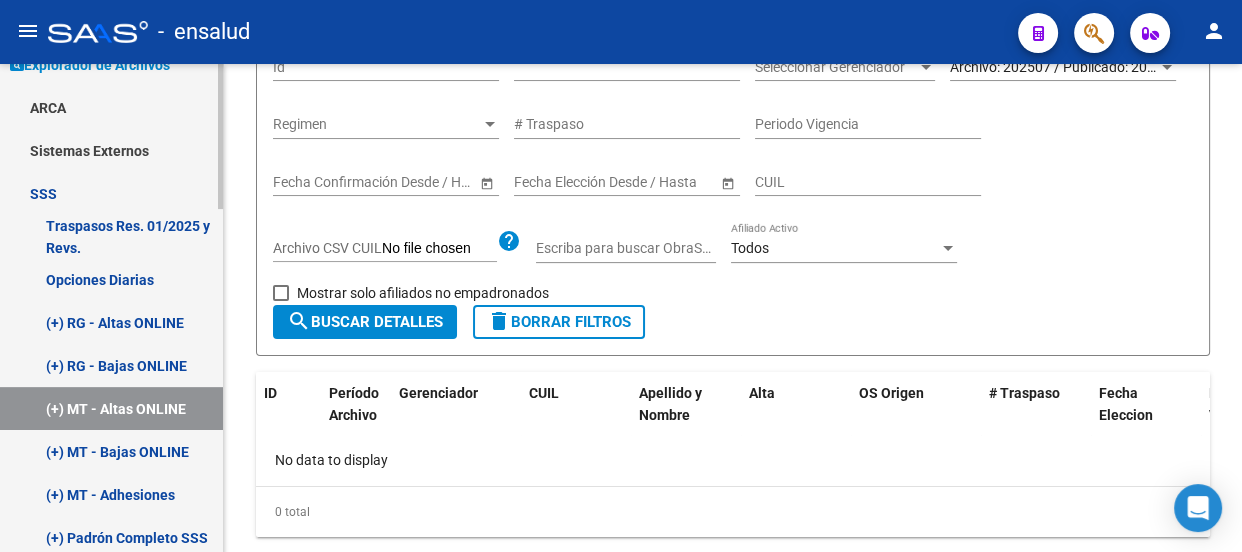 scroll, scrollTop: 272, scrollLeft: 0, axis: vertical 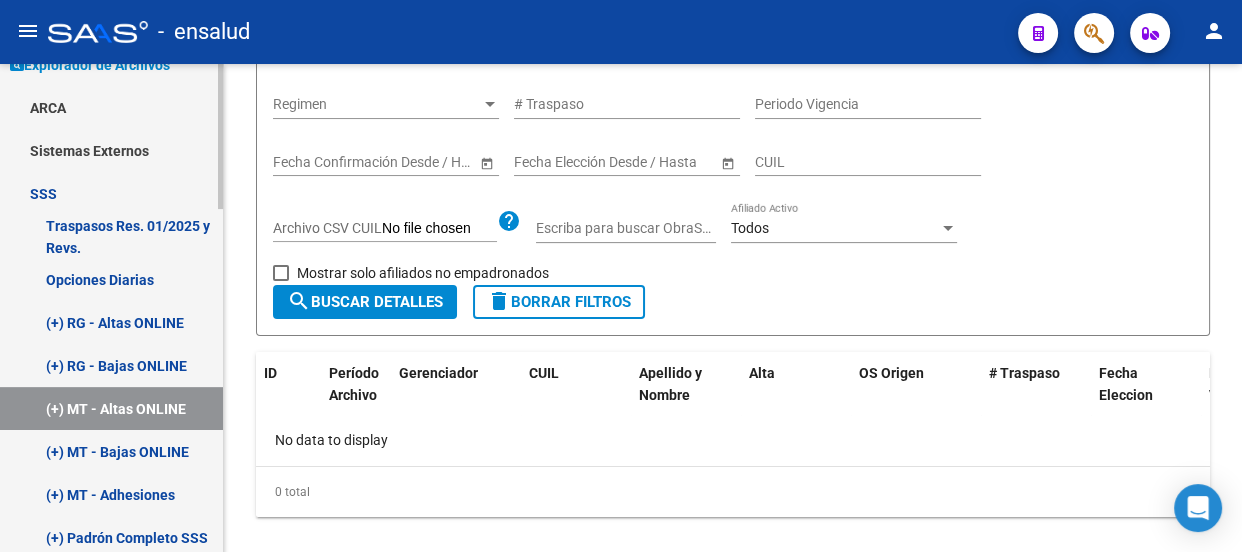 click on "(+) RG - Altas ONLINE" at bounding box center [111, 322] 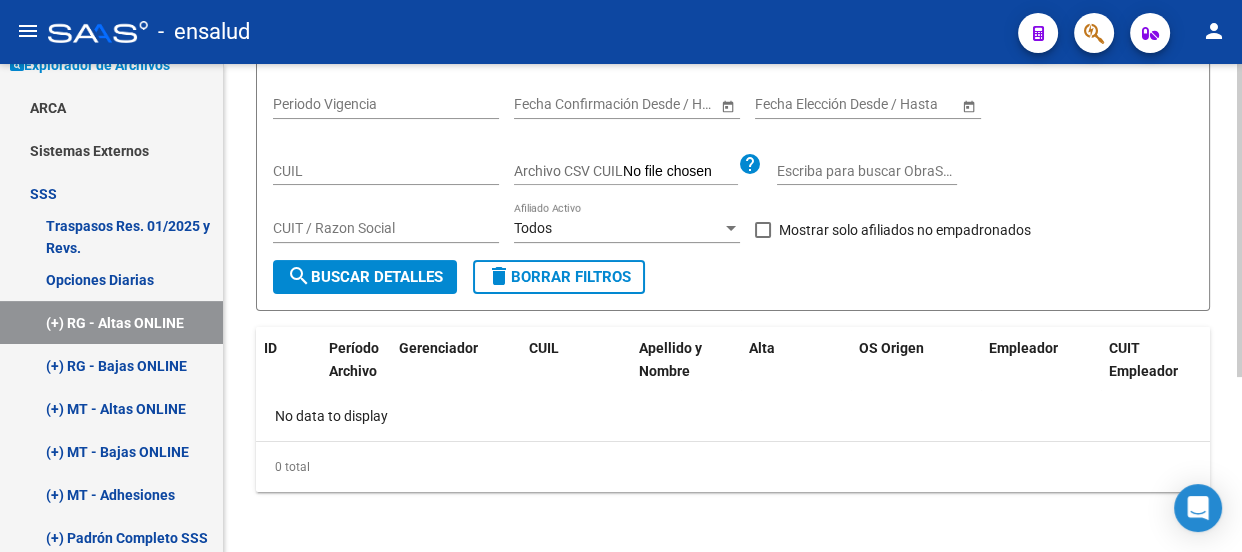 scroll, scrollTop: 0, scrollLeft: 0, axis: both 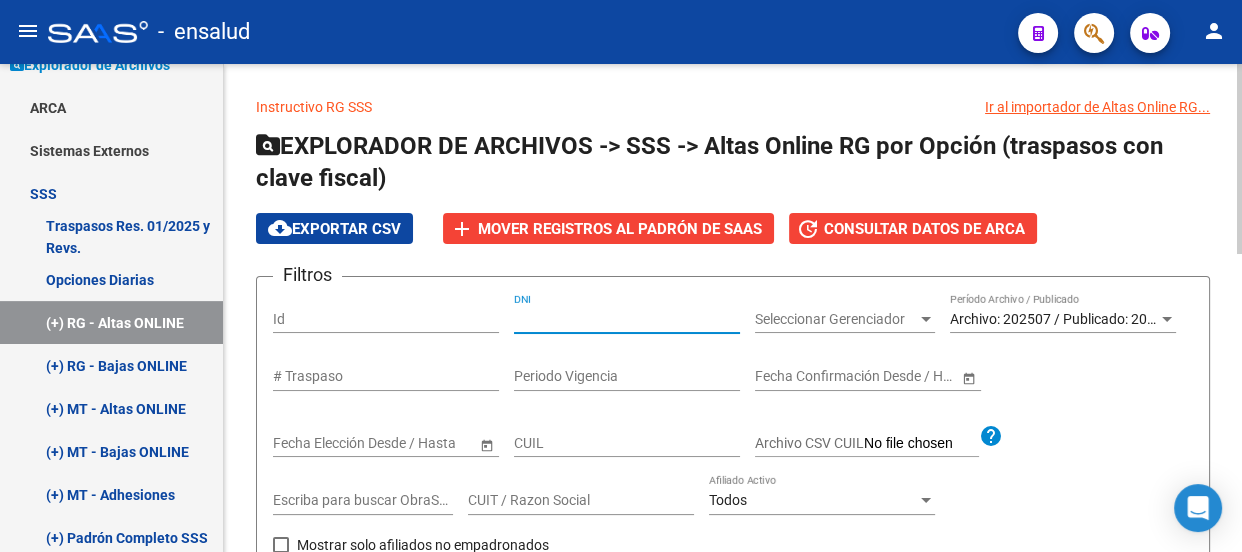click on "DNI" at bounding box center [627, 319] 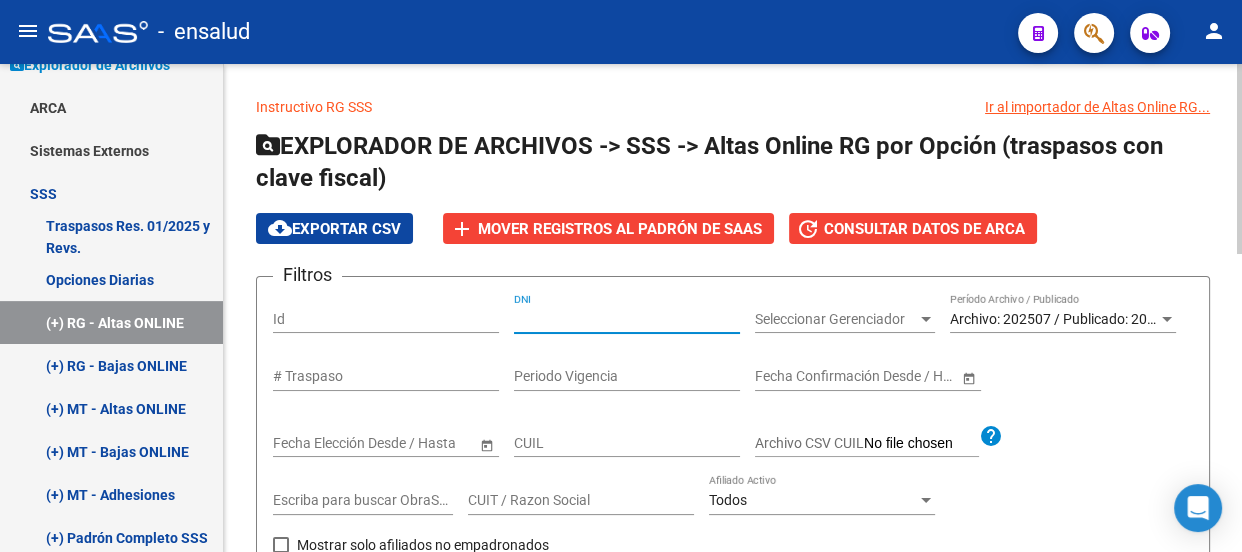 paste on "[NUMBER]" 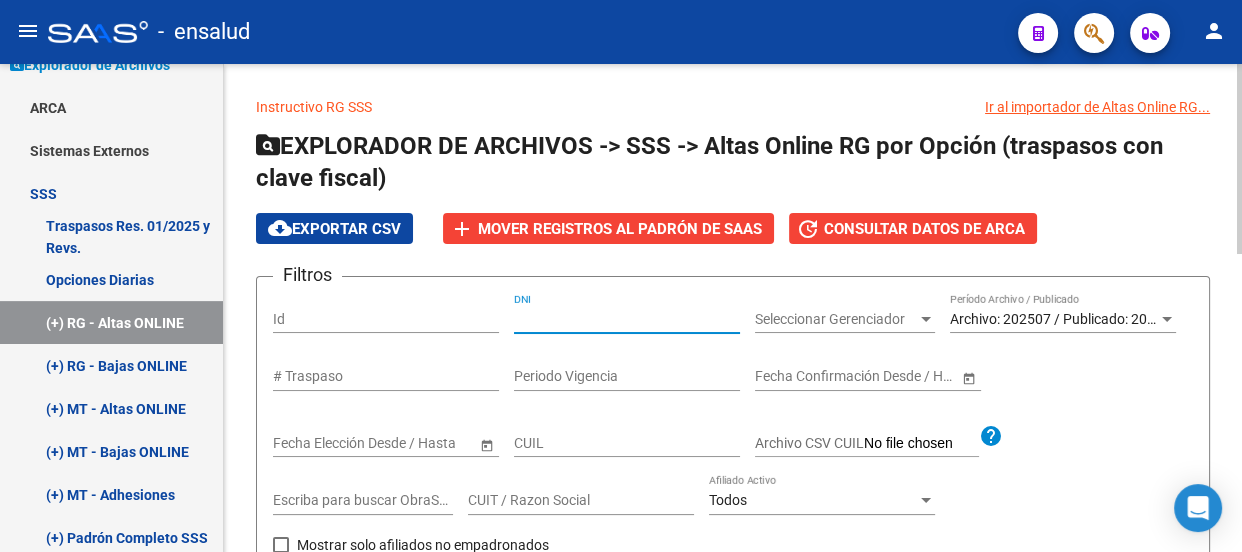 click on "Filtros Id [NUMBER] DNI Seleccionar Gerenciador Seleccionar Gerenciador Archivo: [DATE] / Publicado: [DATE] Período Archivo / Publicado # Traspaso Periodo Vigencia Start date – End date Fecha Confirmación Desde / Hasta Start date – End date Fecha Elección Desde / Hasta CUIL Archivo CSV CUIL help Escriba para buscar ObraSocial CUIT / Razon Social Todos Afiliado Activo   Mostrar solo afiliados no empadronados" 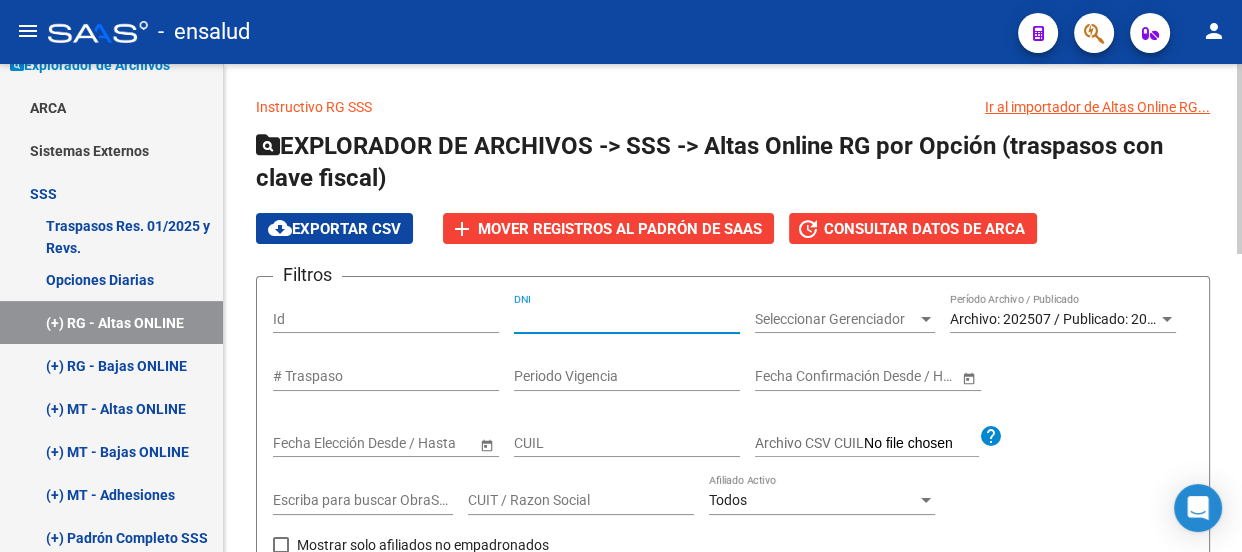 click on "[NUMBER]" at bounding box center [627, 319] 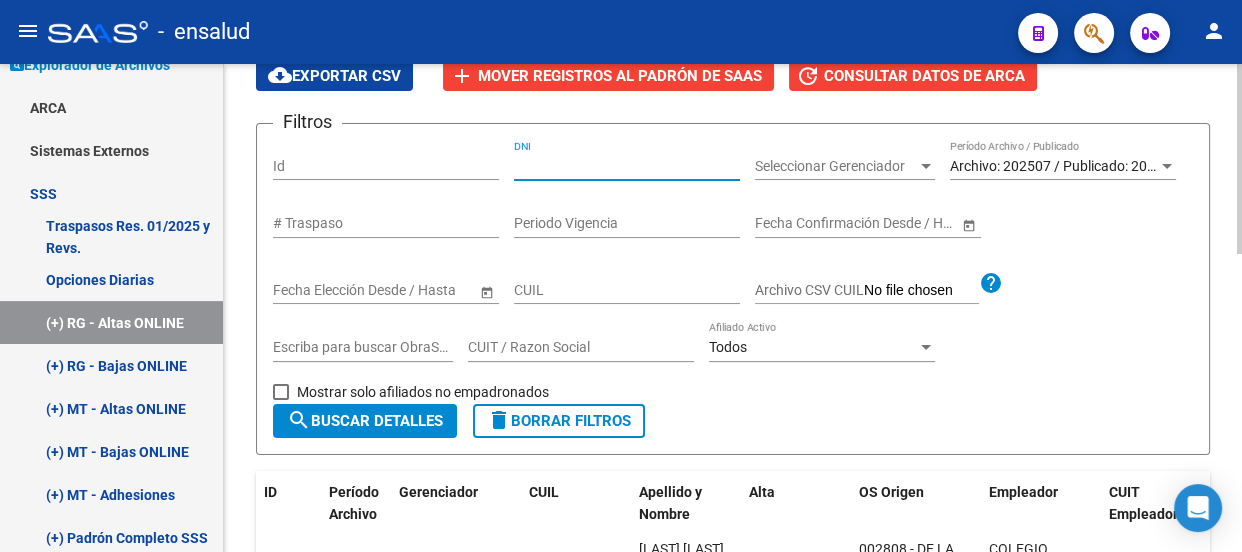 scroll, scrollTop: 272, scrollLeft: 0, axis: vertical 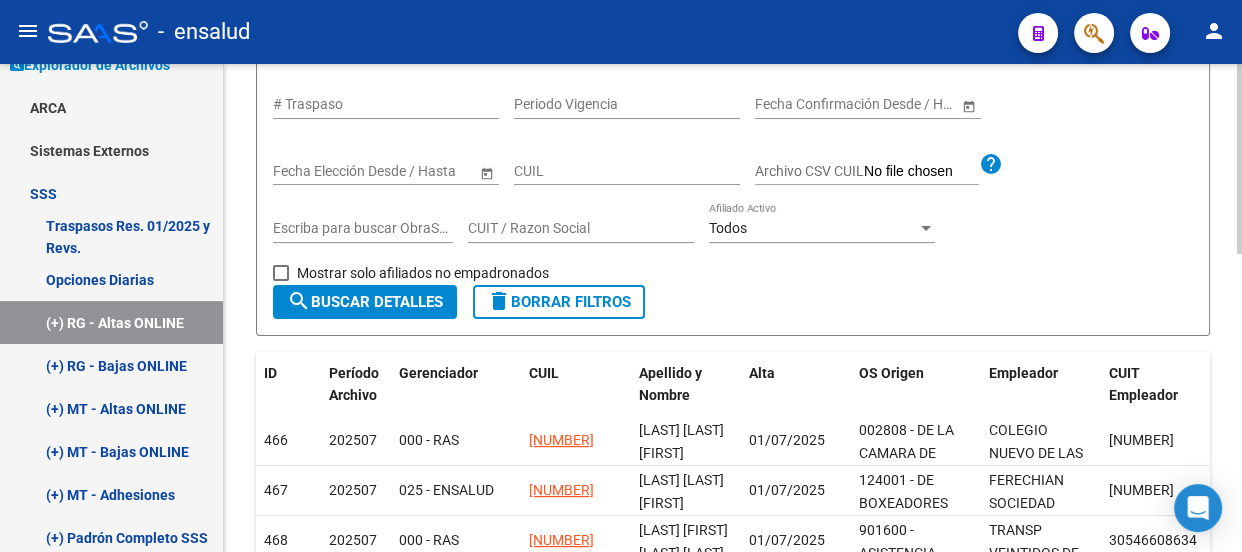 type on "[NUMBER]" 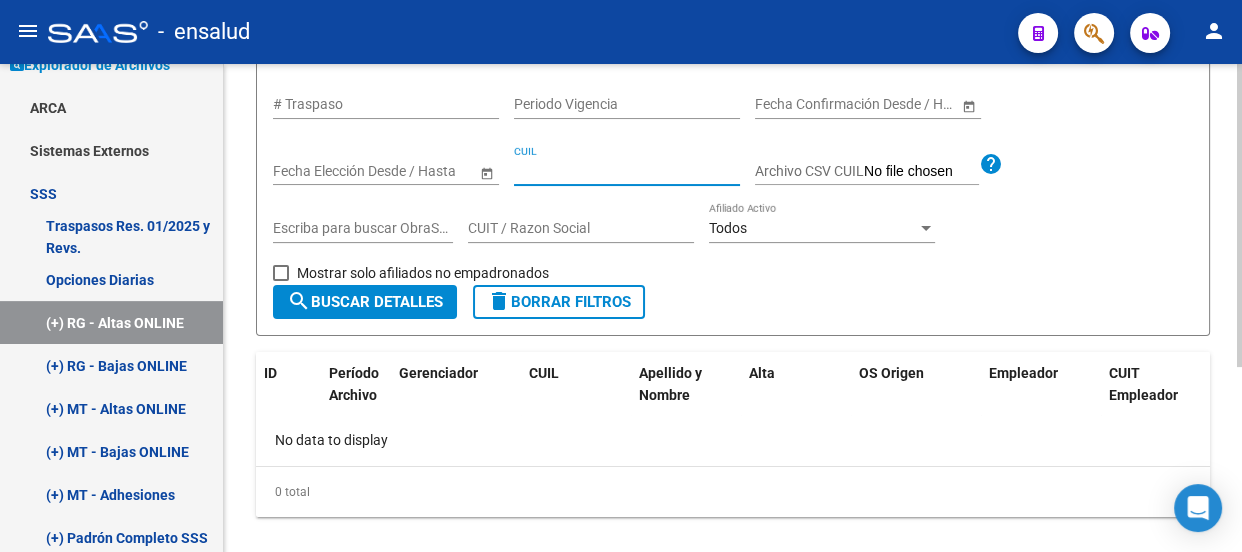 click on "CUIL" at bounding box center (627, 171) 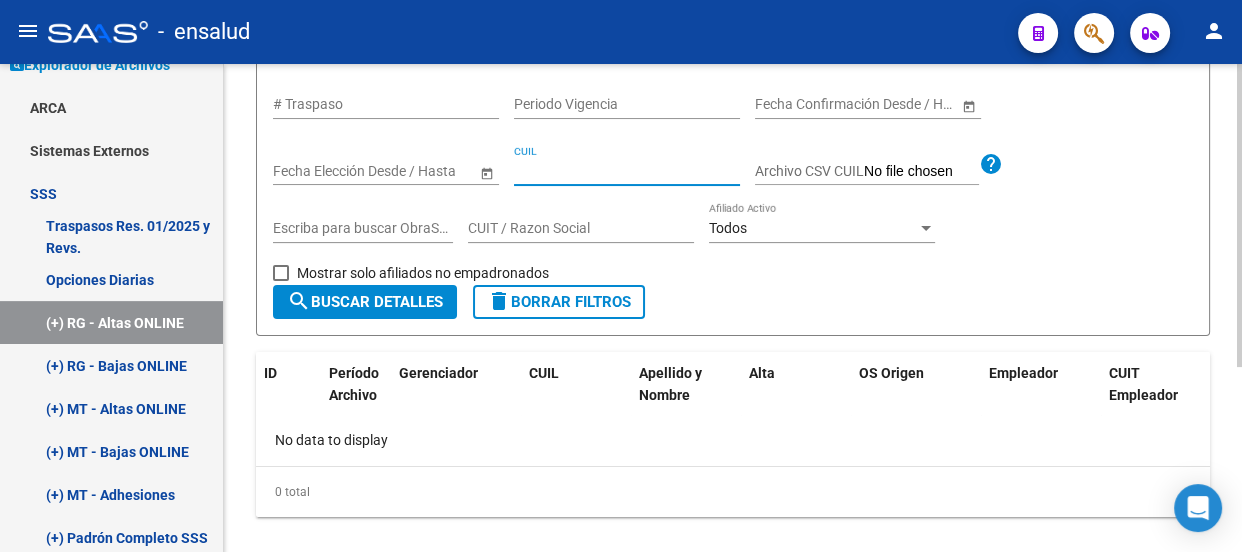 paste on "[NUMBER]" 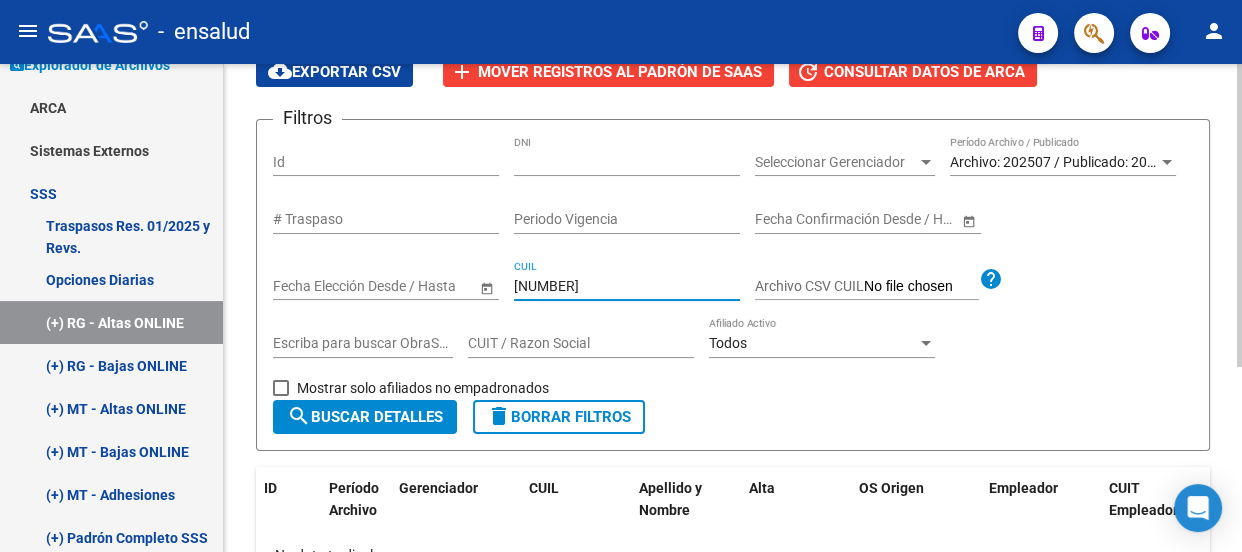 scroll, scrollTop: 0, scrollLeft: 0, axis: both 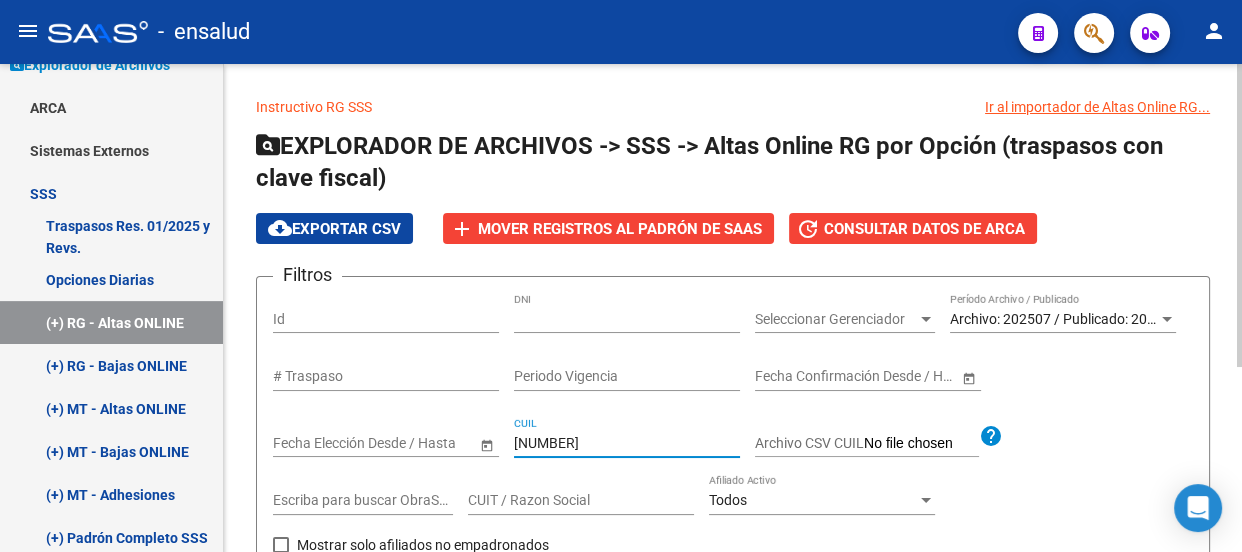 type on "[NUMBER]" 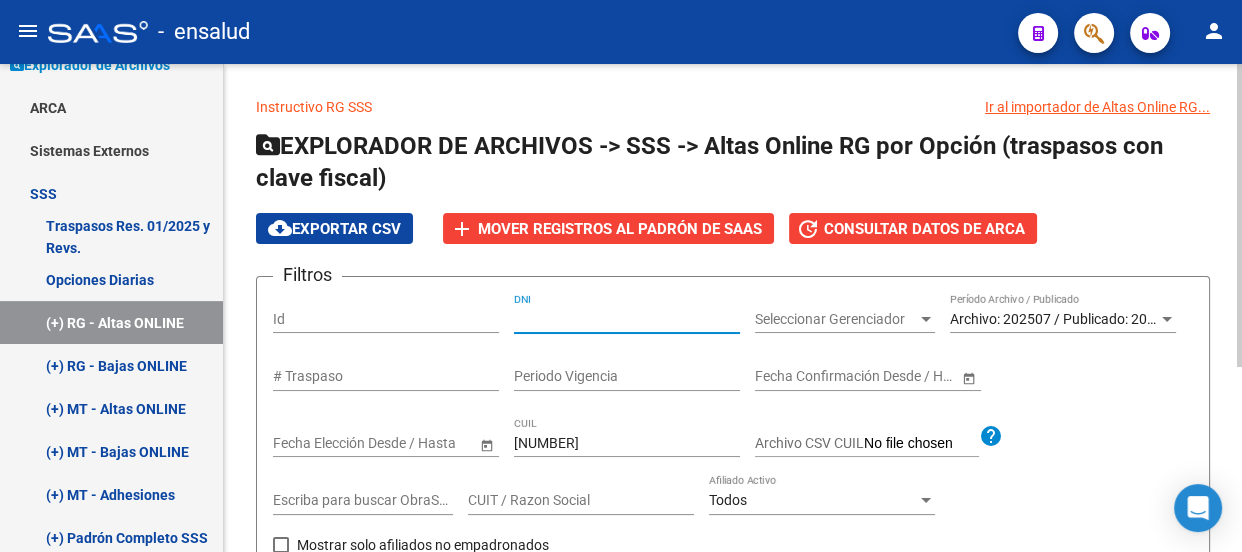 drag, startPoint x: 482, startPoint y: 306, endPoint x: 427, endPoint y: 306, distance: 55 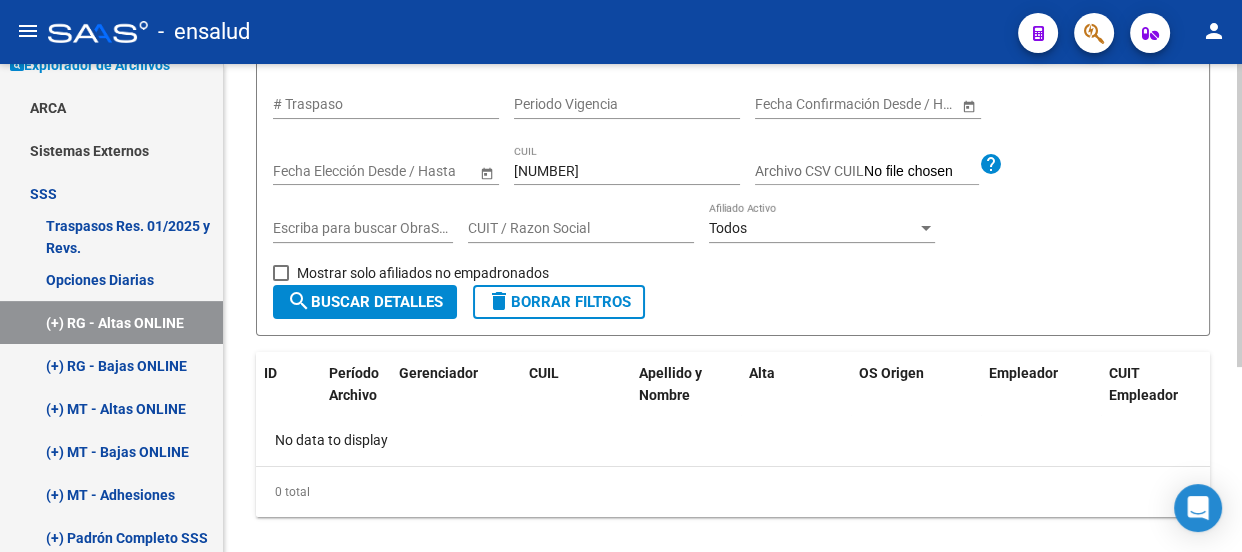 type 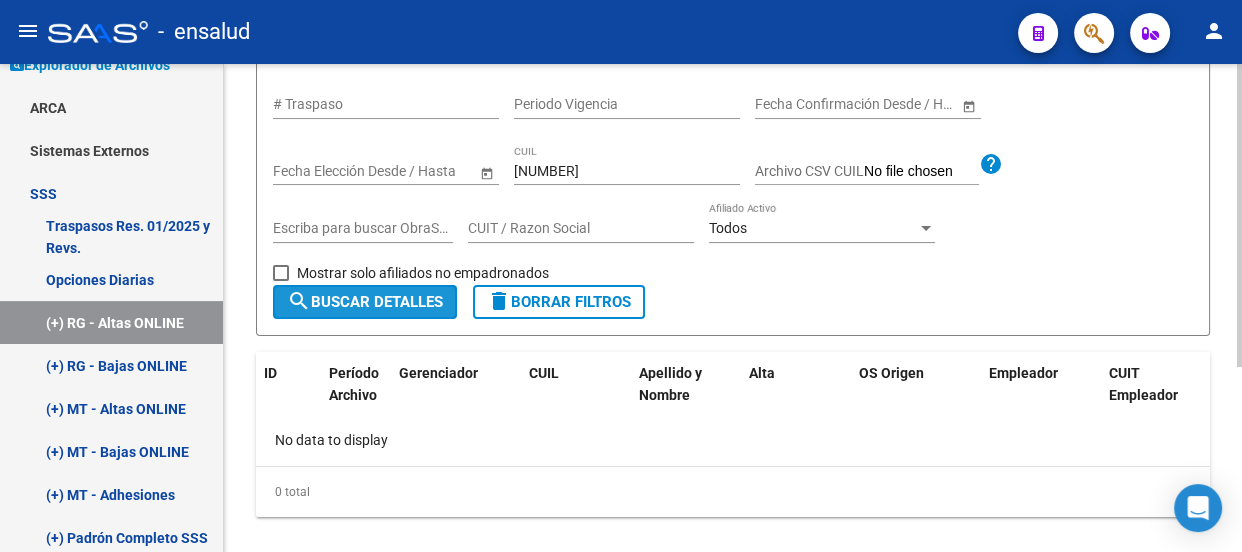 click on "search  Buscar Detalles" 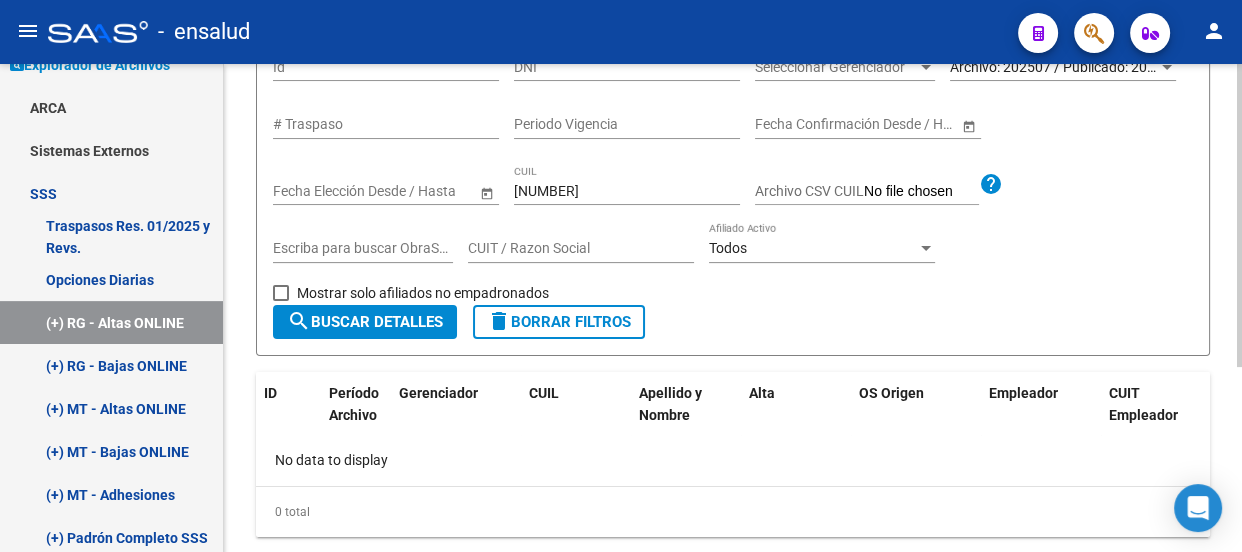 scroll, scrollTop: 272, scrollLeft: 0, axis: vertical 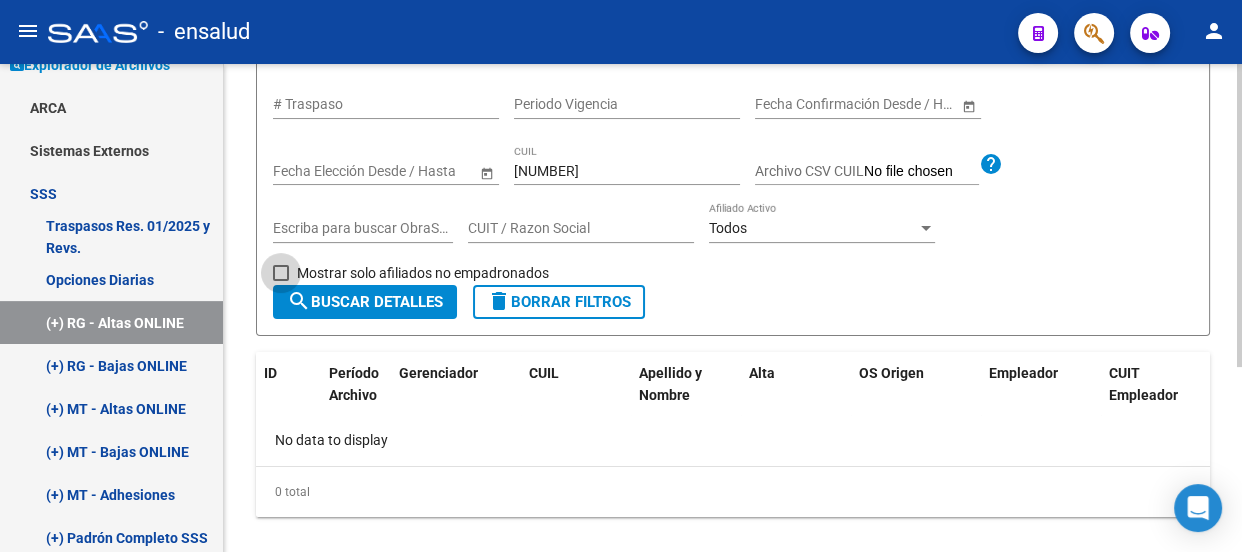 click at bounding box center [281, 273] 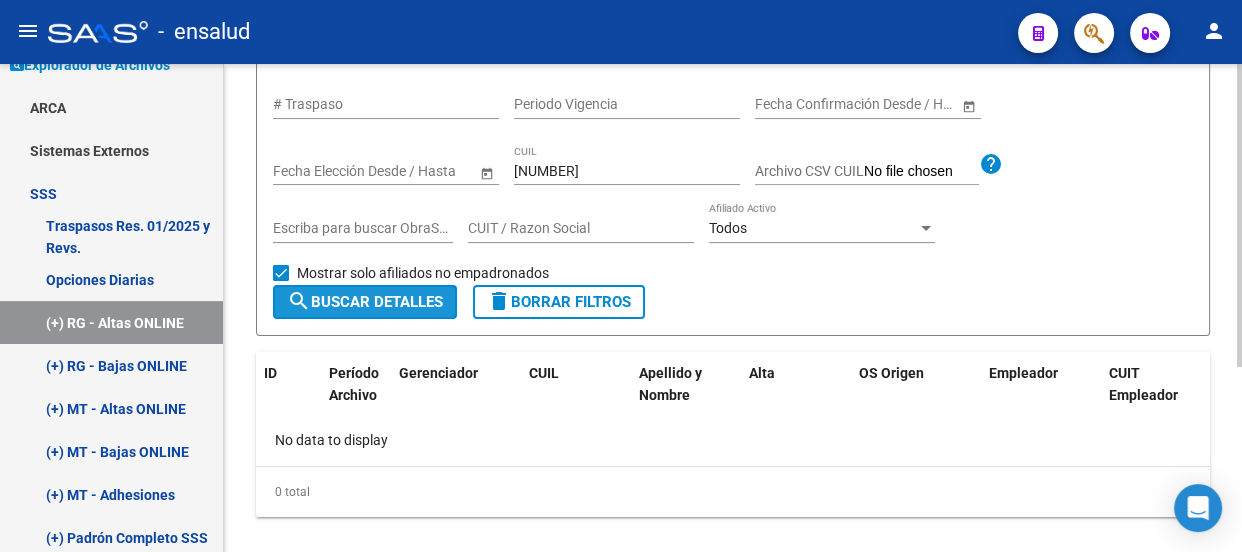 click on "search  Buscar Detalles" 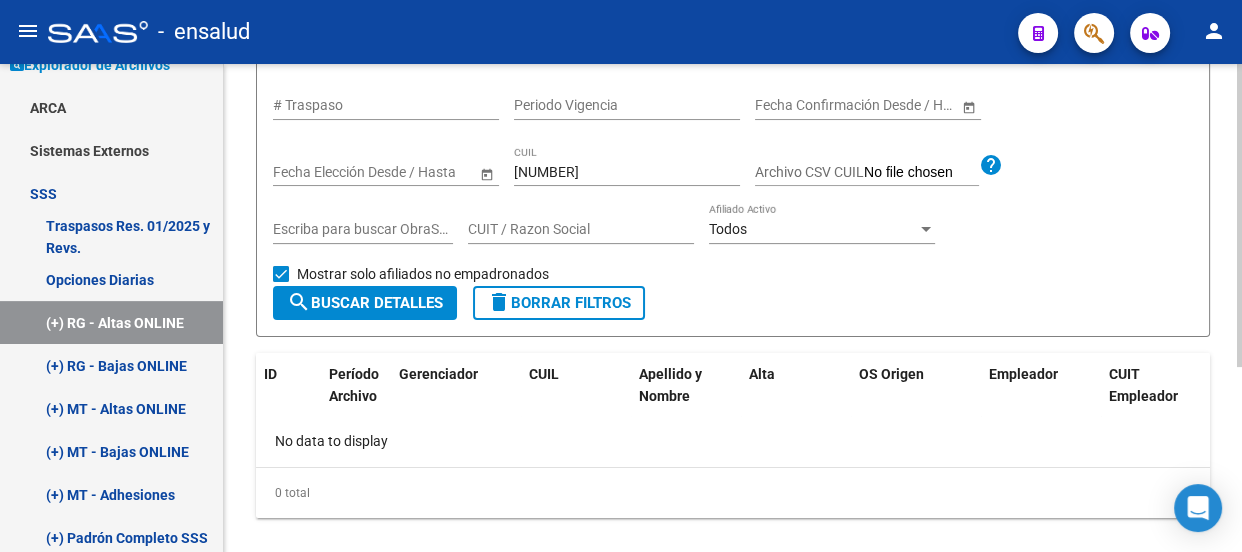 scroll, scrollTop: 272, scrollLeft: 0, axis: vertical 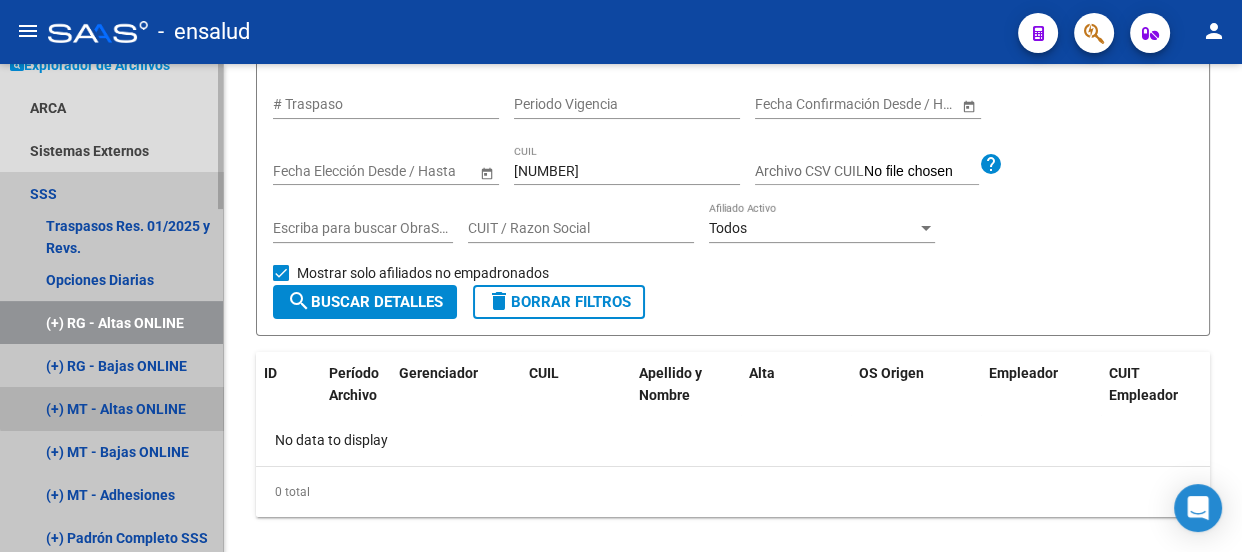 click on "(+) MT - Altas ONLINE" at bounding box center [111, 408] 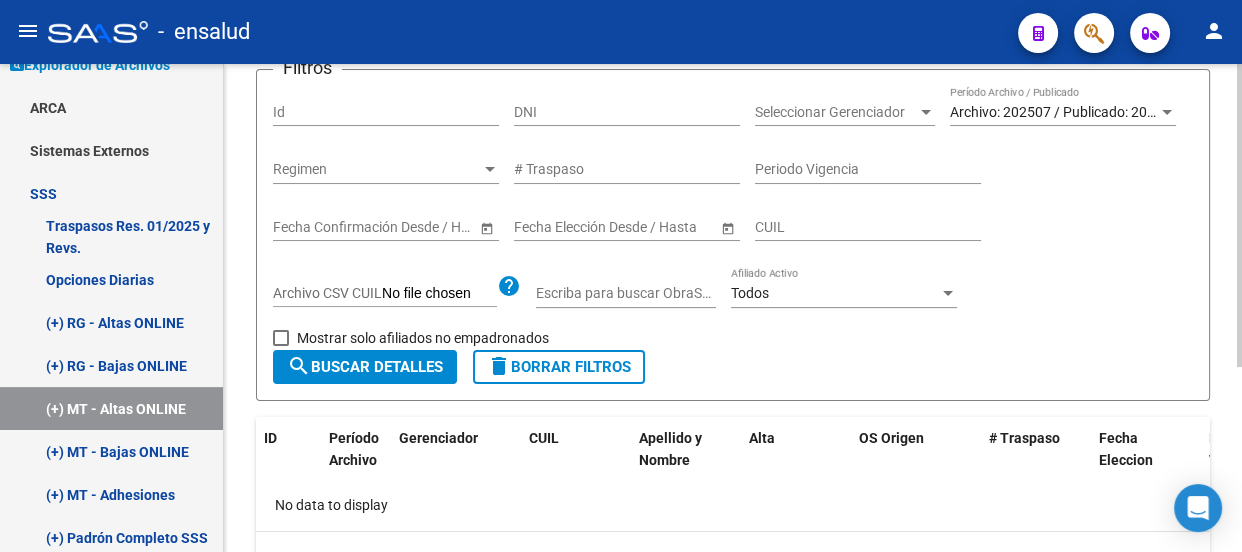 scroll, scrollTop: 116, scrollLeft: 0, axis: vertical 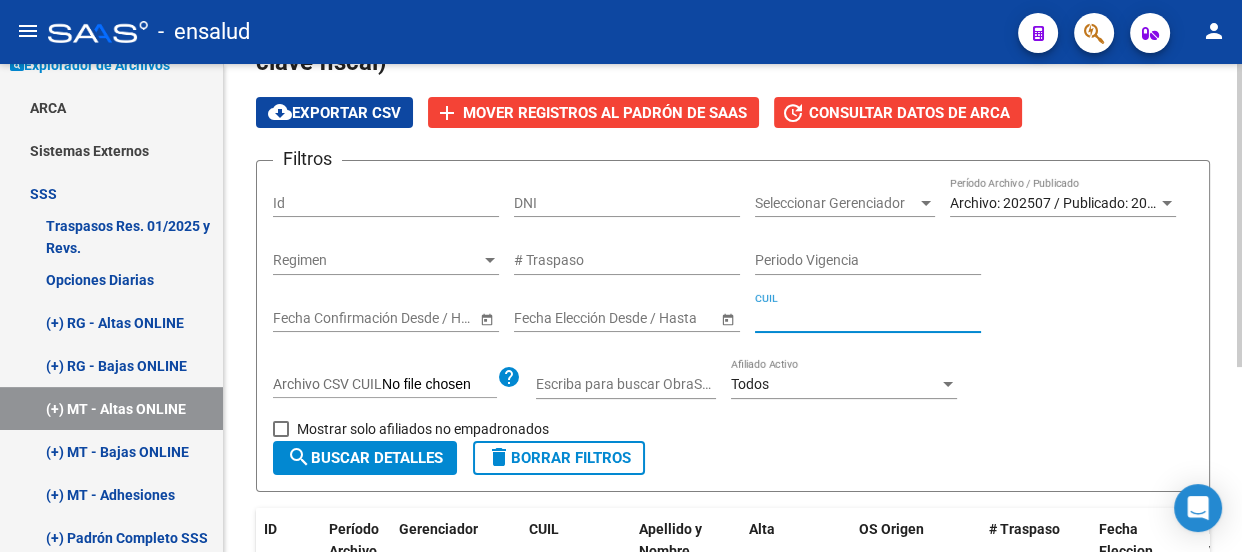 click on "CUIL" at bounding box center [868, 318] 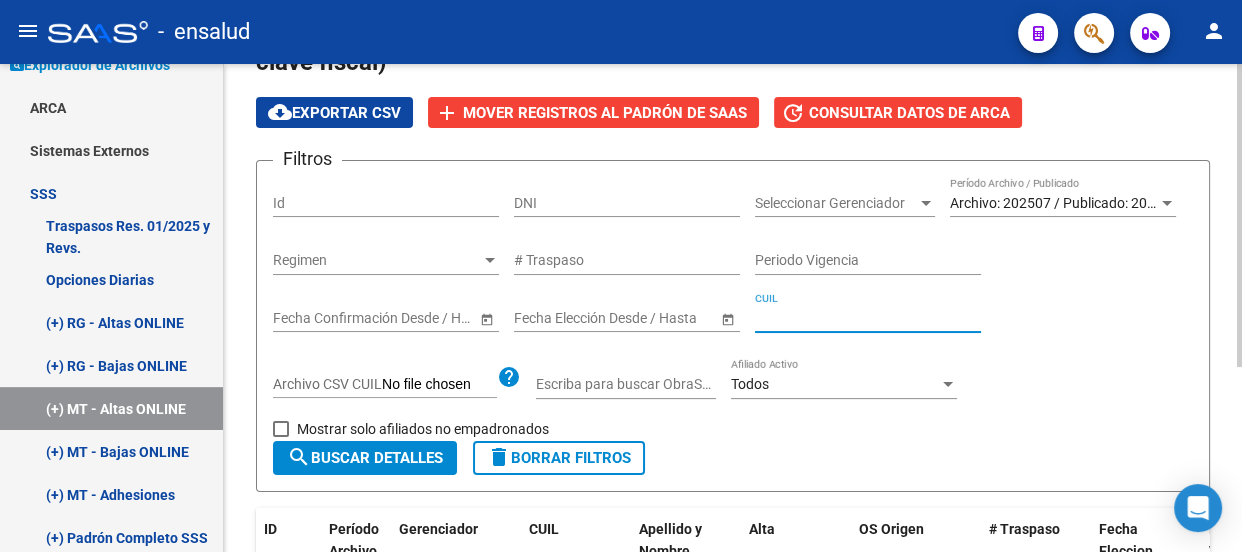 paste on "[NUMBER]" 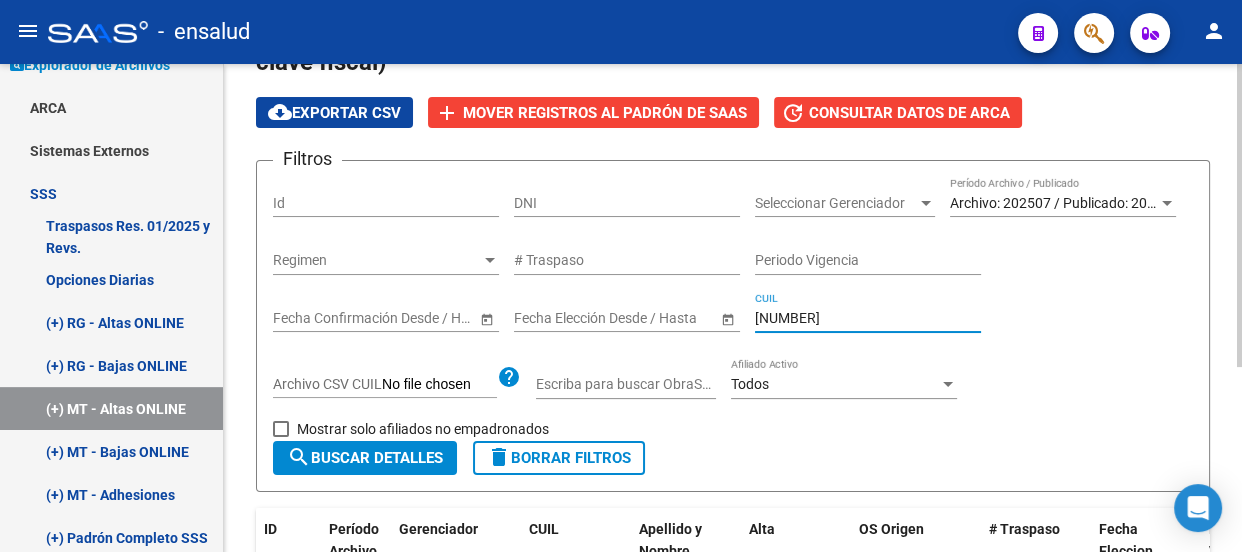 type on "[NUMBER]" 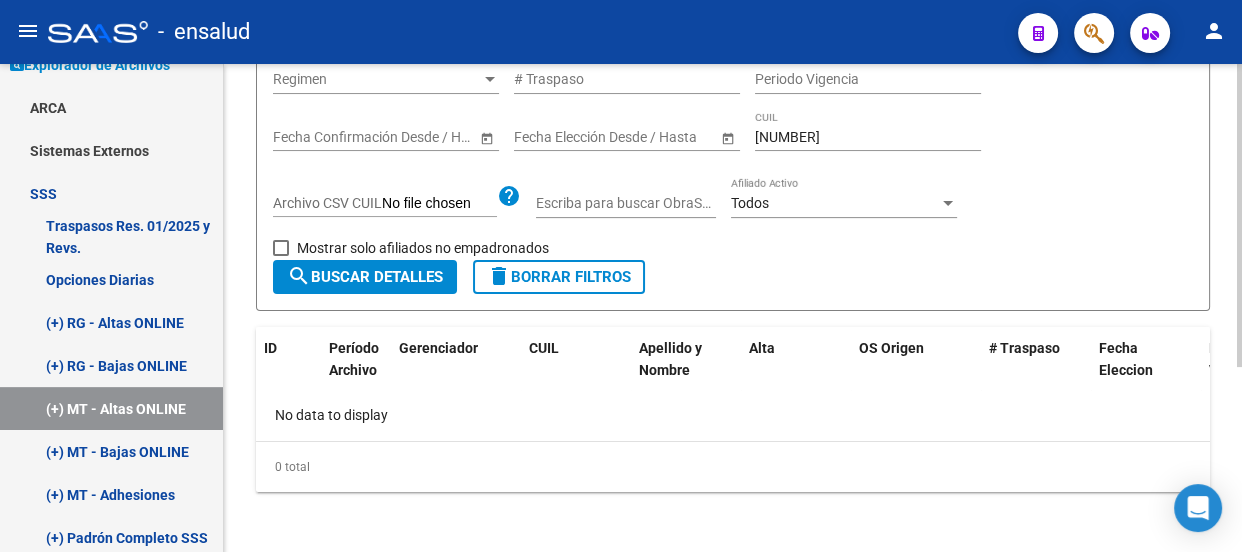 scroll, scrollTop: 298, scrollLeft: 0, axis: vertical 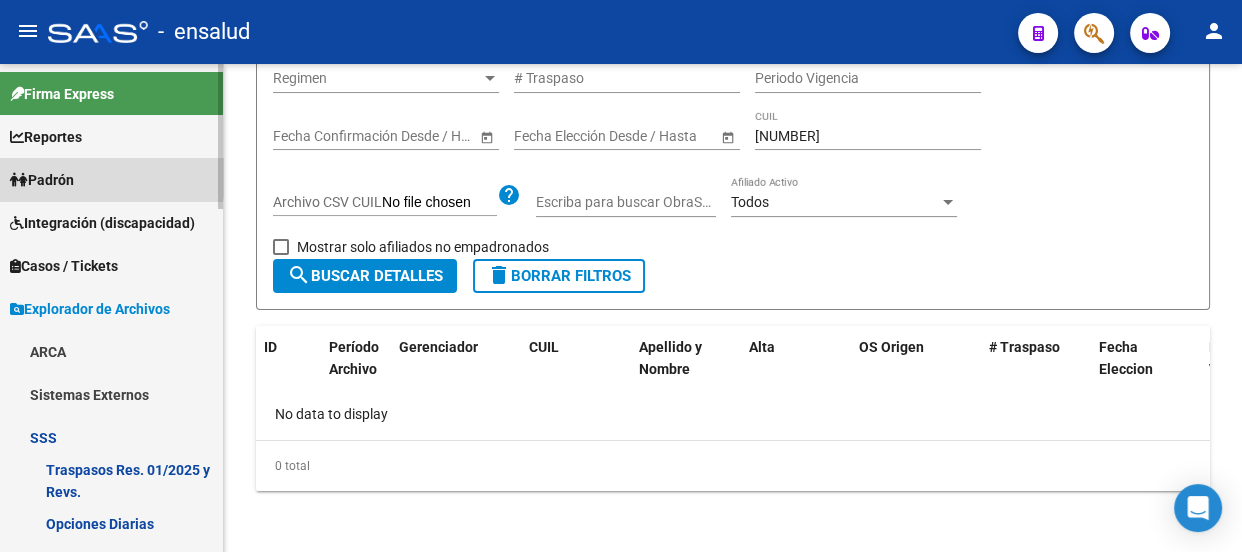 click on "Padrón" at bounding box center [111, 179] 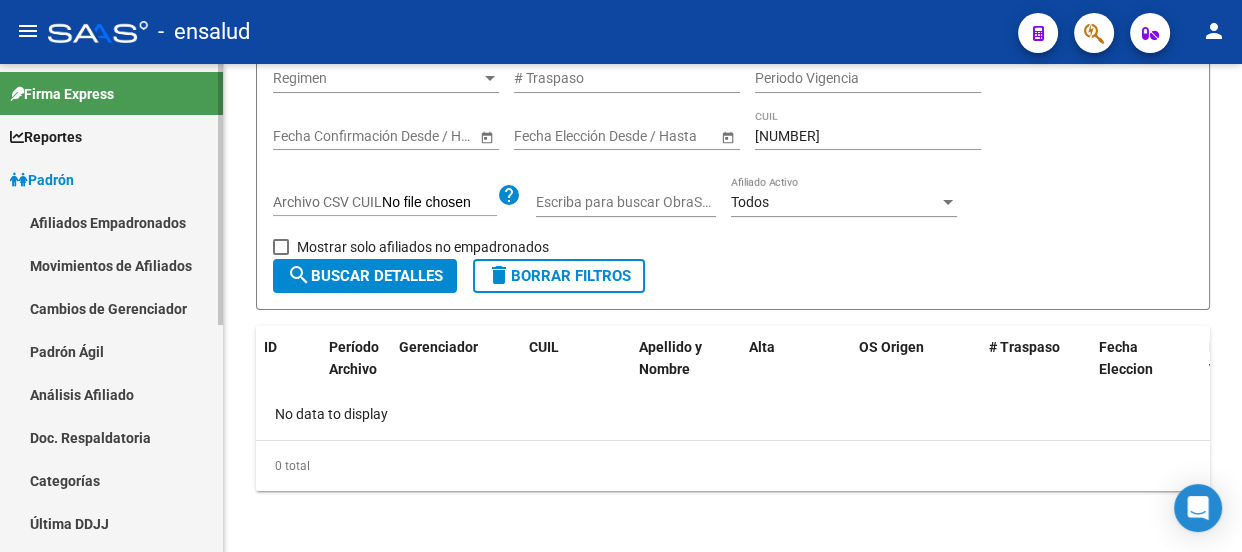 click on "Movimientos de Afiliados" at bounding box center [111, 265] 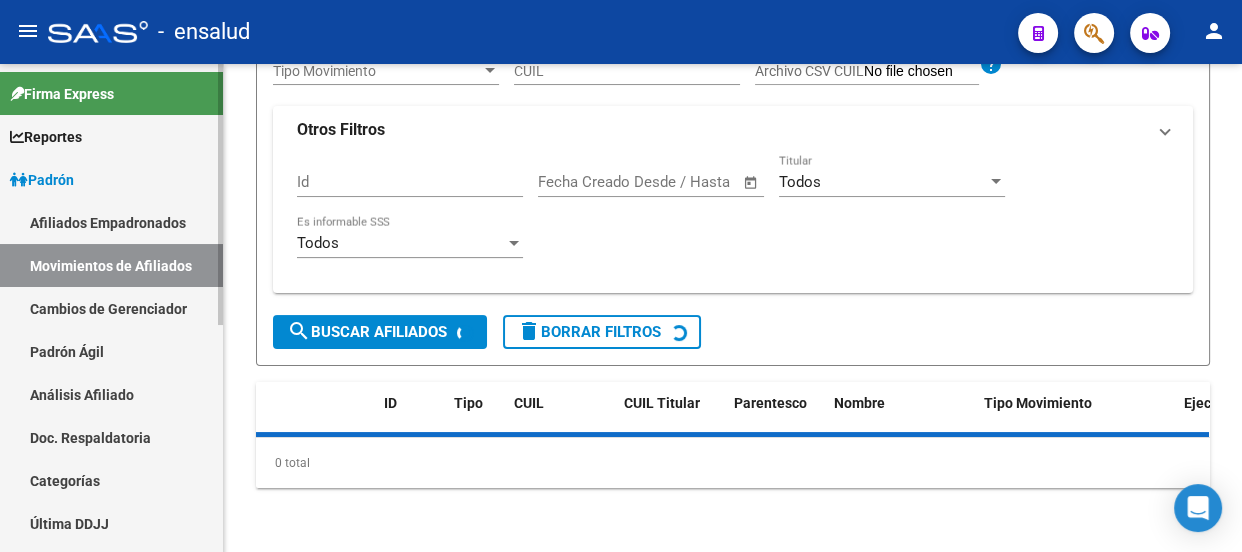 scroll, scrollTop: 0, scrollLeft: 0, axis: both 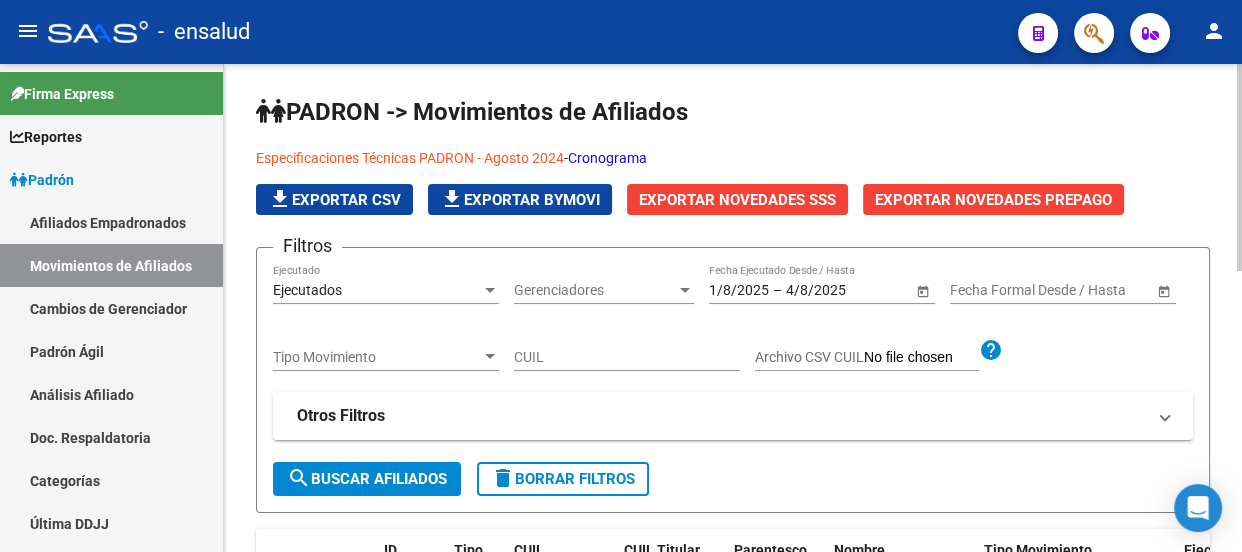 click on "CUIL" at bounding box center (627, 357) 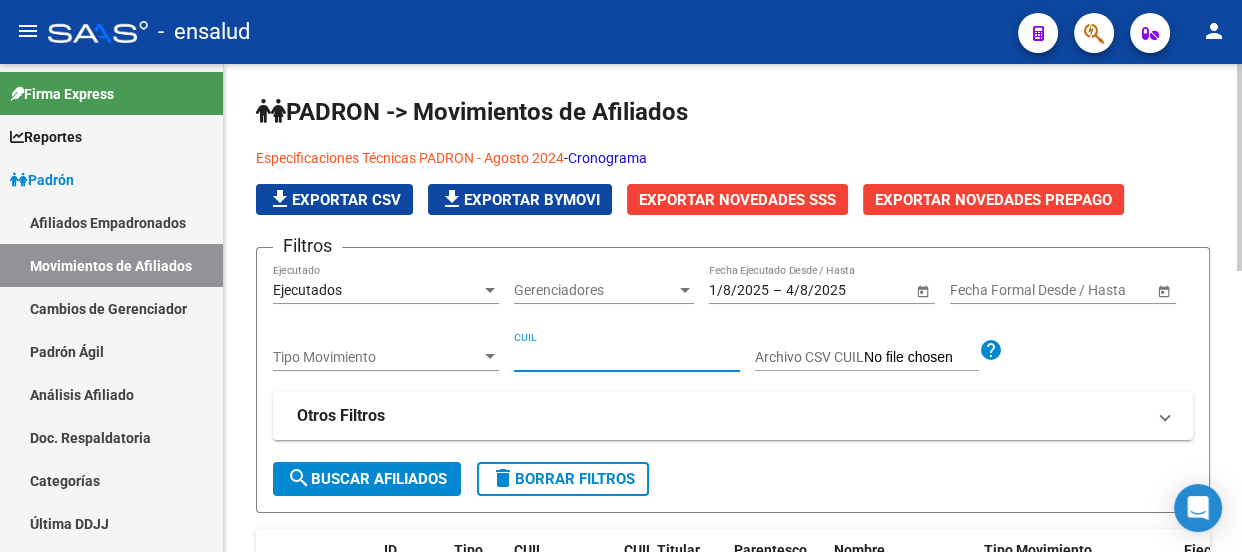 paste on "[NUMBER]" 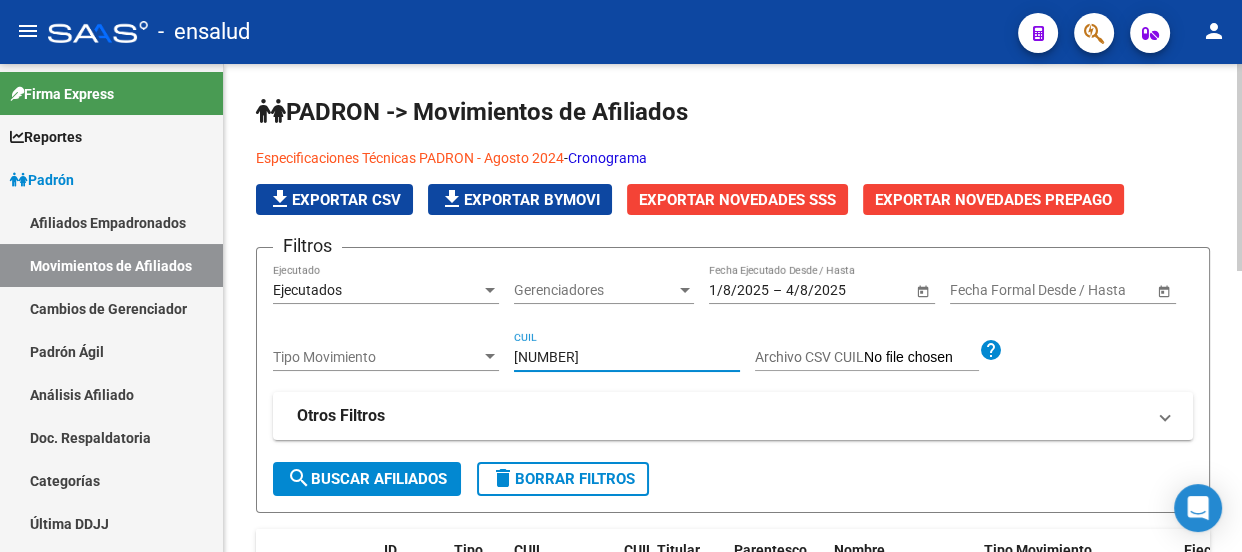 type on "[NUMBER]" 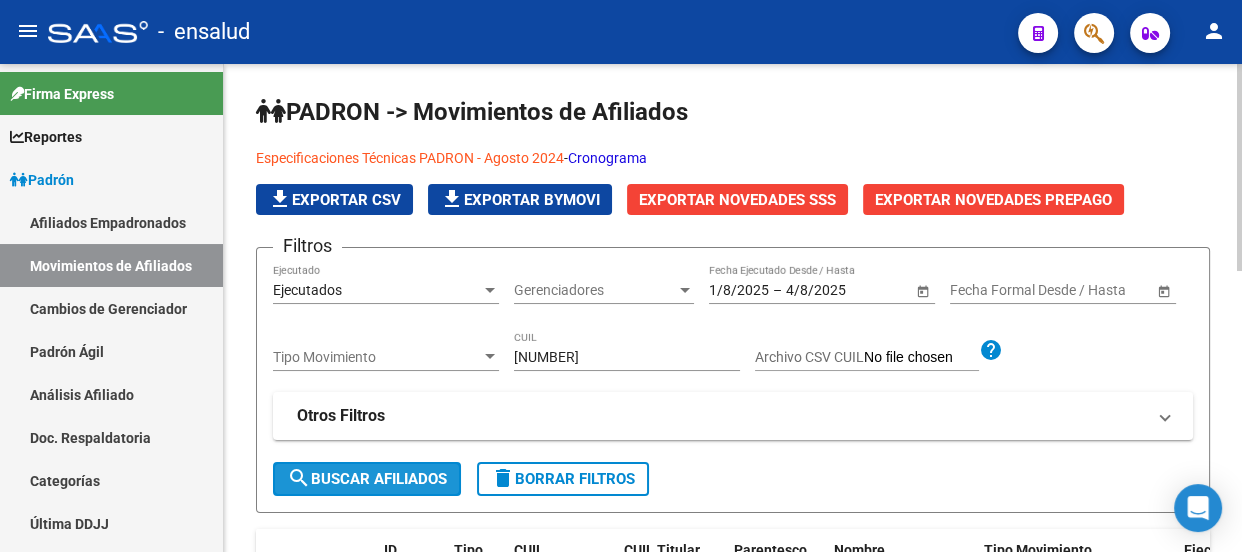 click on "search  Buscar Afiliados" 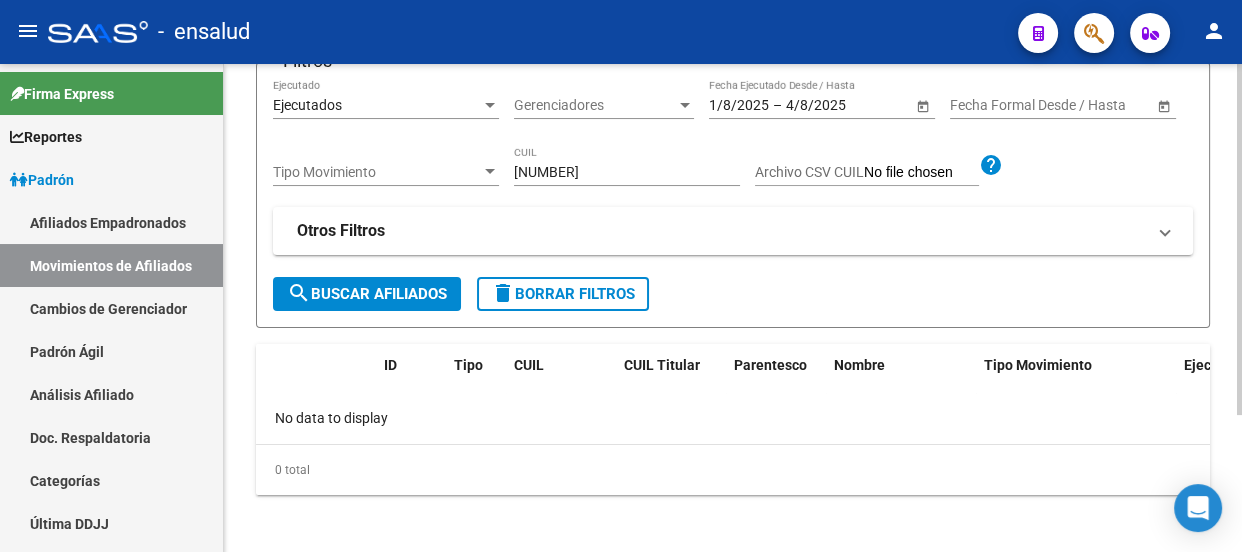 scroll, scrollTop: 190, scrollLeft: 0, axis: vertical 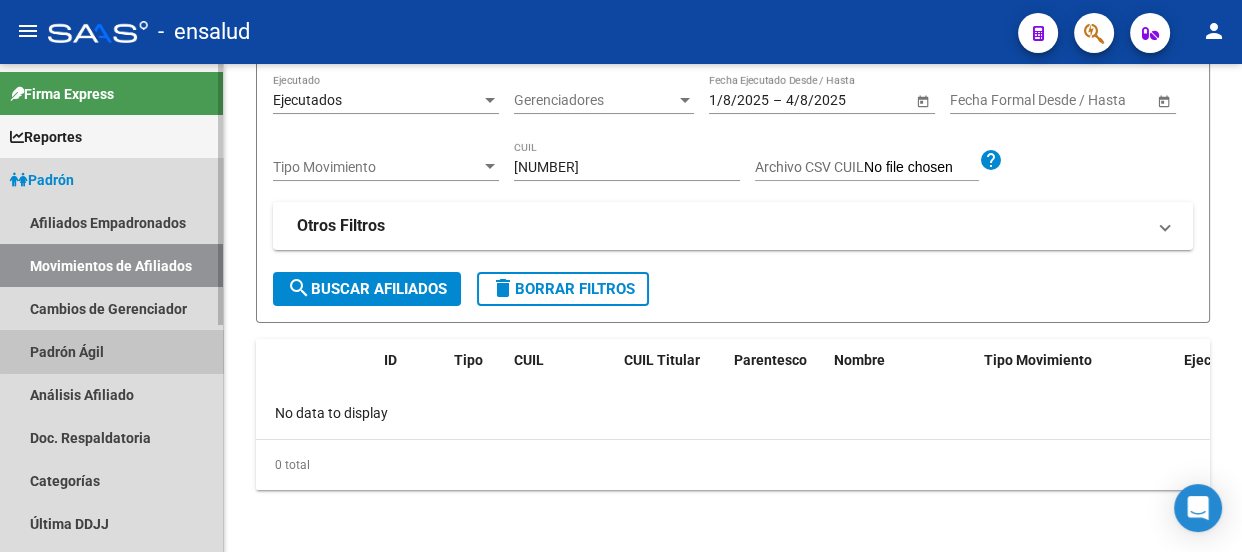 click on "Padrón Ágil" at bounding box center [111, 351] 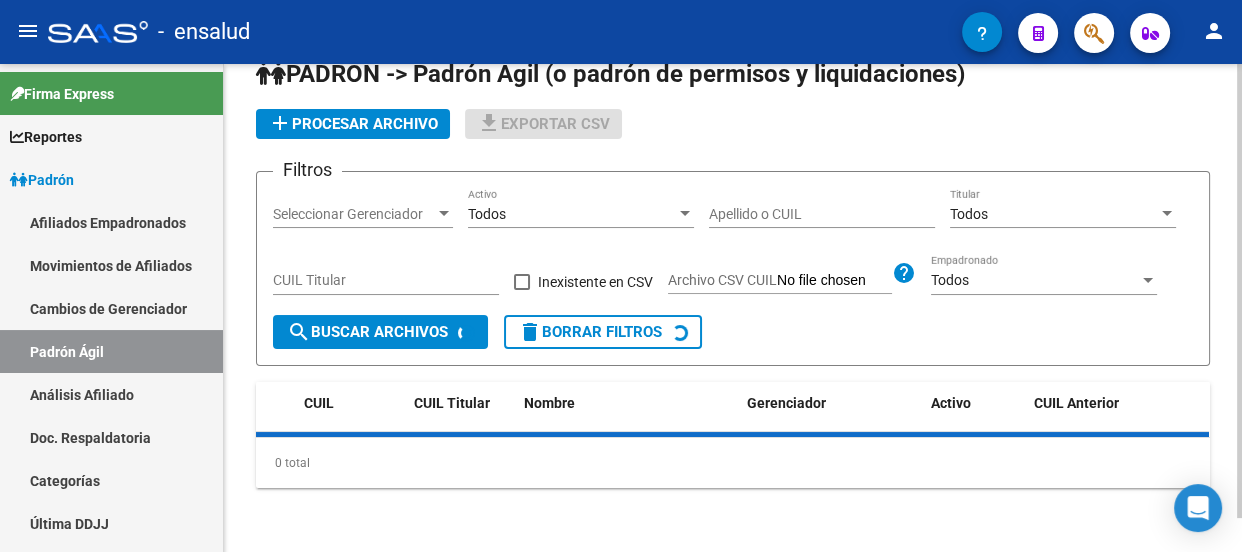 scroll, scrollTop: 0, scrollLeft: 0, axis: both 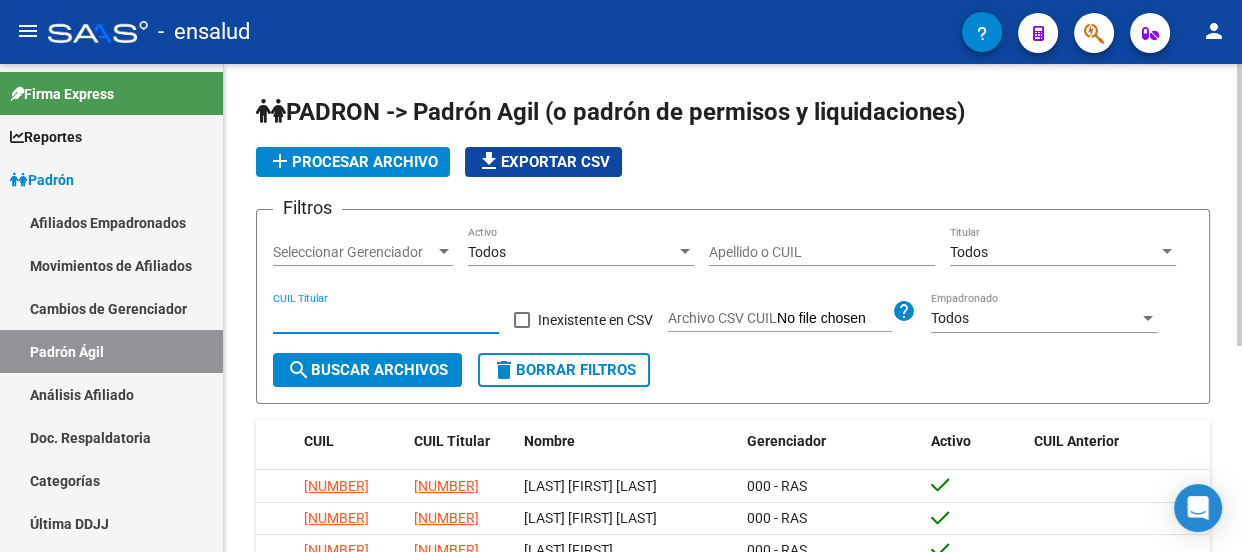 click on "CUIL Titular" at bounding box center (386, 318) 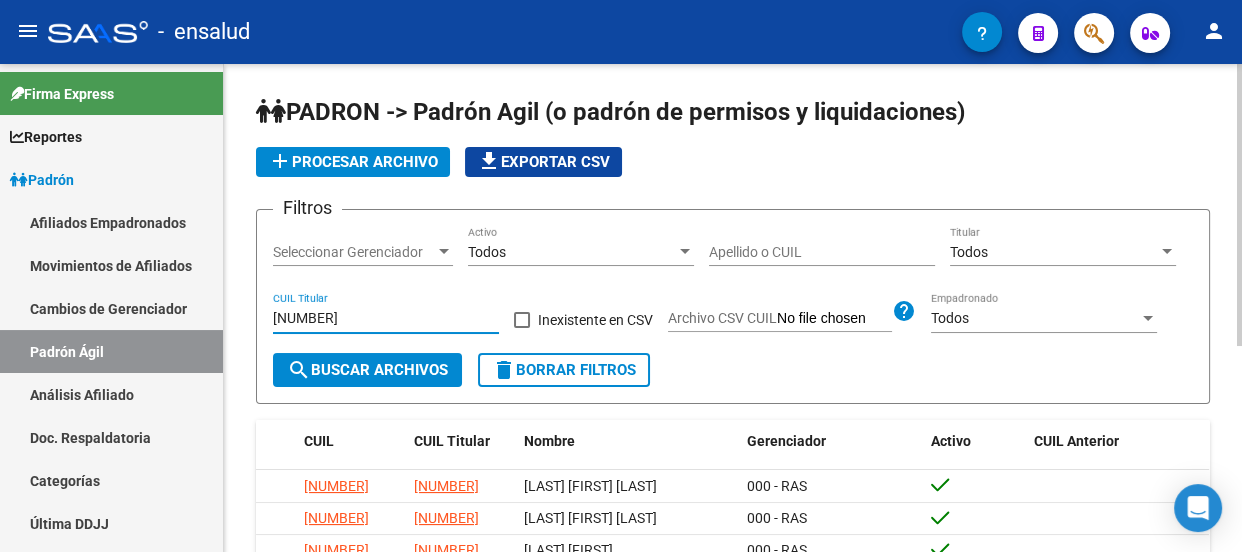type on "[NUMBER]" 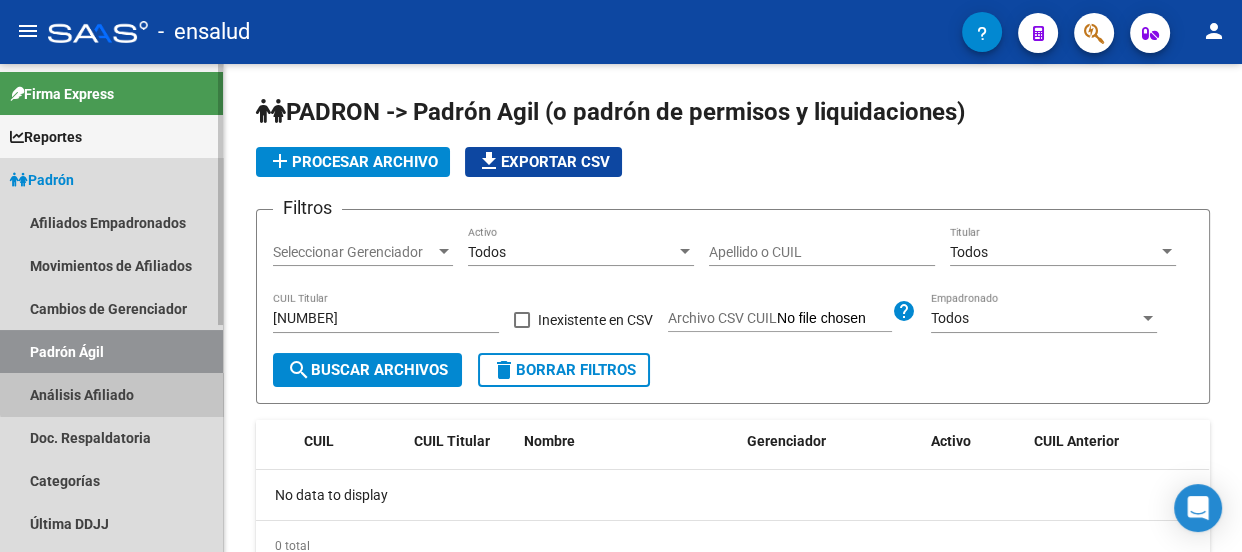 click on "Análisis Afiliado" at bounding box center [111, 394] 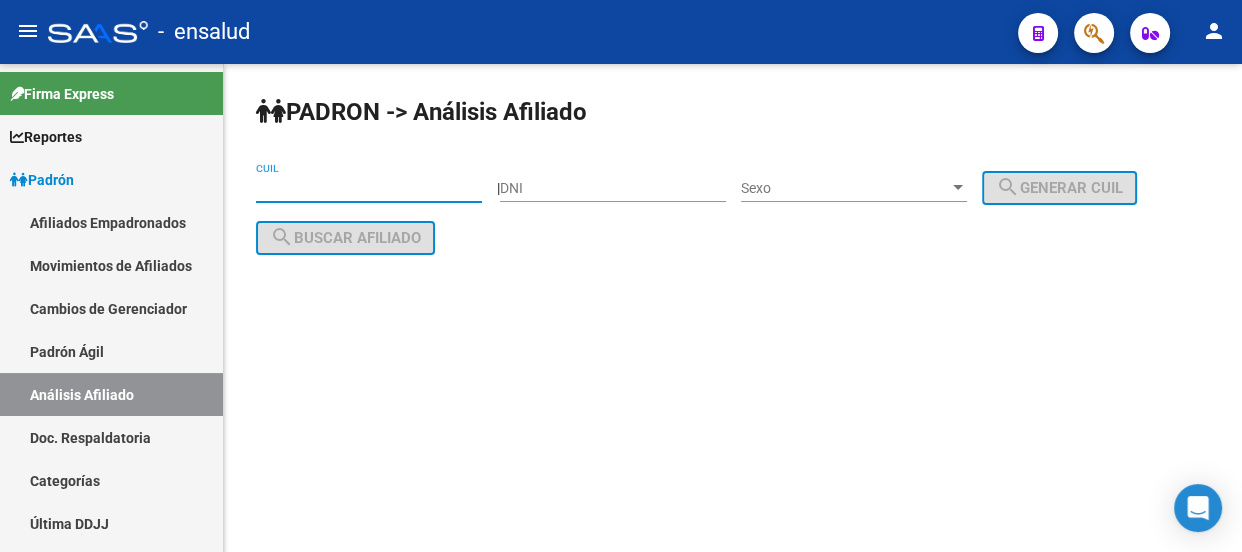 click on "CUIL" at bounding box center (369, 188) 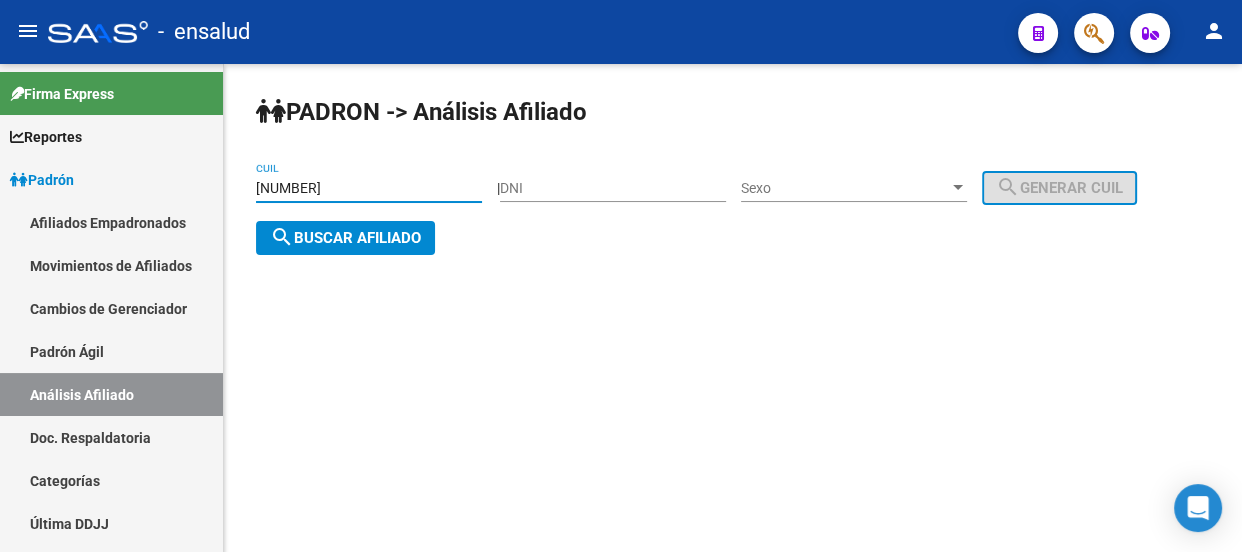 type on "[NUMBER]" 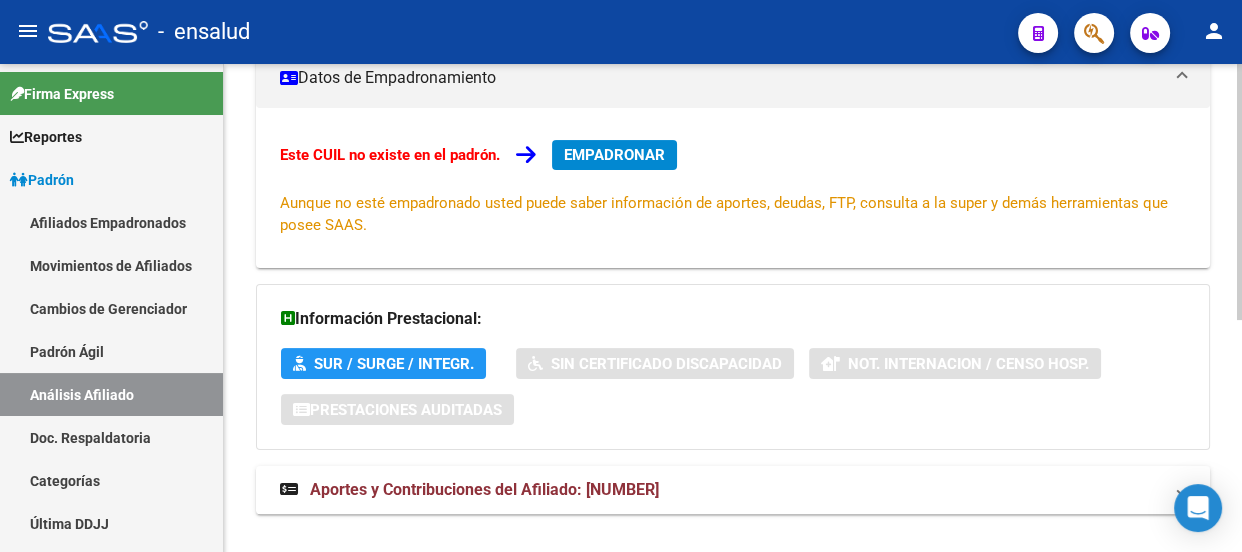 scroll, scrollTop: 440, scrollLeft: 0, axis: vertical 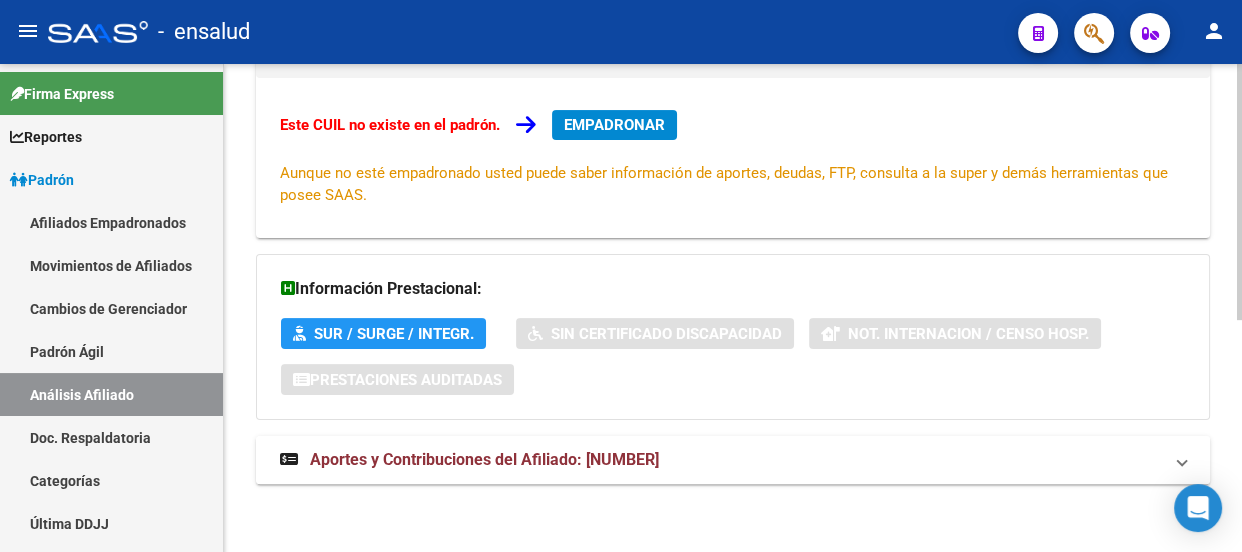 click on "Aportes y Contribuciones del Afiliado: [NUMBER]" at bounding box center [484, 459] 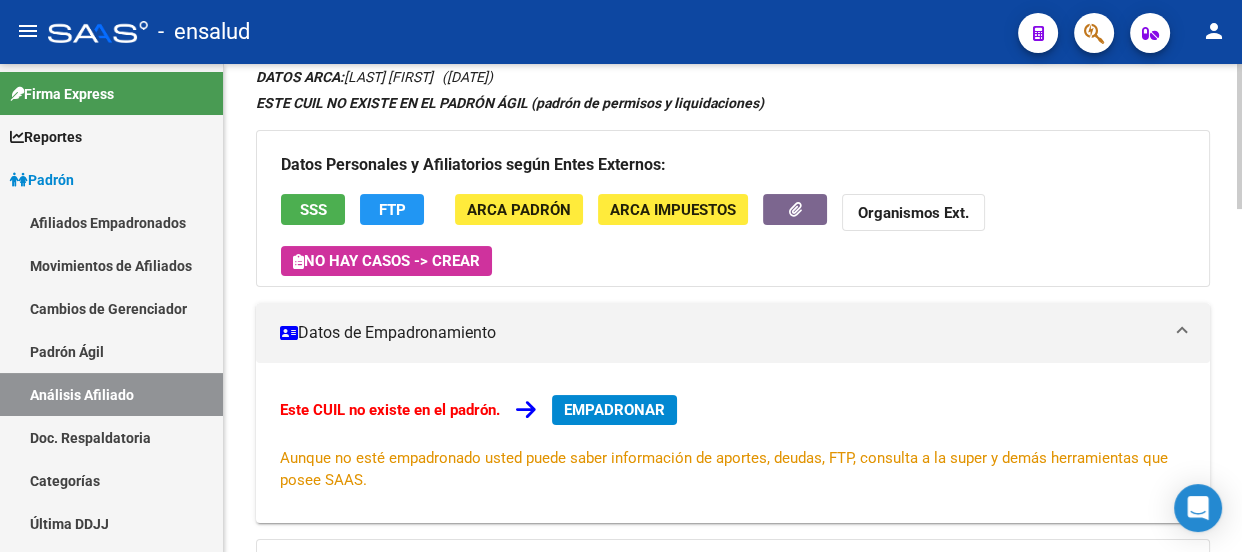 scroll, scrollTop: 181, scrollLeft: 0, axis: vertical 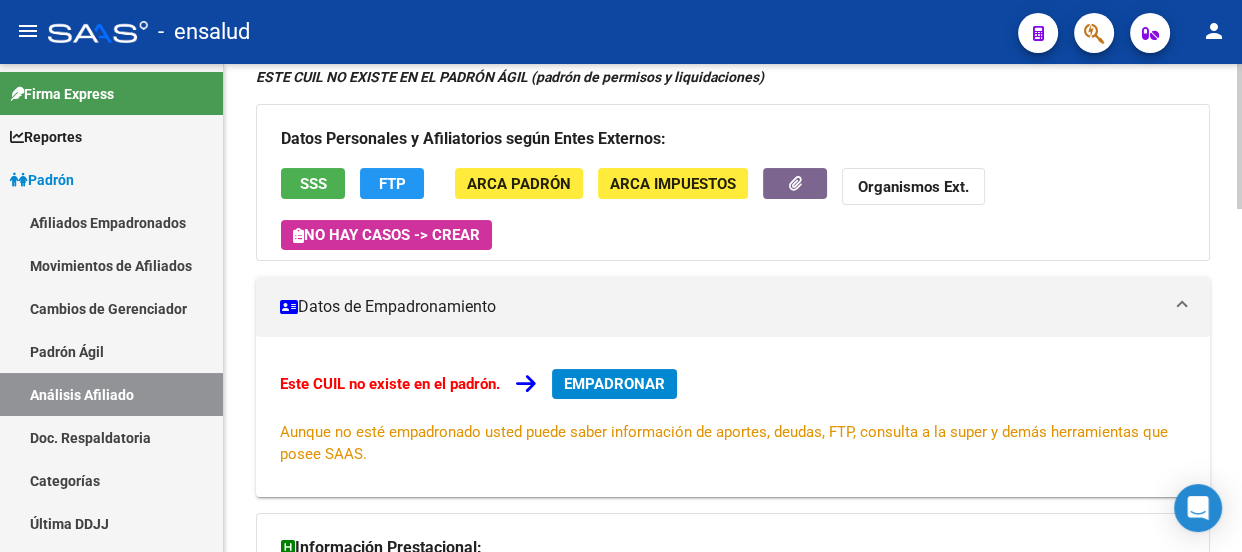 click on "EMPADRONAR" at bounding box center (614, 384) 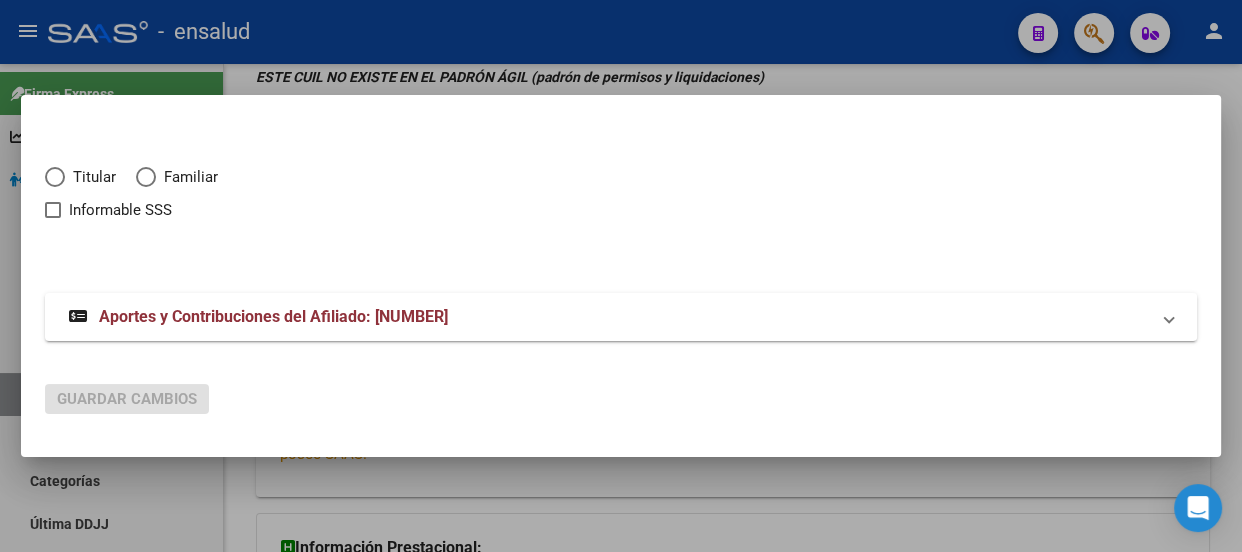 click at bounding box center [55, 177] 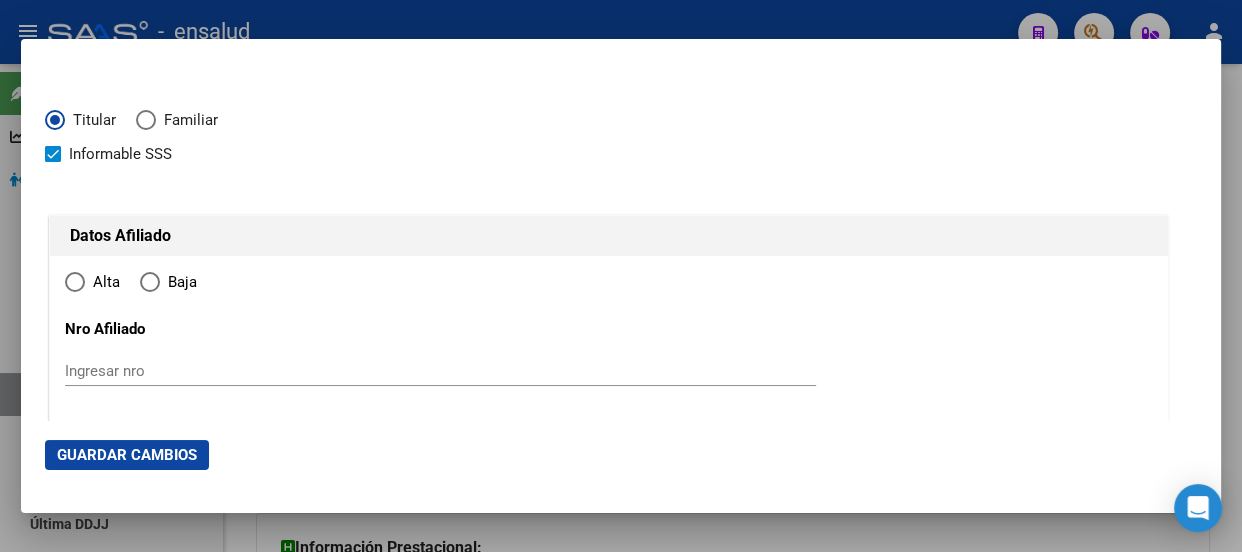 type on "[NUMBER]" 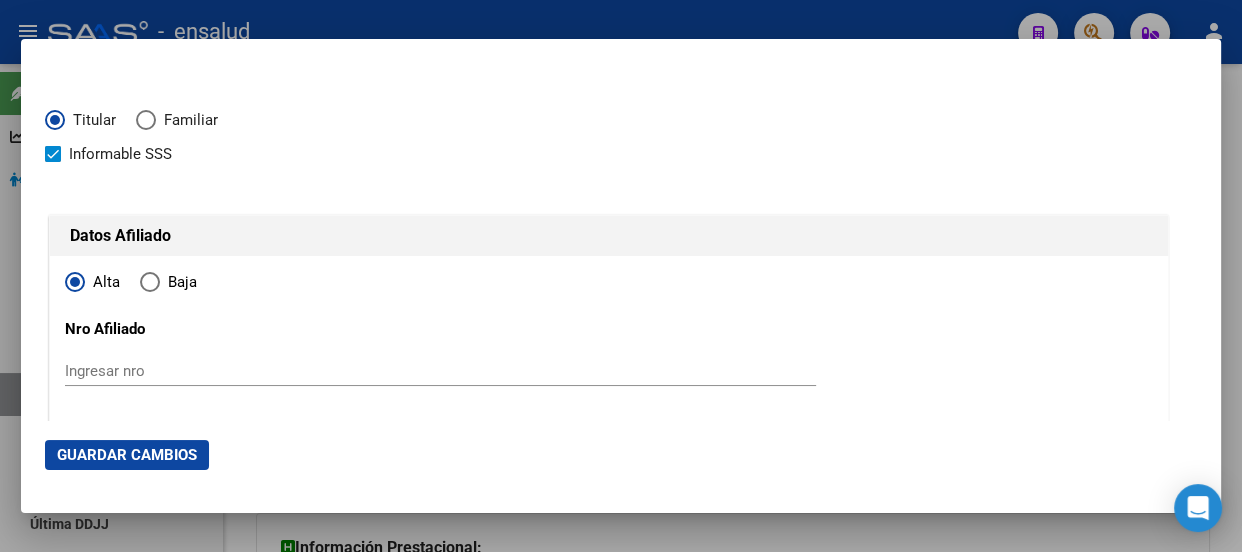 type on "[NUMBER]" 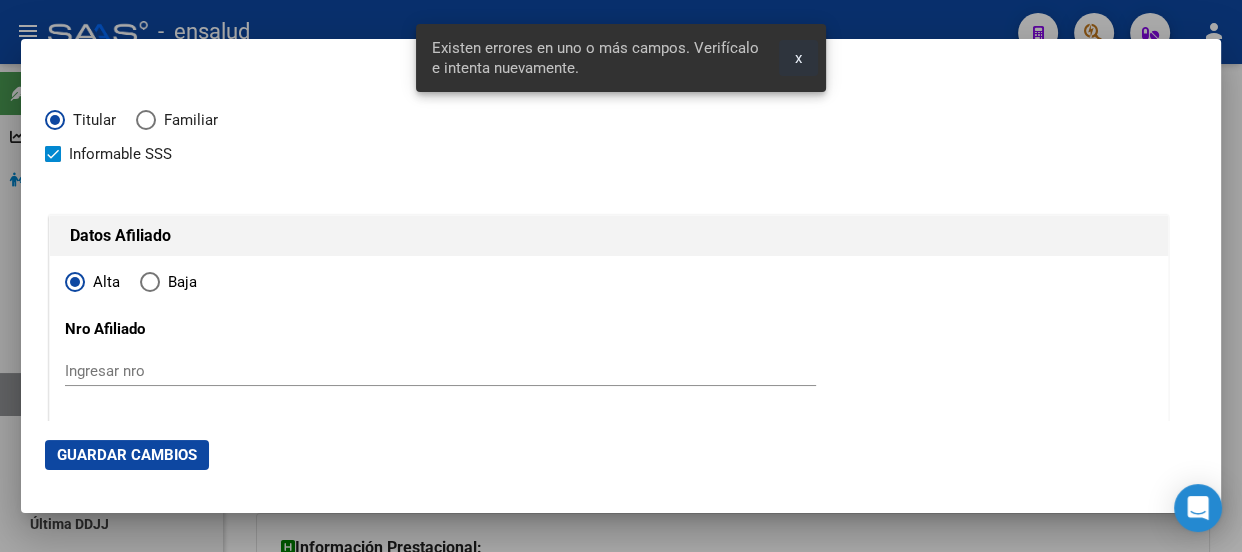 click on "x" at bounding box center [798, 58] 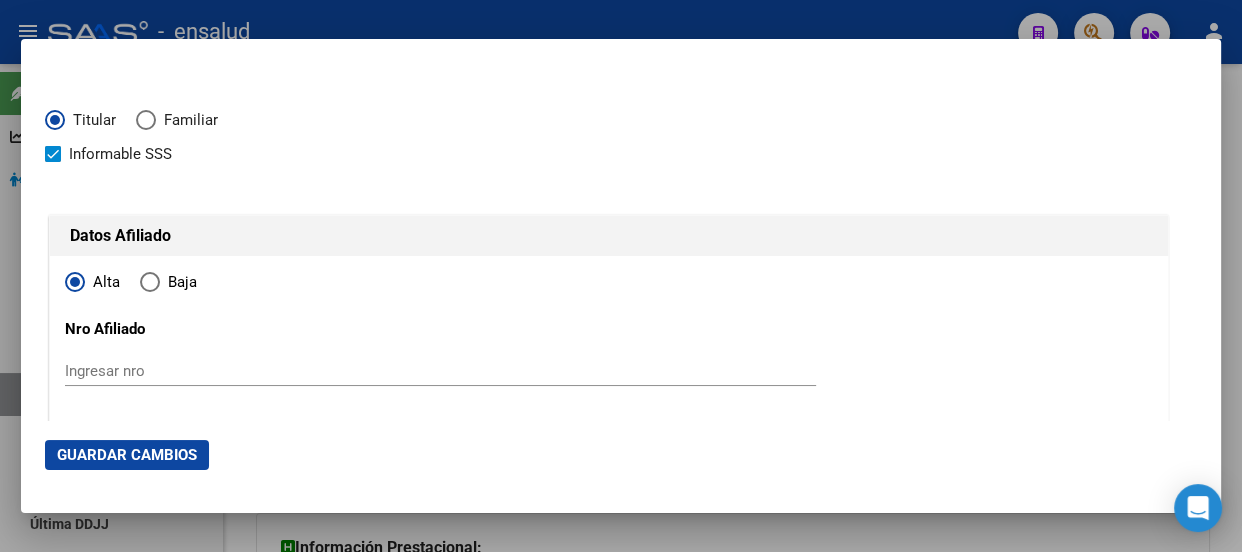 click at bounding box center [621, 276] 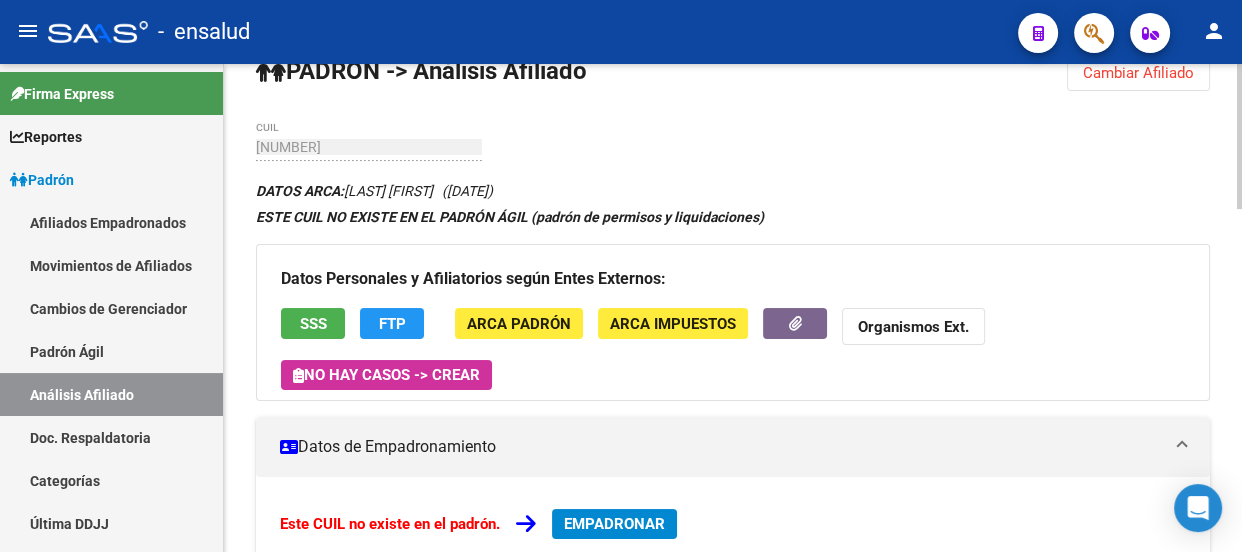 scroll, scrollTop: 0, scrollLeft: 0, axis: both 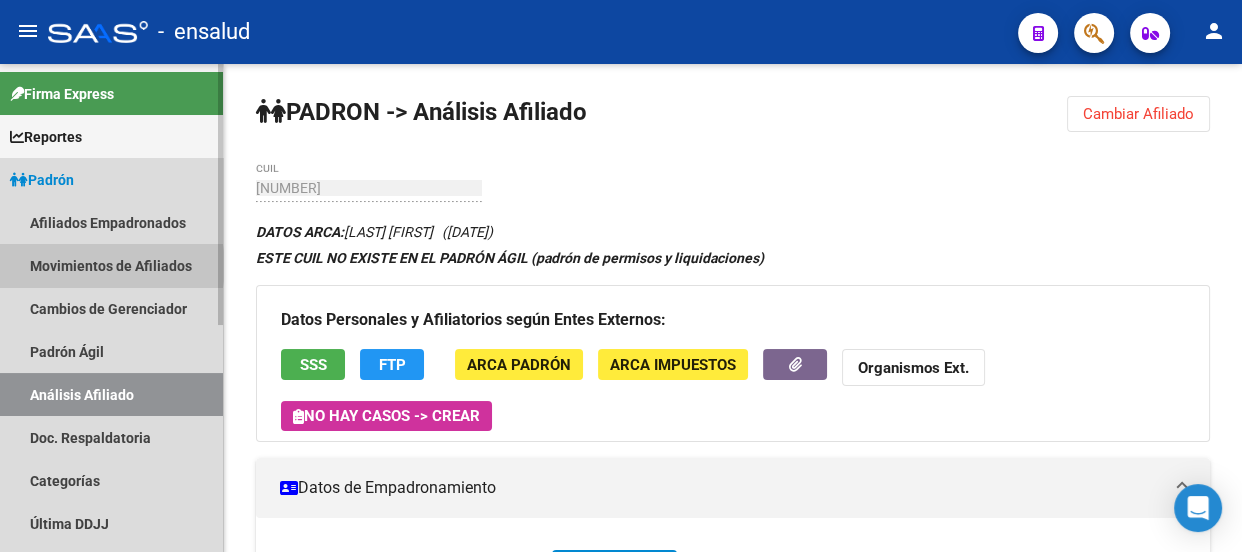 click on "Movimientos de Afiliados" at bounding box center [111, 265] 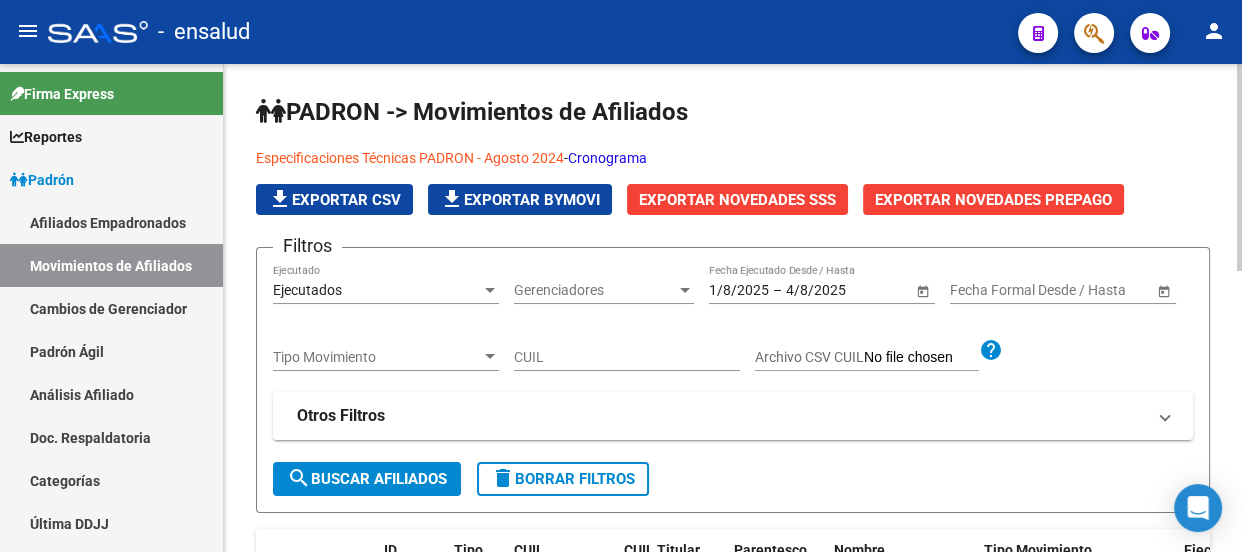 click on "CUIL" 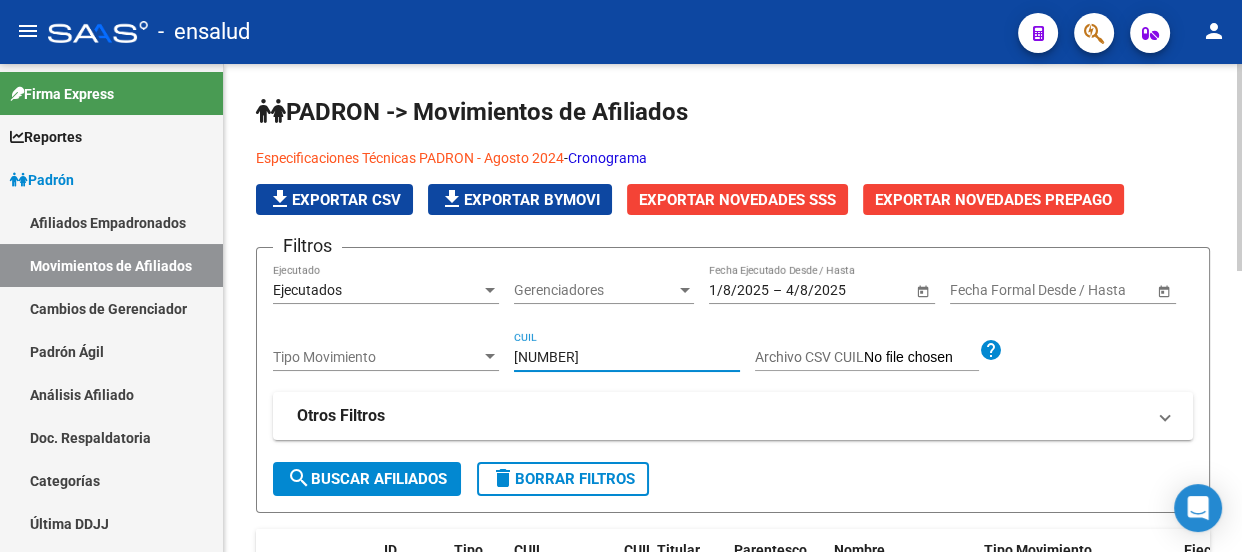 type on "[NUMBER]" 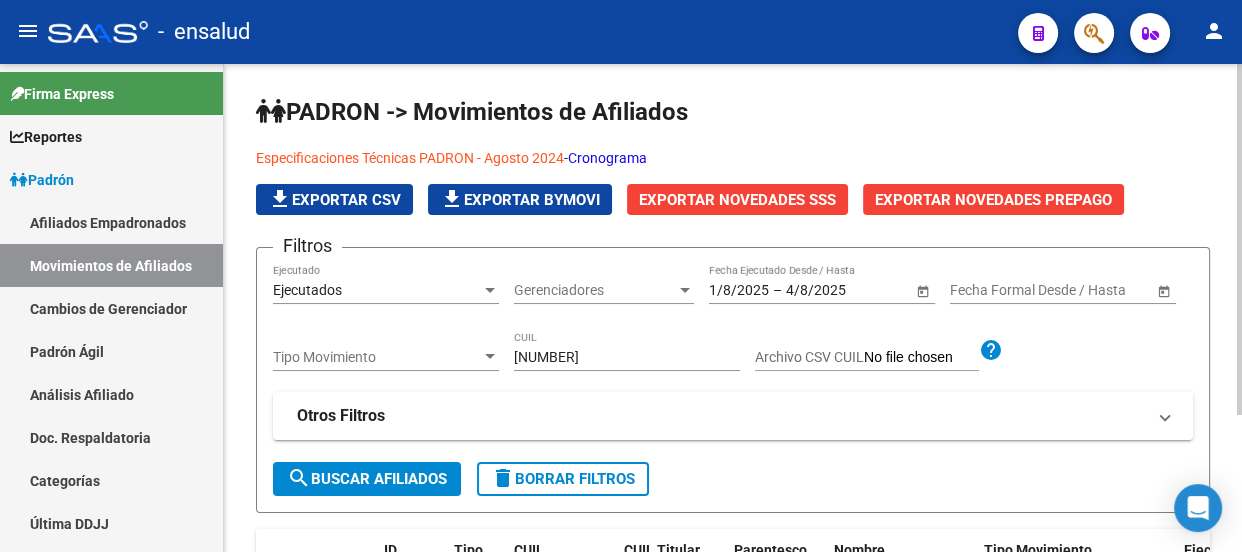 scroll, scrollTop: 0, scrollLeft: 0, axis: both 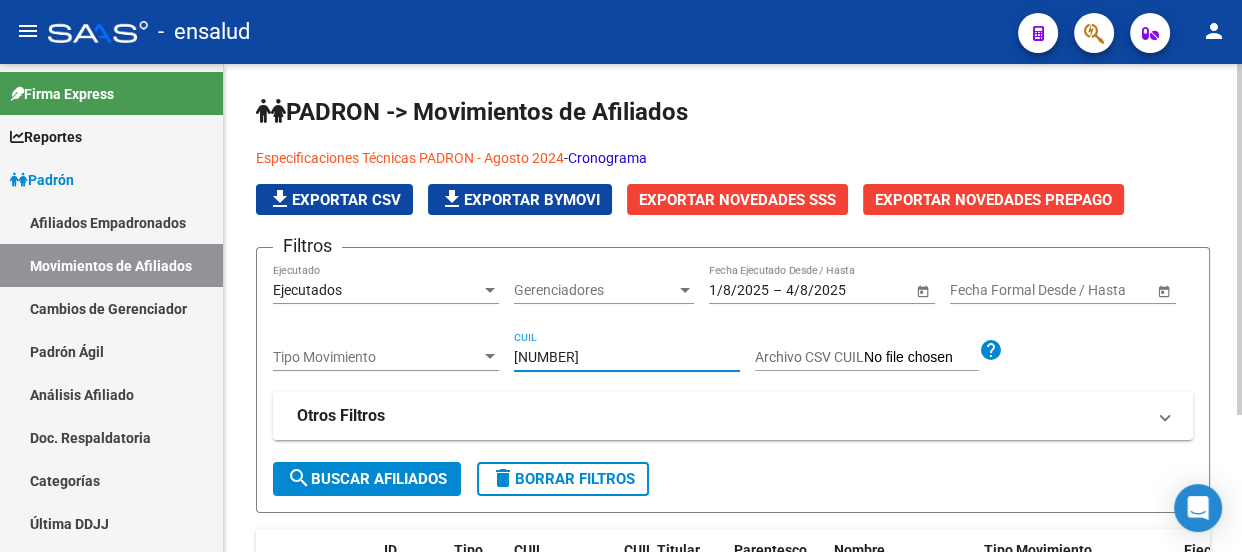 drag, startPoint x: 663, startPoint y: 362, endPoint x: 464, endPoint y: 358, distance: 199.04019 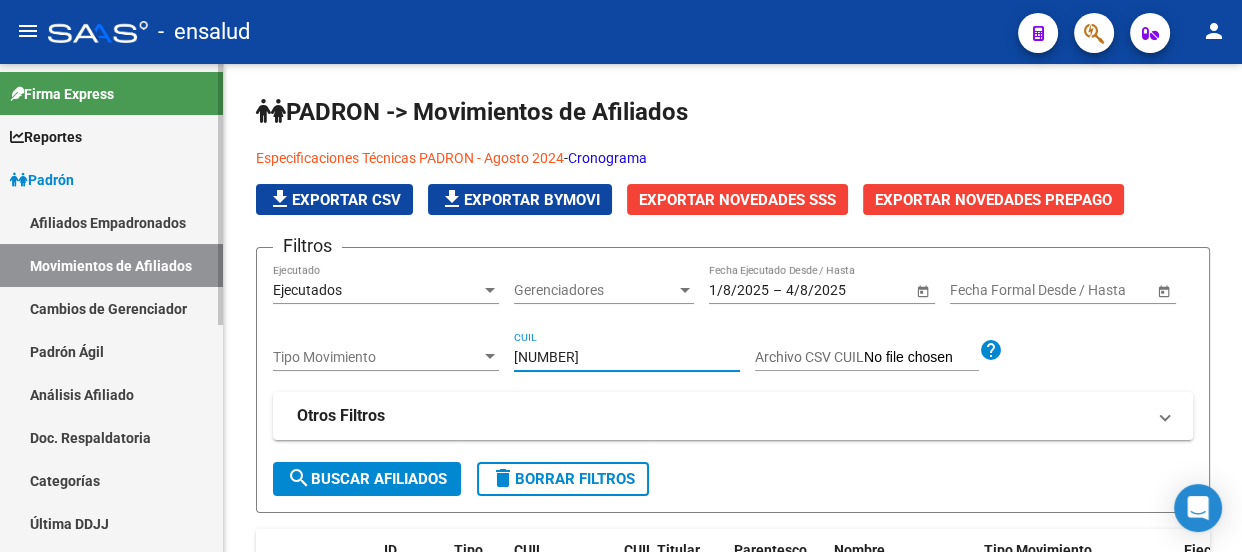 click on "Padrón Ágil" at bounding box center [111, 351] 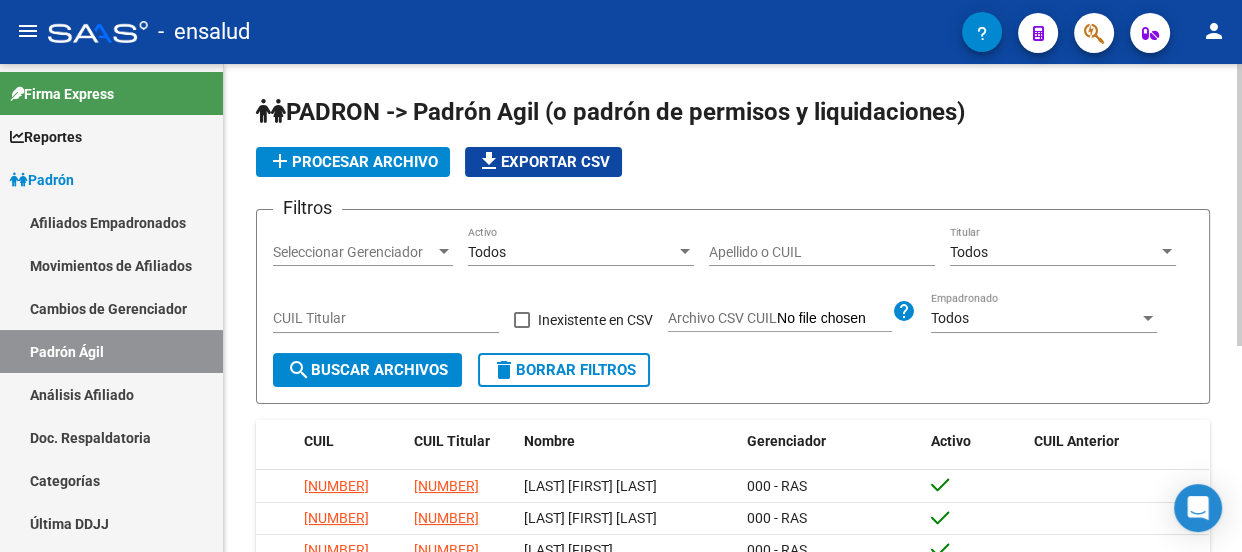 click on "CUIL Titular" at bounding box center (386, 318) 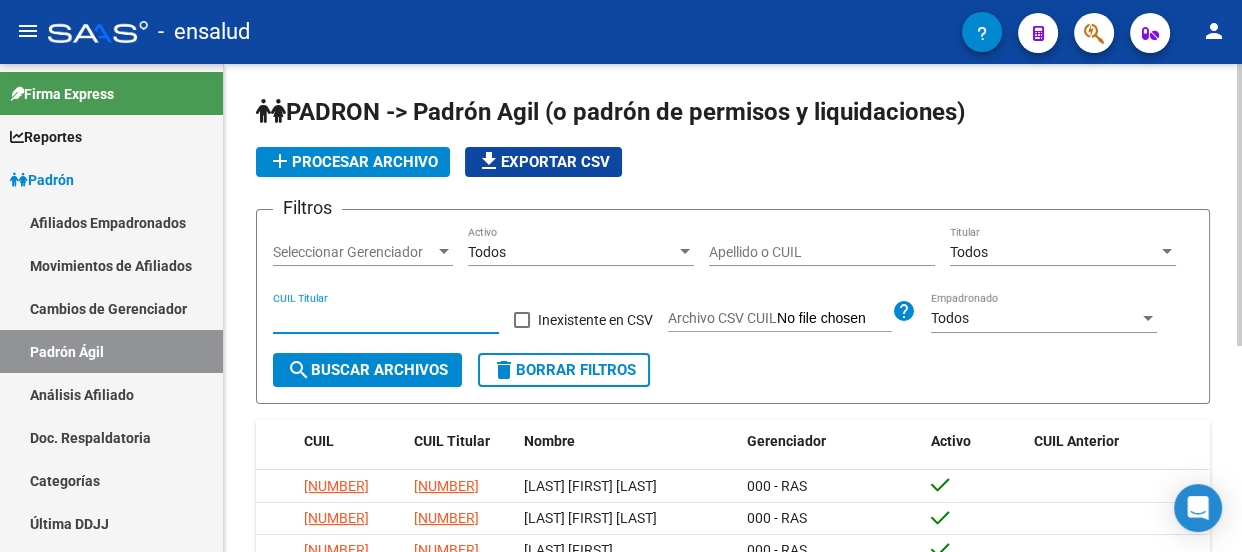 paste on "[NUMBER]" 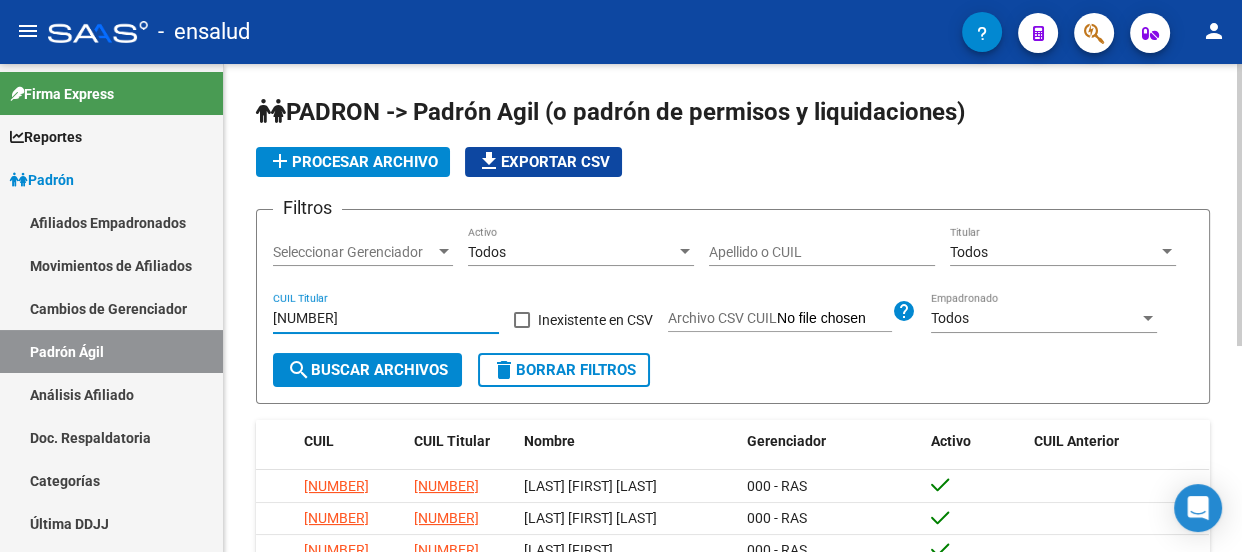 type on "[NUMBER]" 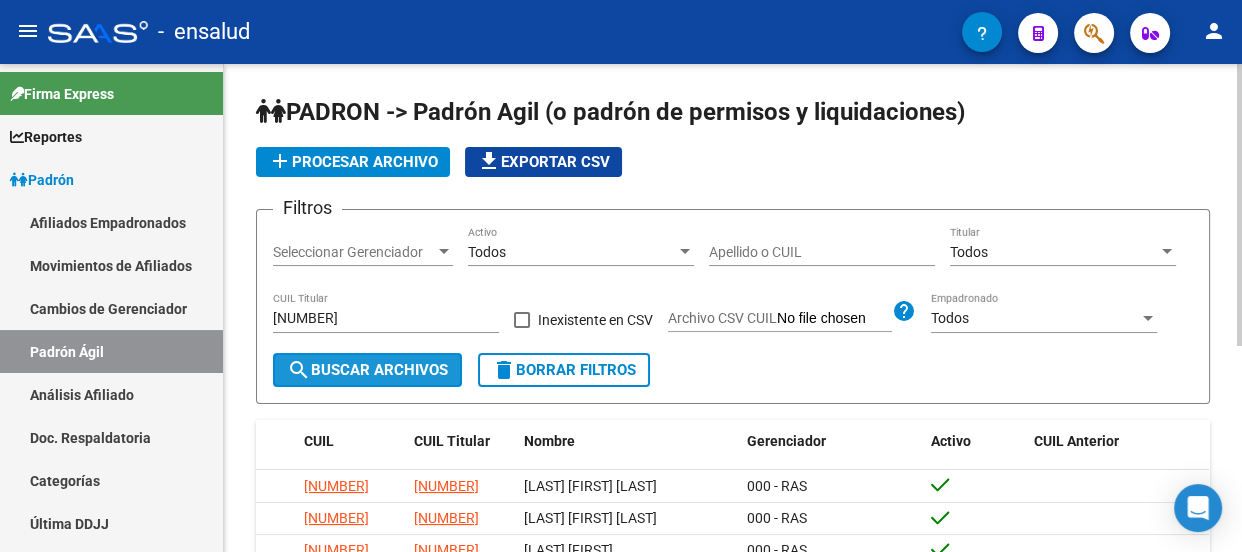 click on "search  Buscar Archivos" 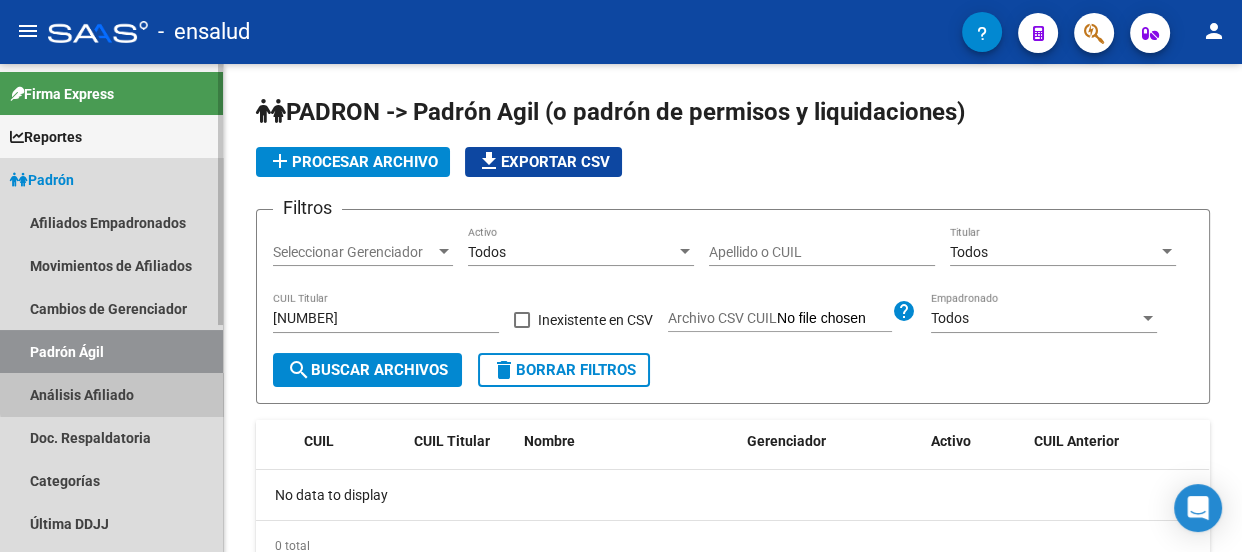 click on "Análisis Afiliado" at bounding box center (111, 394) 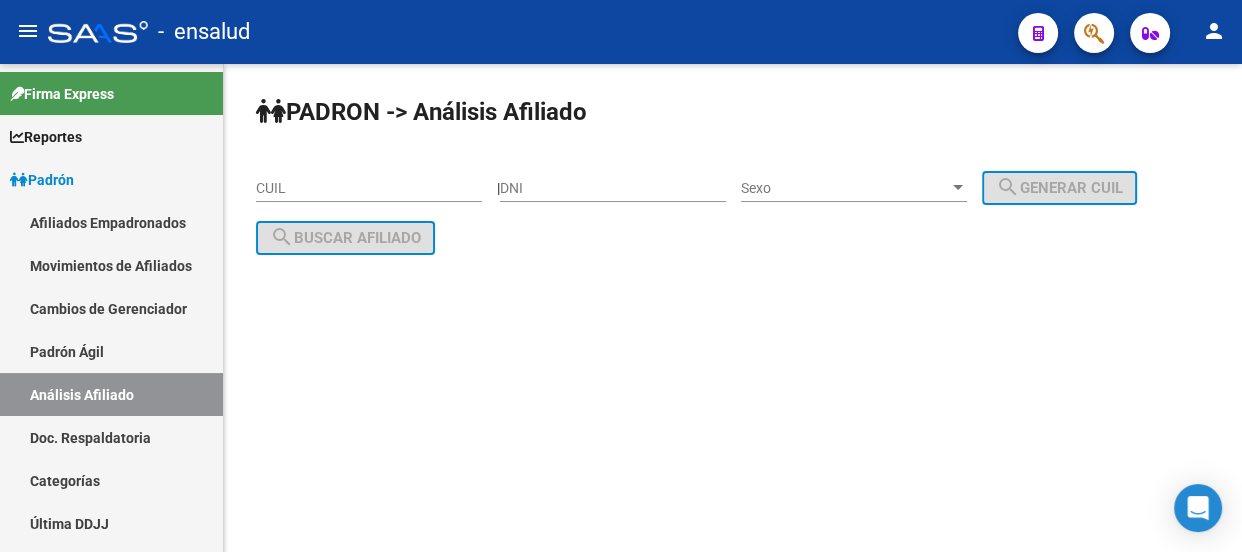 click on "CUIL" at bounding box center (369, 188) 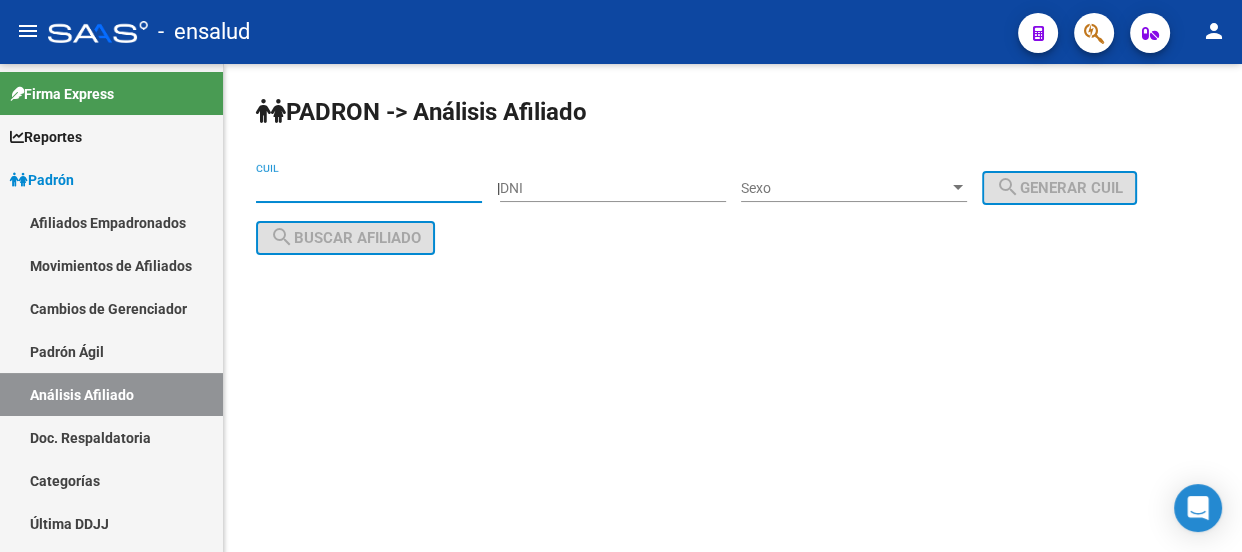 paste on "[NUMBER]" 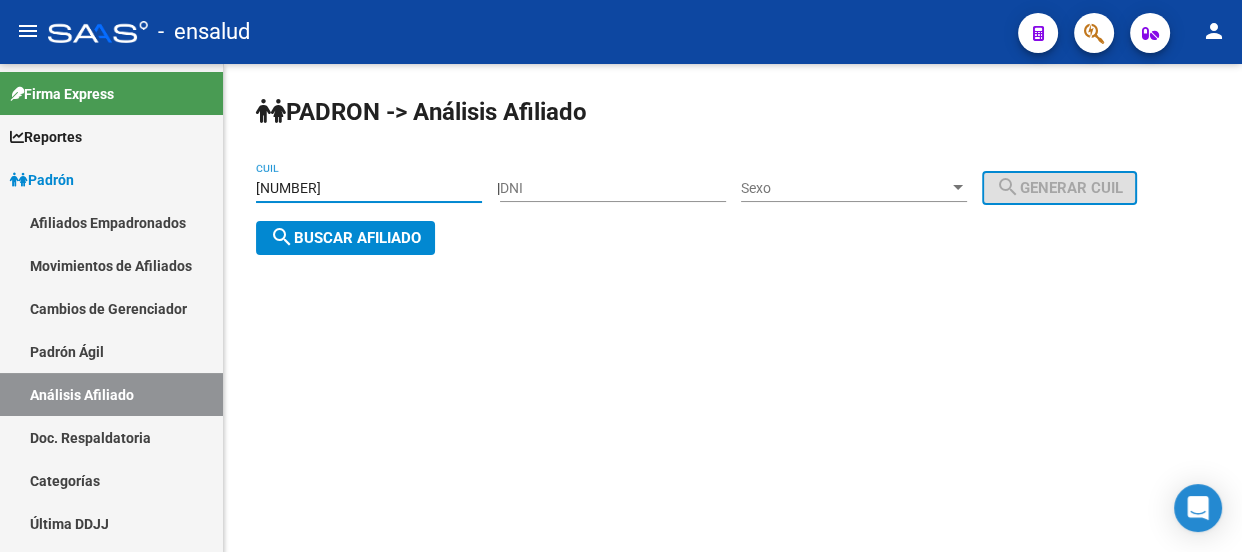 type on "[NUMBER]" 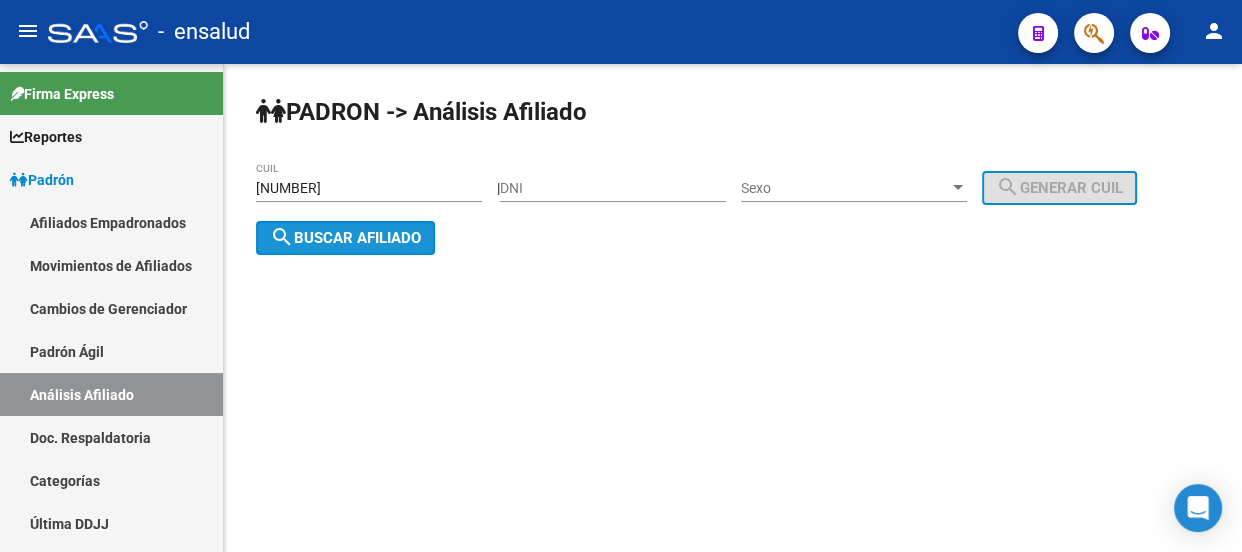 click on "search  Buscar afiliado" 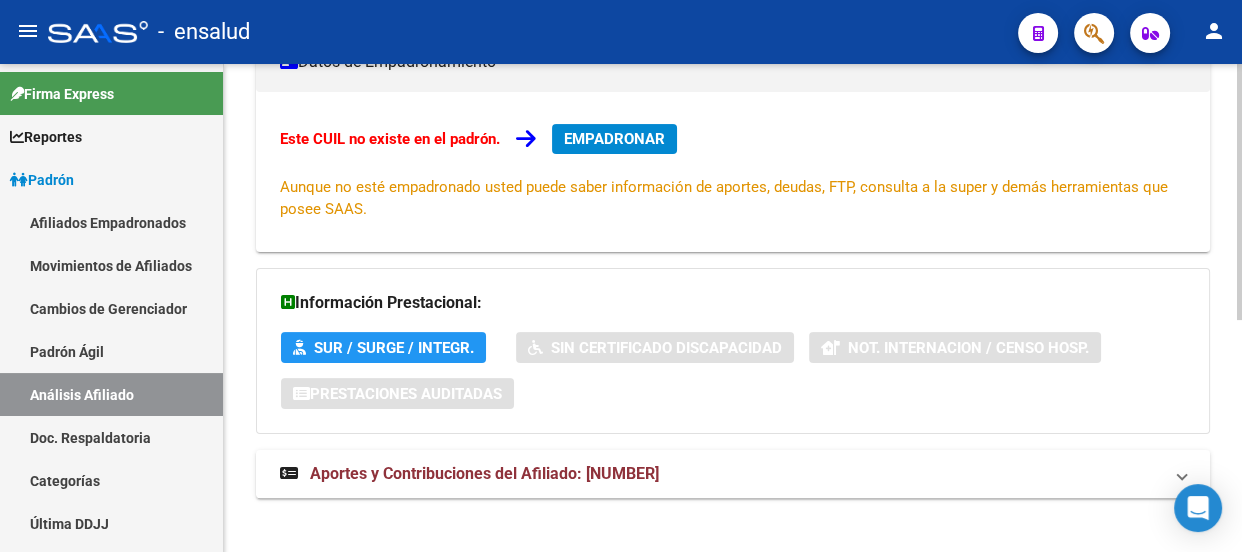 scroll, scrollTop: 440, scrollLeft: 0, axis: vertical 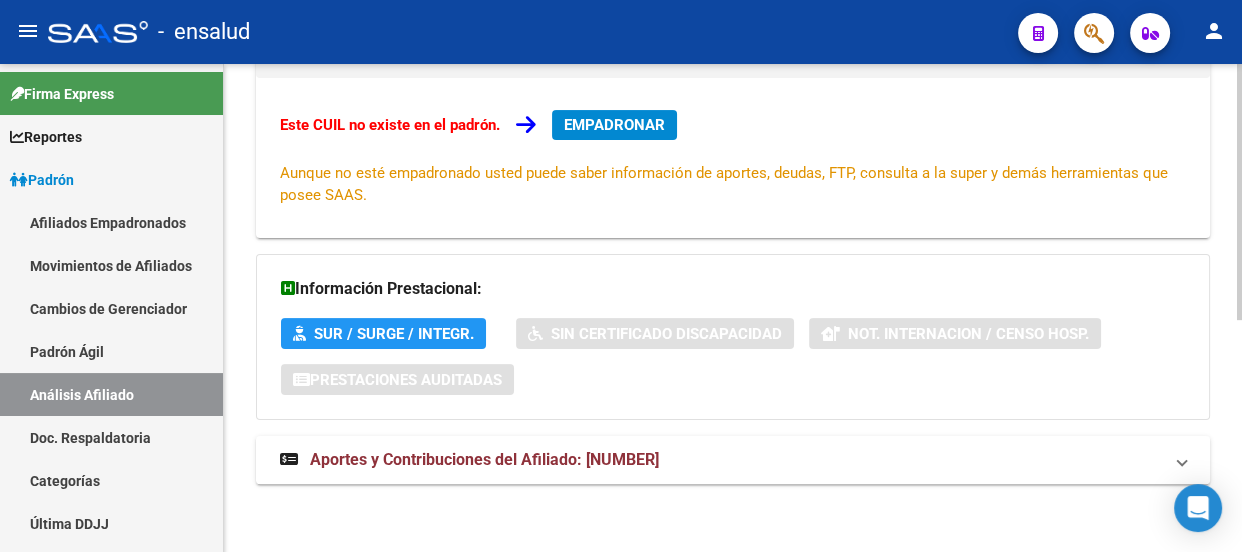 click on "EMPADRONAR" at bounding box center [614, 125] 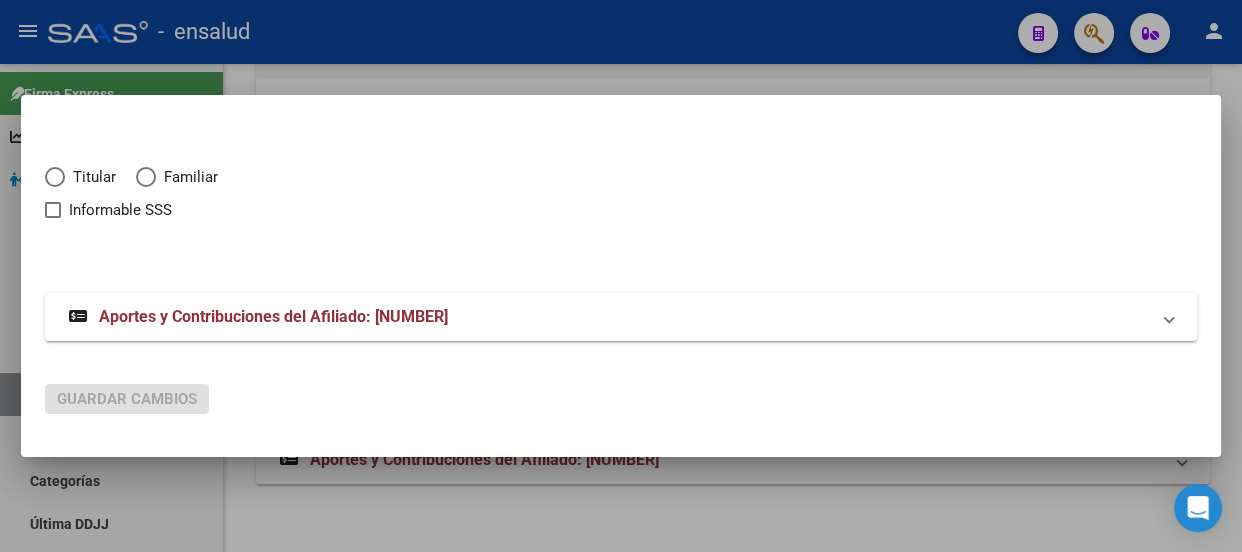 click at bounding box center (55, 177) 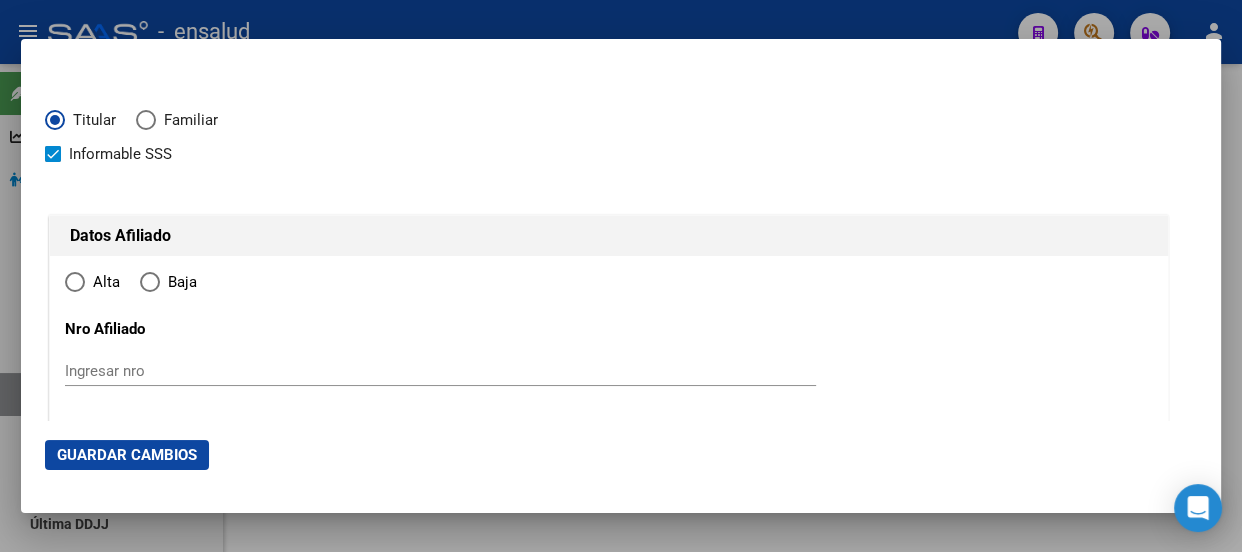 type on "[NUMBER]" 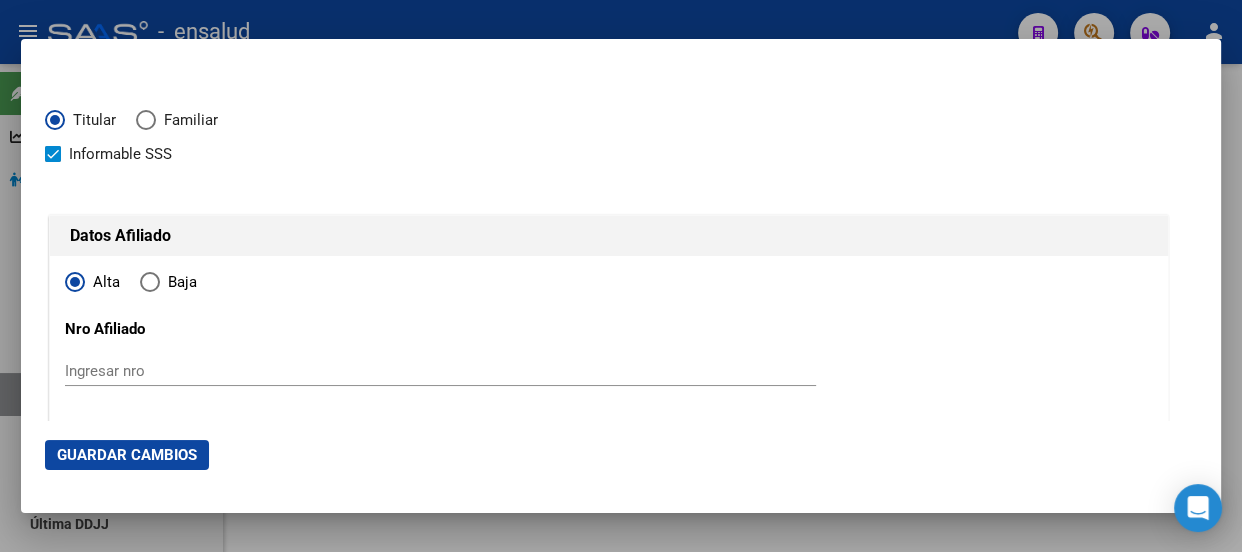 type on "[NUMBER]" 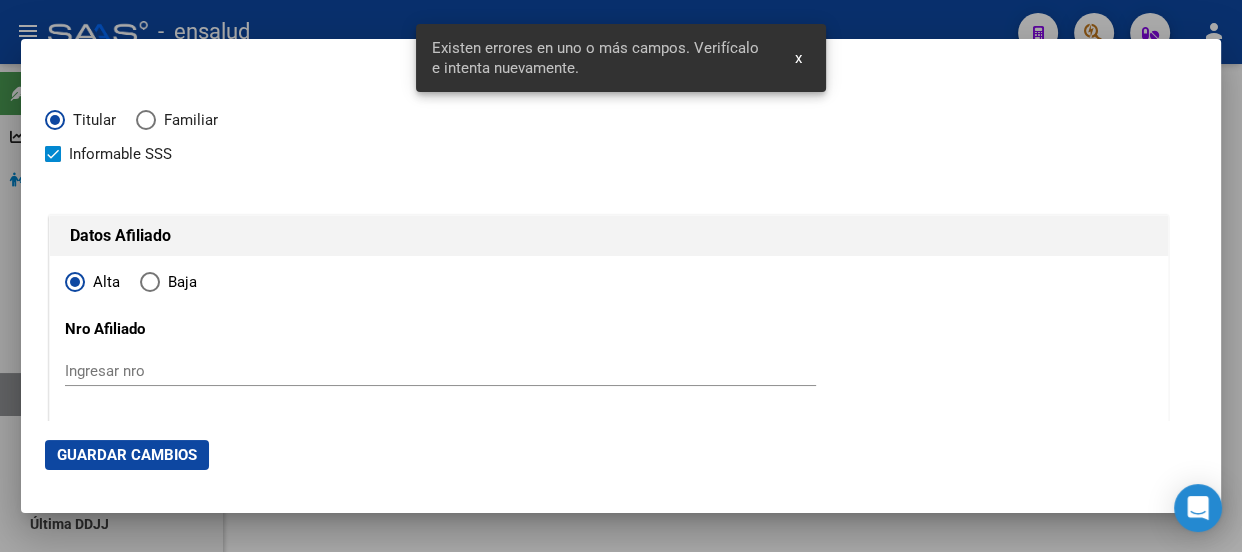 drag, startPoint x: 798, startPoint y: 56, endPoint x: 646, endPoint y: 46, distance: 152.3286 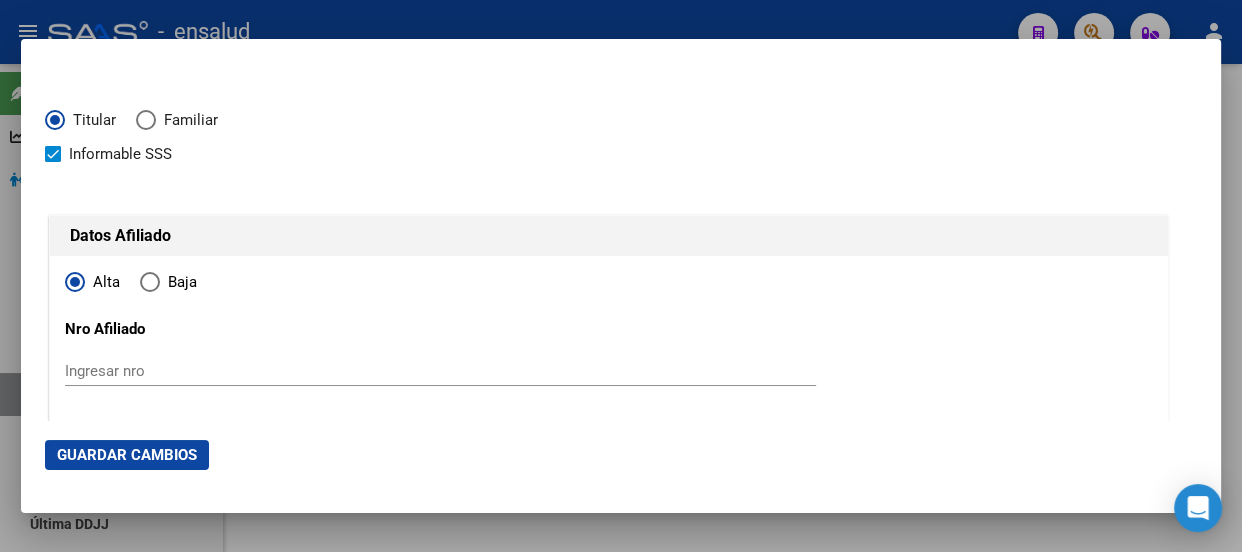 click at bounding box center [621, 276] 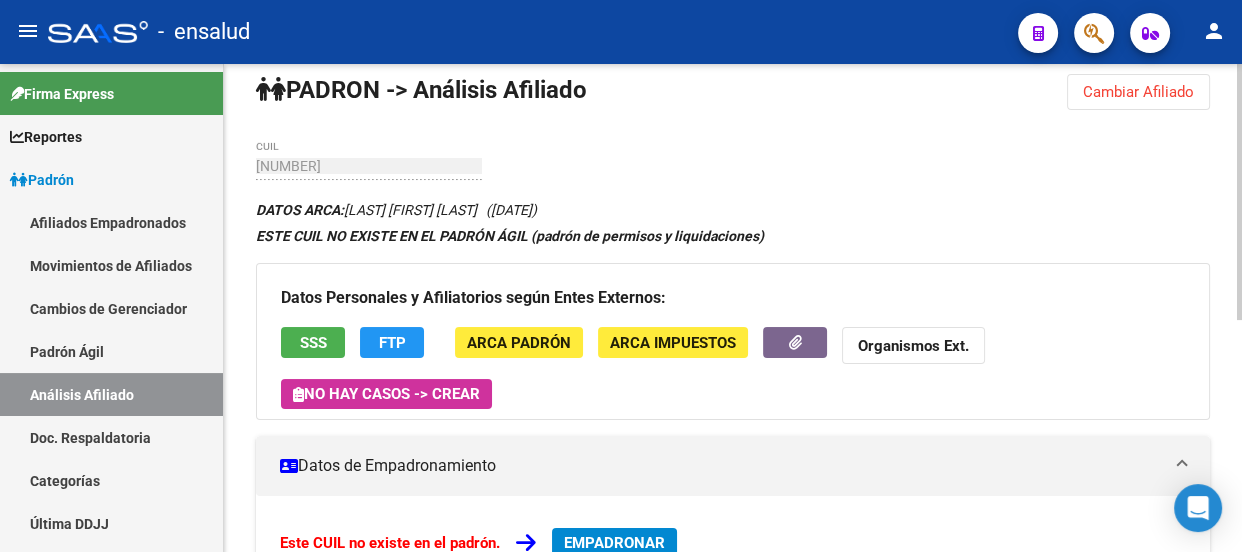 scroll, scrollTop: 0, scrollLeft: 0, axis: both 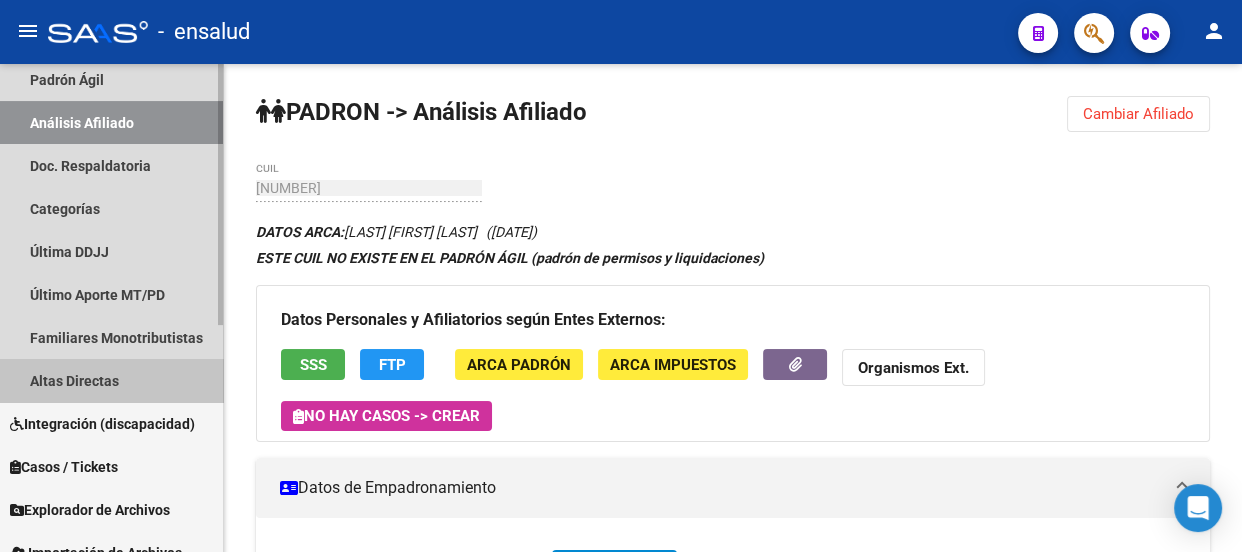 click on "Altas Directas" at bounding box center (111, 380) 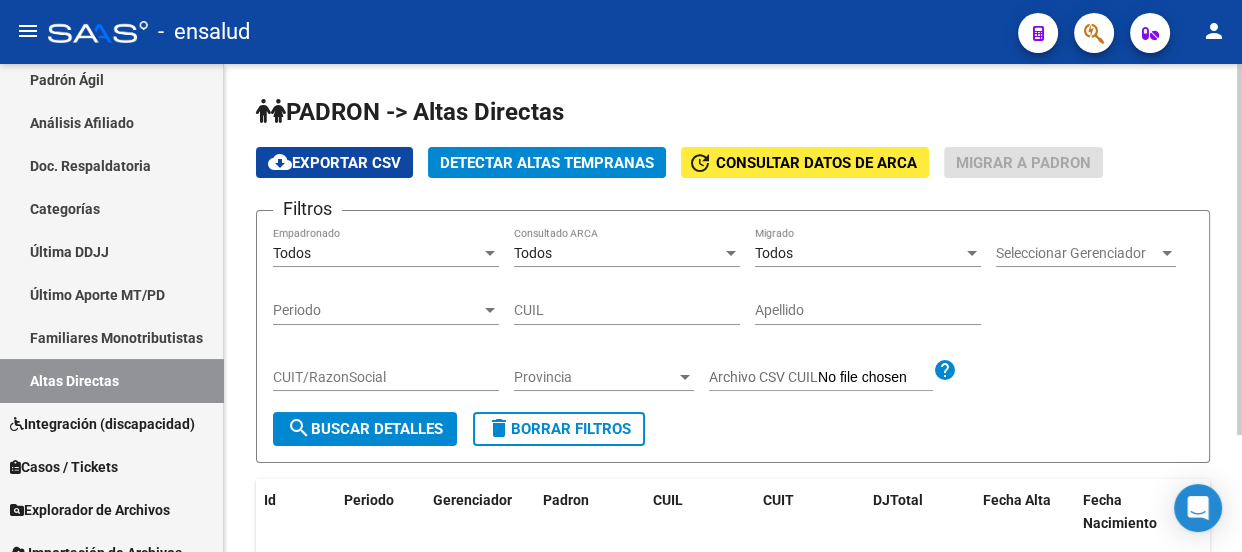 click on "CUIL" at bounding box center (627, 310) 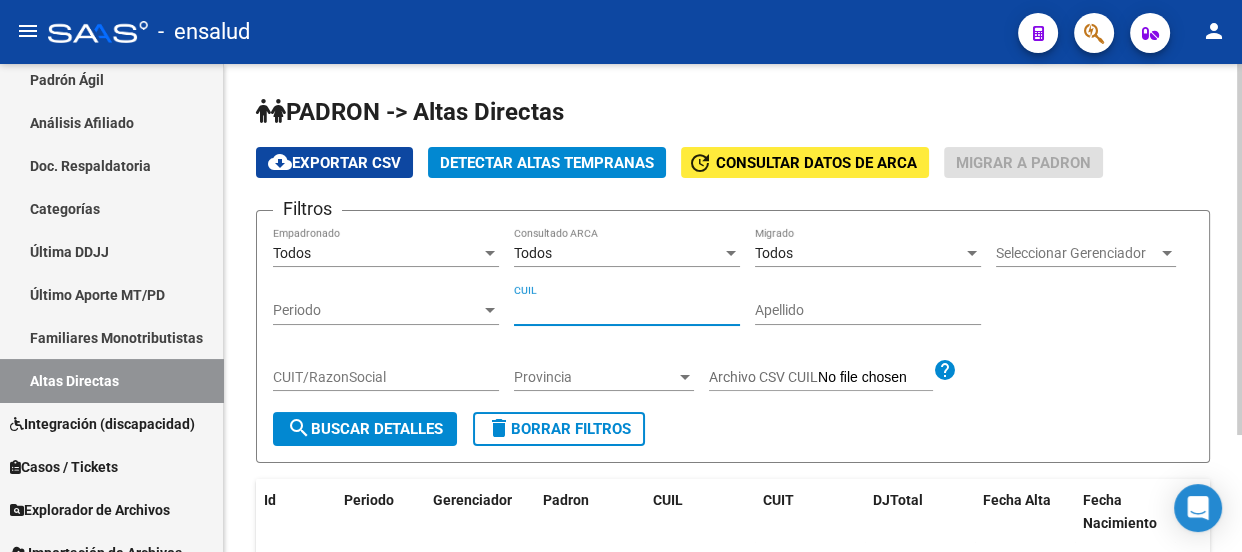 paste on "[NUMBER]" 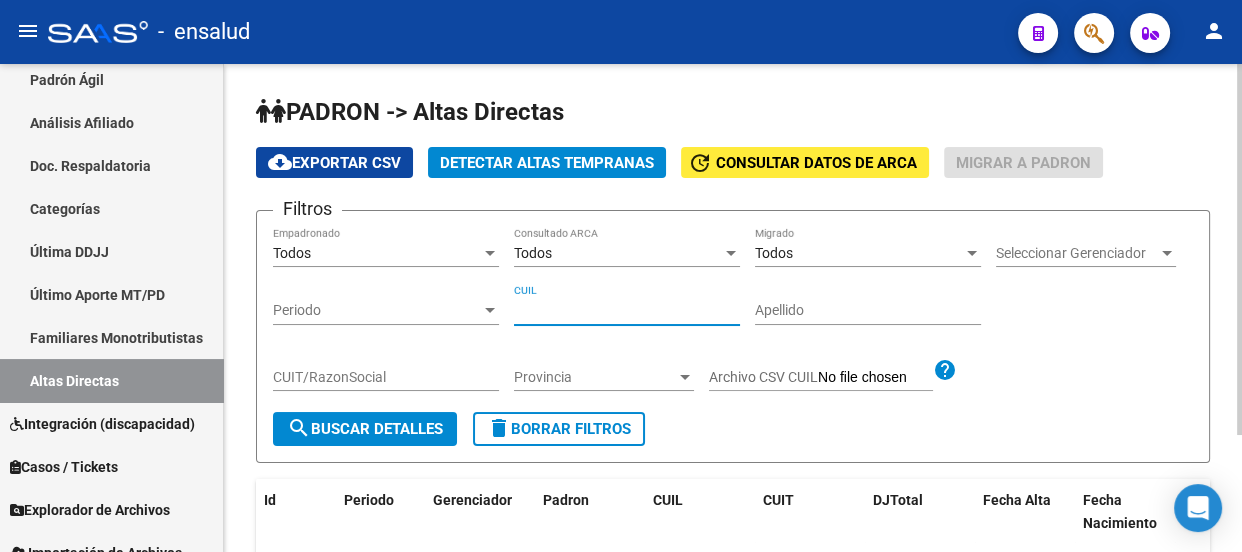 type on "[NUMBER]" 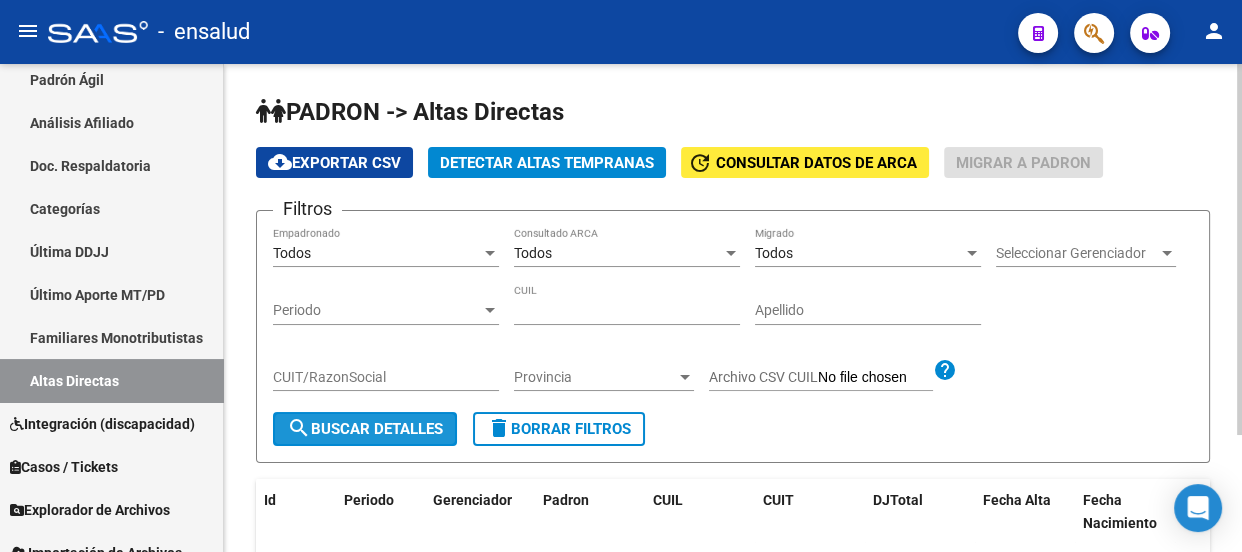 click on "search  Buscar Detalles" 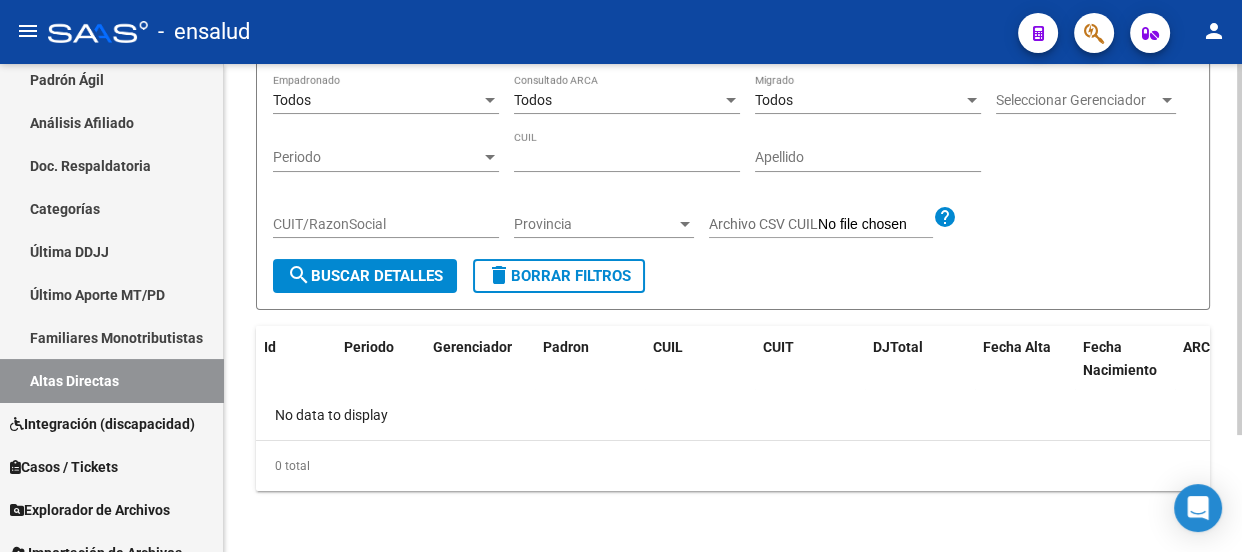 scroll, scrollTop: 154, scrollLeft: 0, axis: vertical 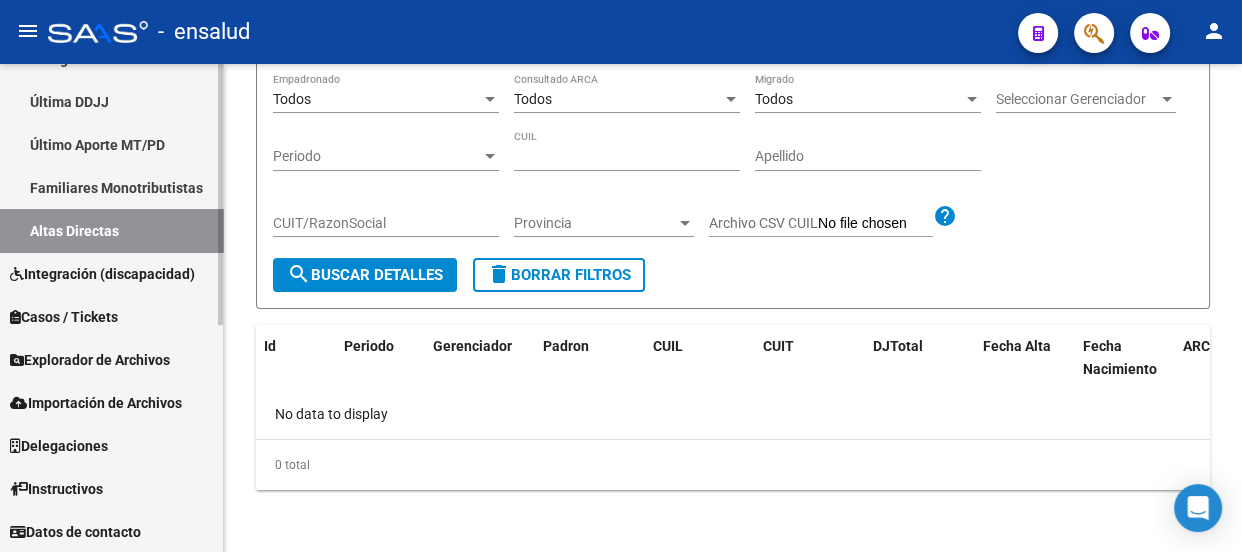 click on "Altas Directas" at bounding box center (111, 230) 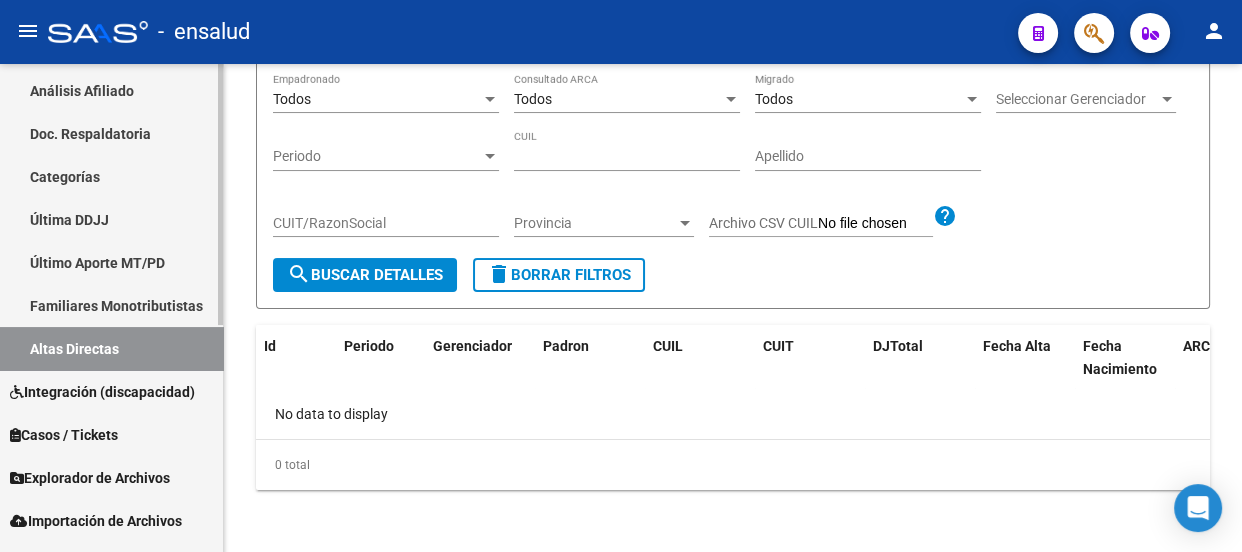 scroll, scrollTop: 59, scrollLeft: 0, axis: vertical 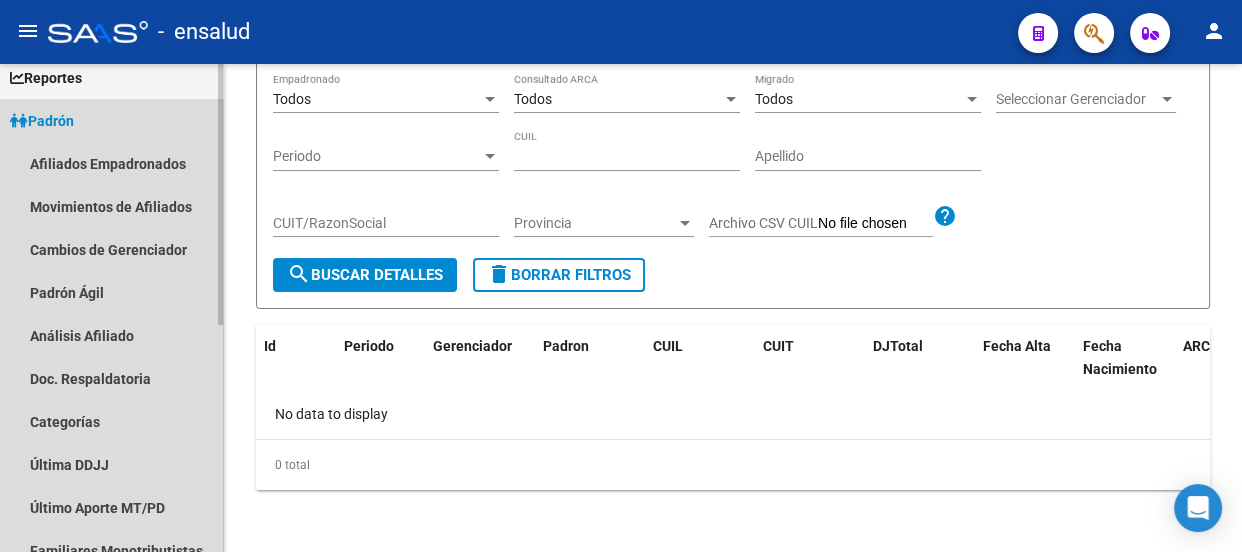 click on "Padrón" at bounding box center (111, 120) 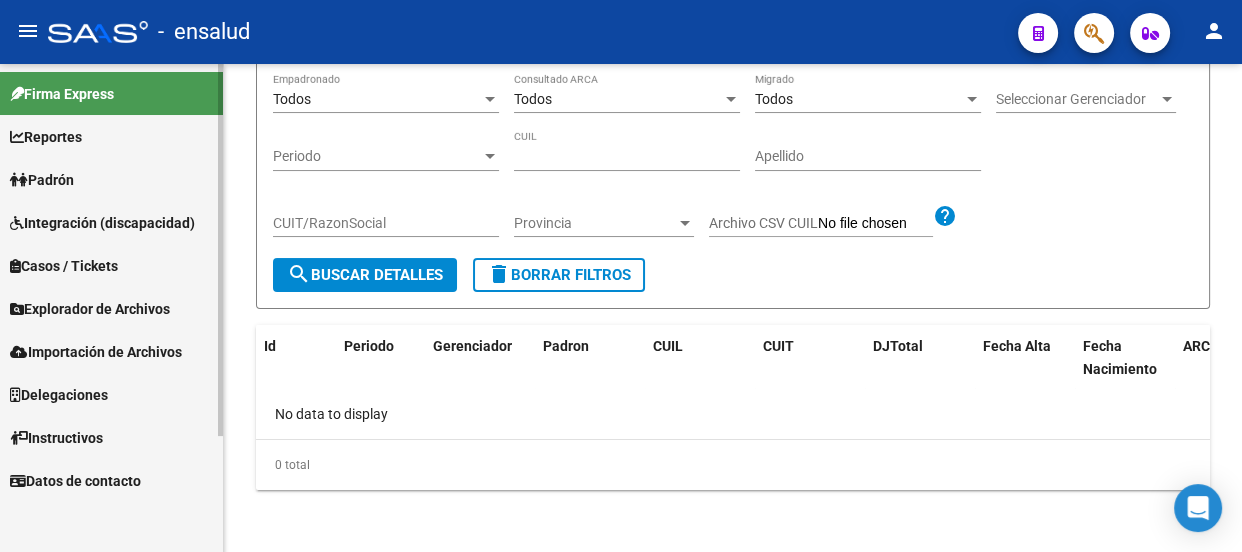scroll, scrollTop: 0, scrollLeft: 0, axis: both 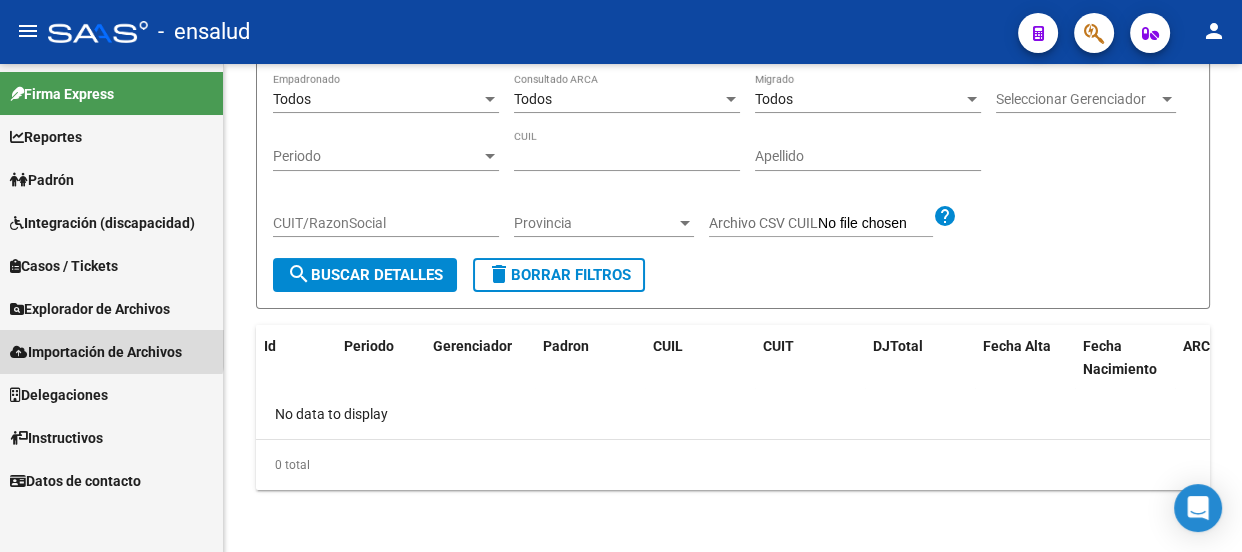 click on "Importación de Archivos" at bounding box center (96, 352) 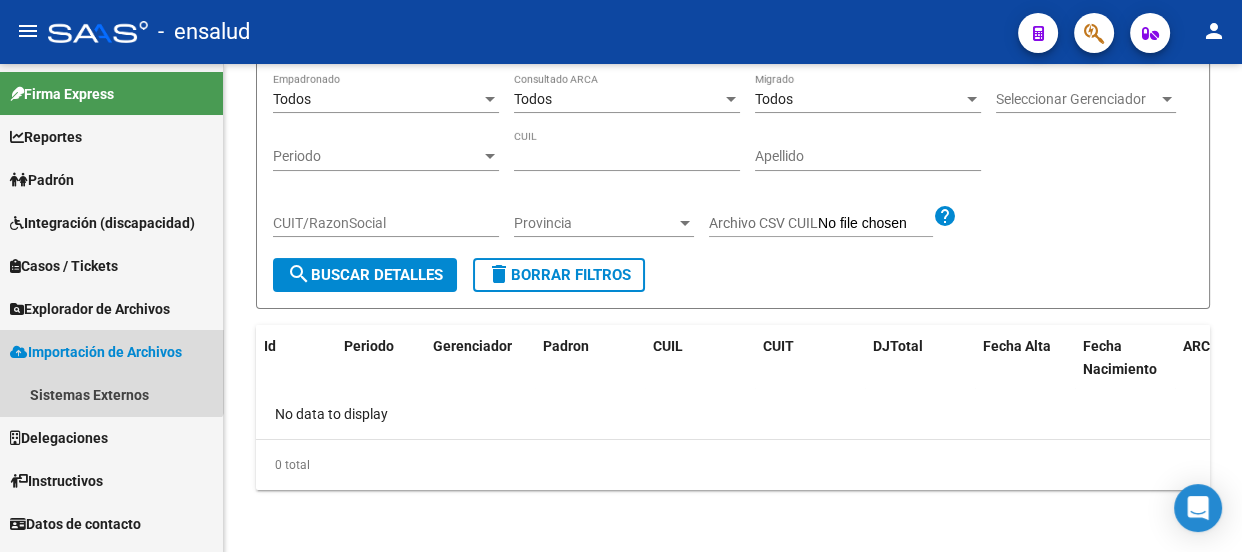 click on "Importación de Archivos" at bounding box center (96, 352) 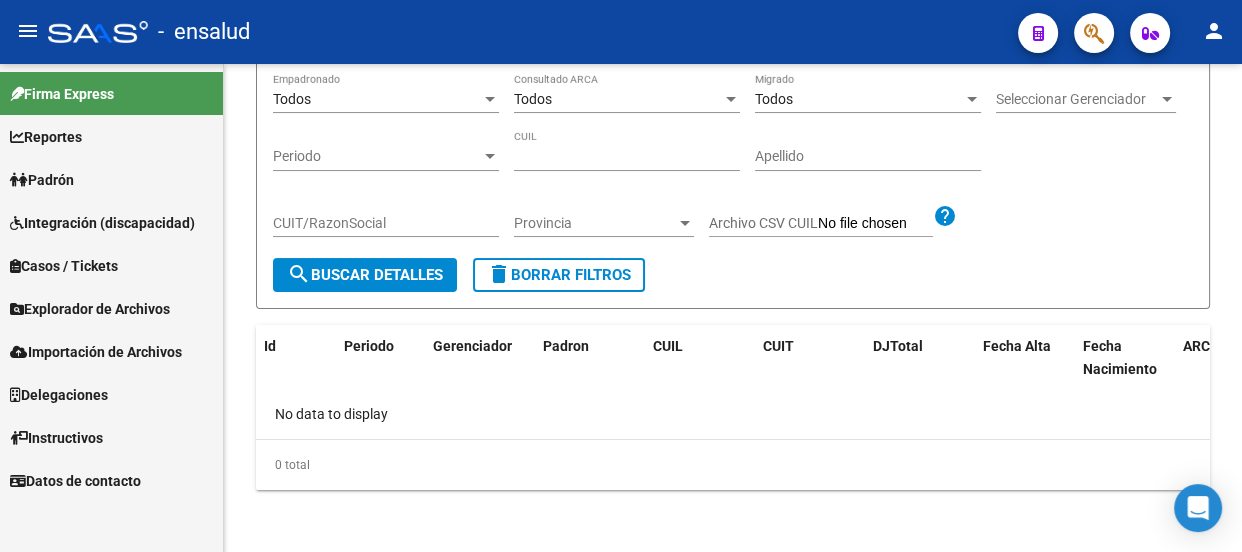 click on "Datos de contacto" at bounding box center (111, 480) 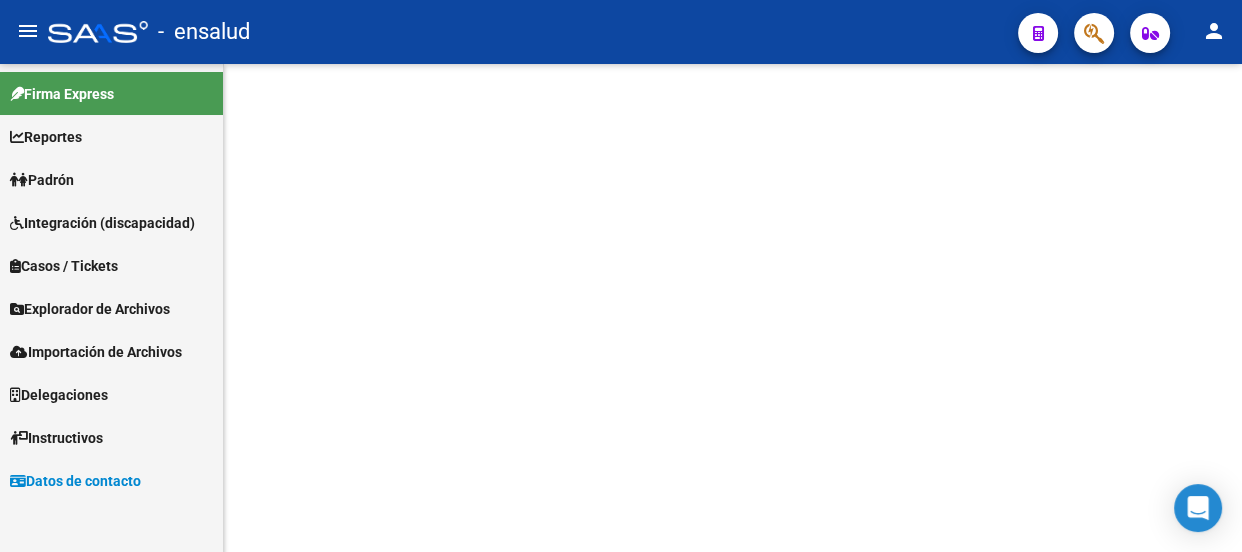 scroll, scrollTop: 0, scrollLeft: 0, axis: both 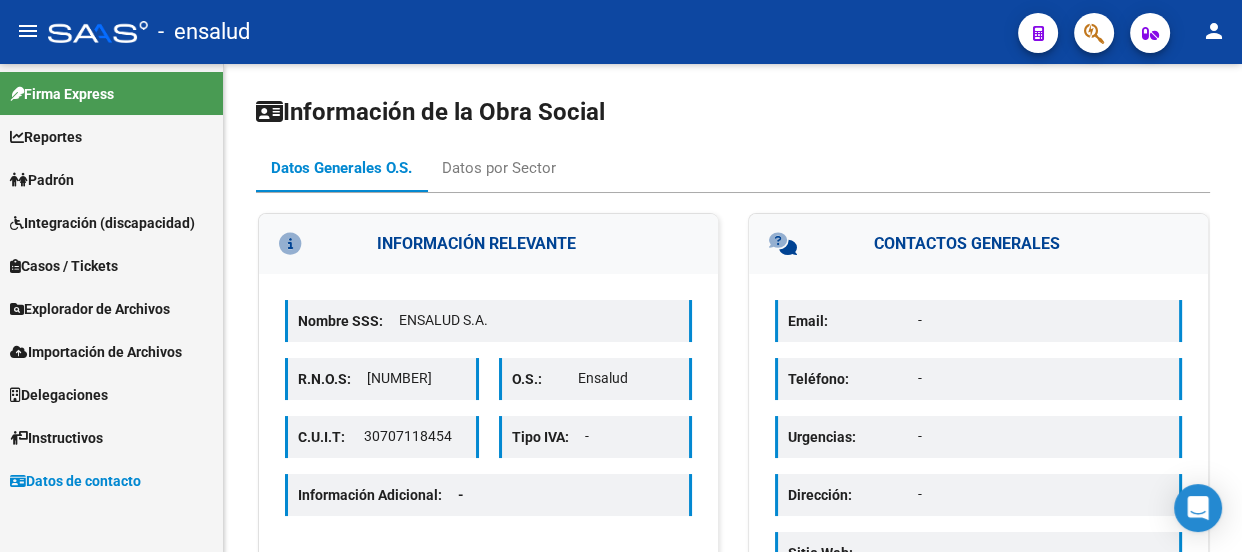 click on "Padrón" at bounding box center (42, 180) 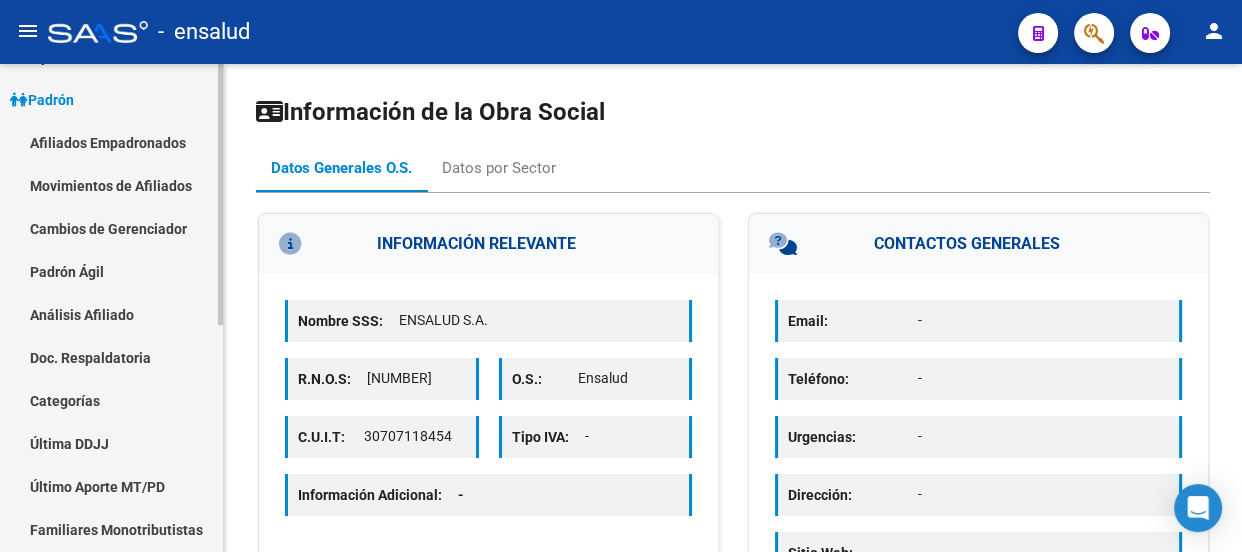 scroll, scrollTop: 272, scrollLeft: 0, axis: vertical 